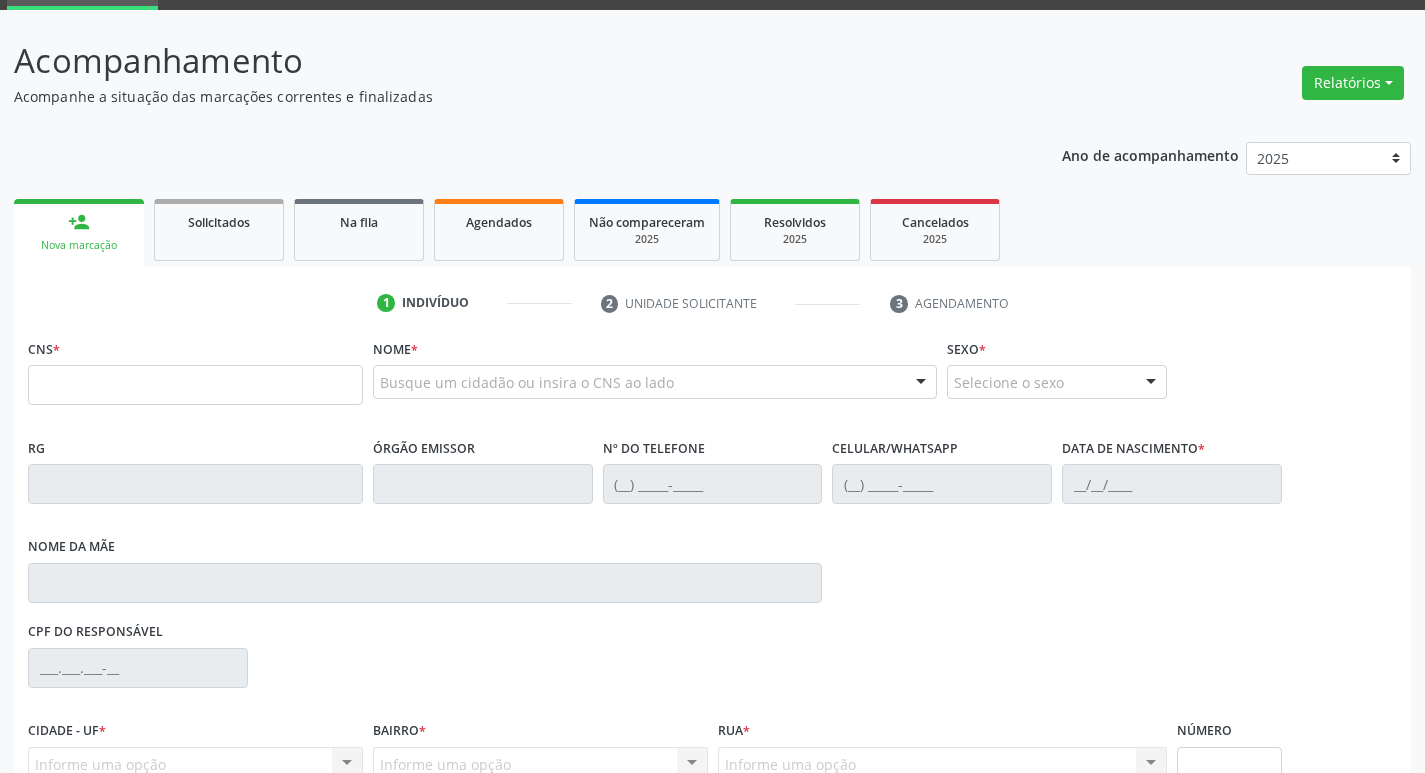 scroll, scrollTop: 297, scrollLeft: 0, axis: vertical 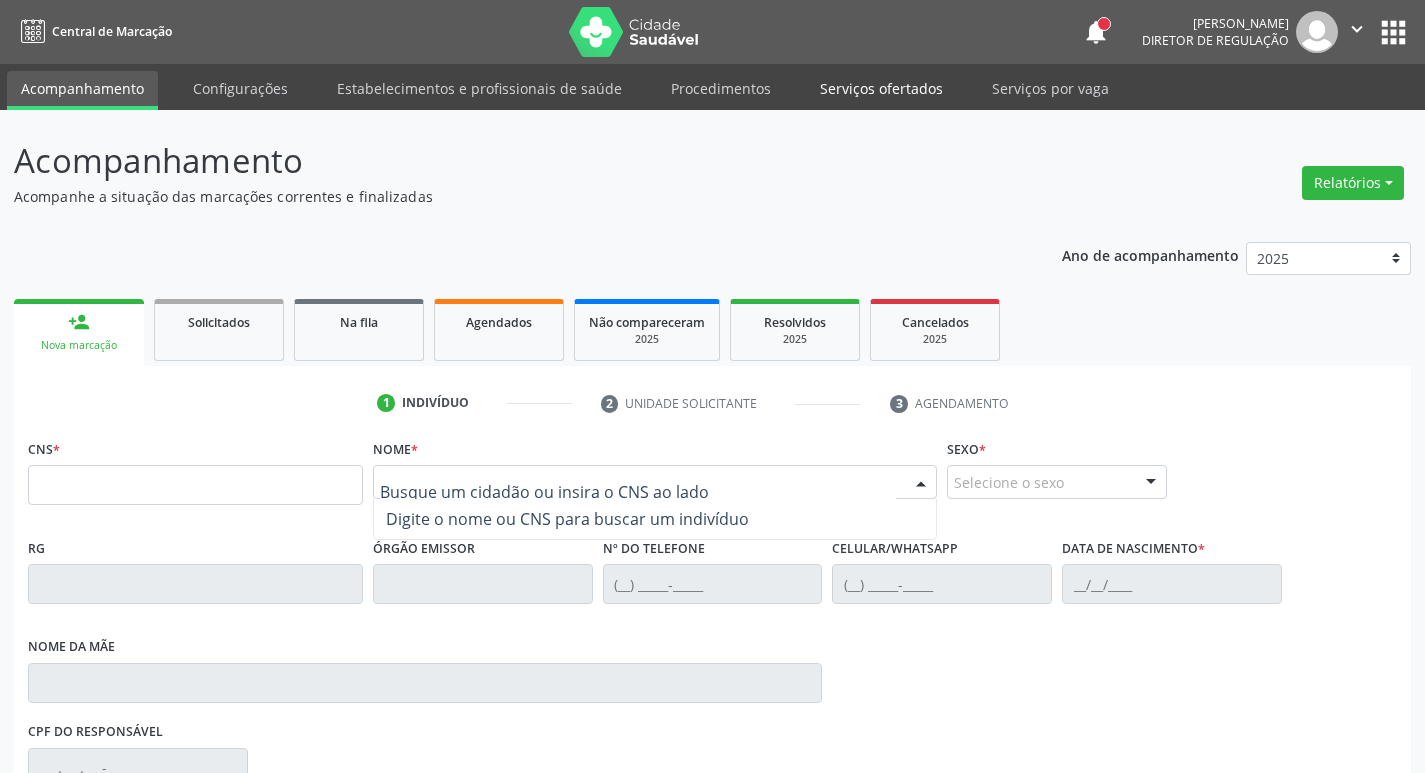 click on "Serviços ofertados" at bounding box center [881, 88] 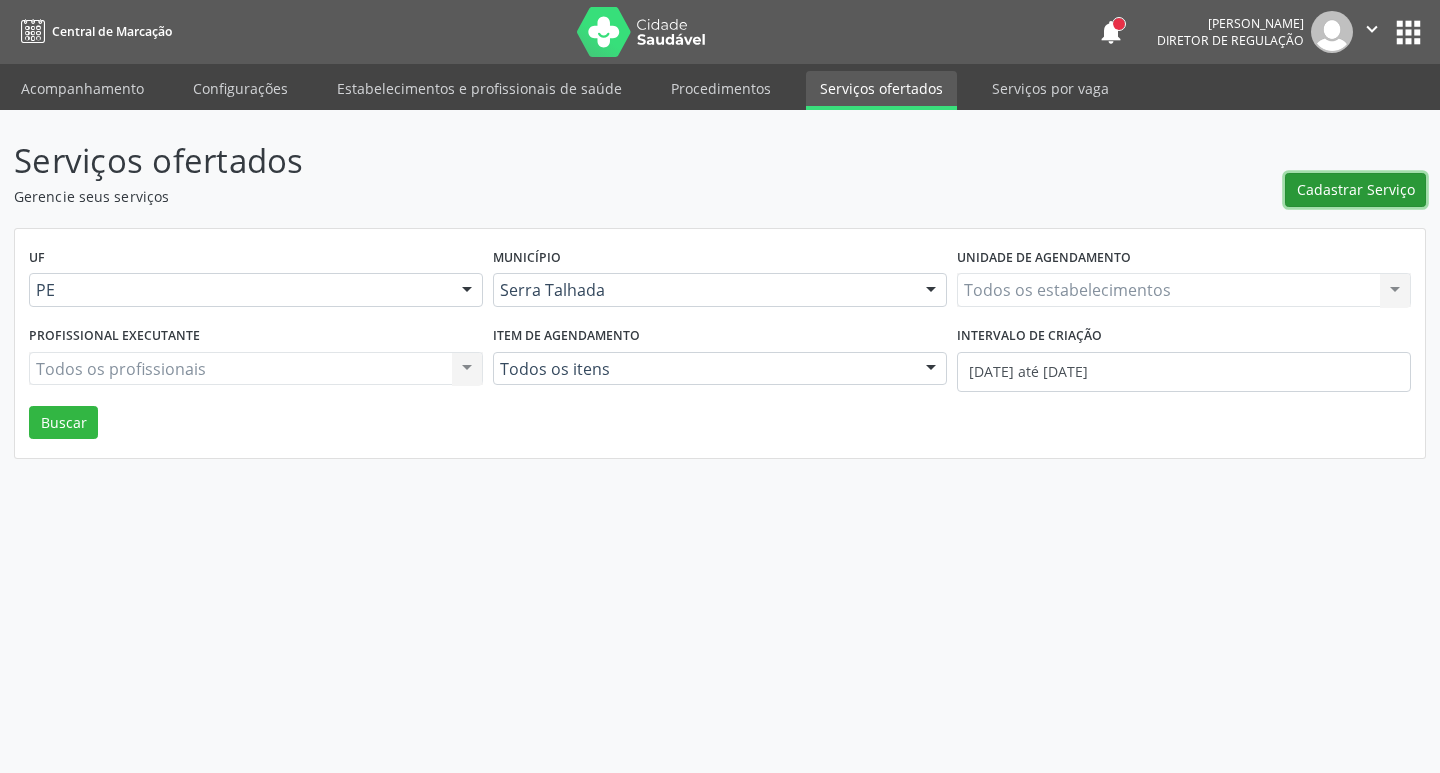 click on "Cadastrar Serviço" at bounding box center (1355, 190) 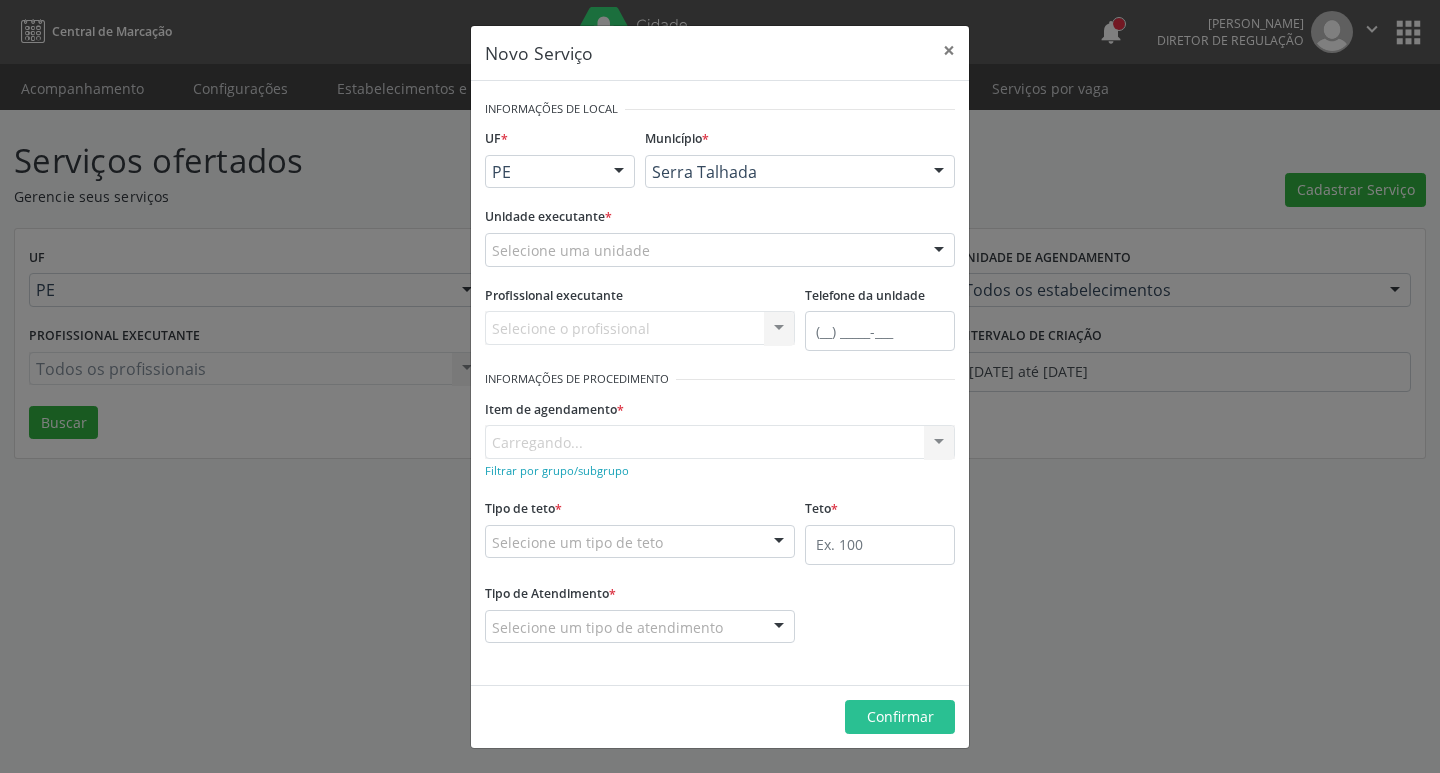 drag, startPoint x: 620, startPoint y: 248, endPoint x: 630, endPoint y: 247, distance: 10.049875 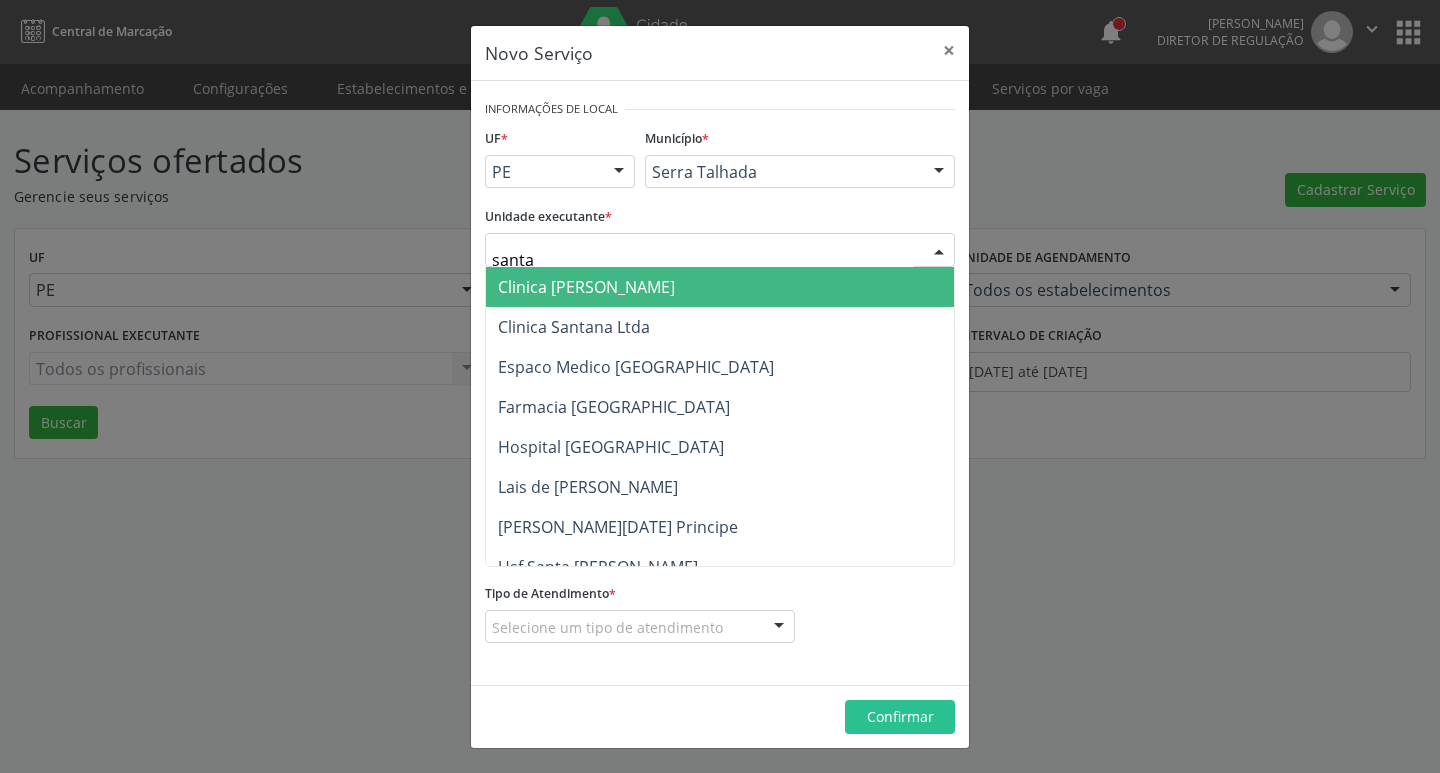 type on "santa m" 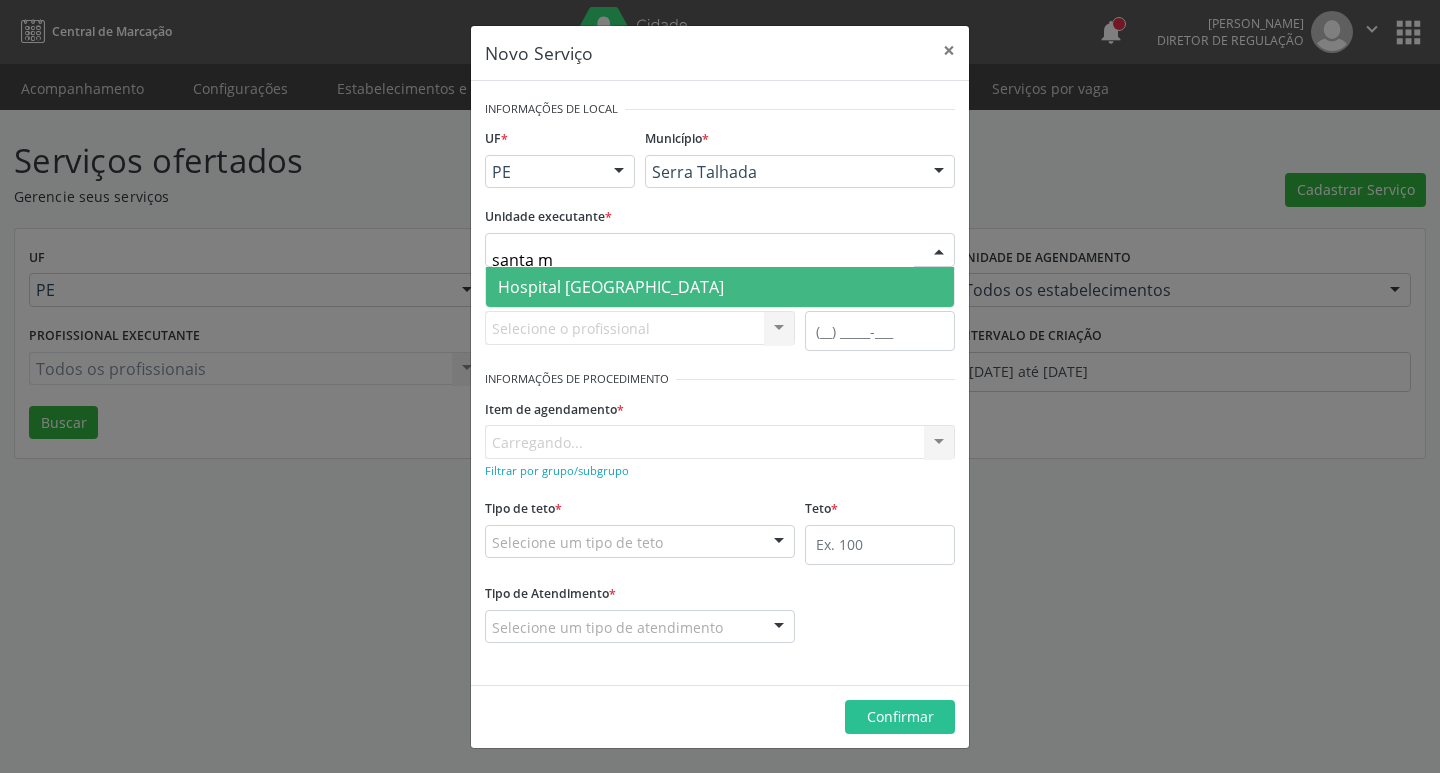 click on "Hospital [GEOGRAPHIC_DATA]" at bounding box center (611, 287) 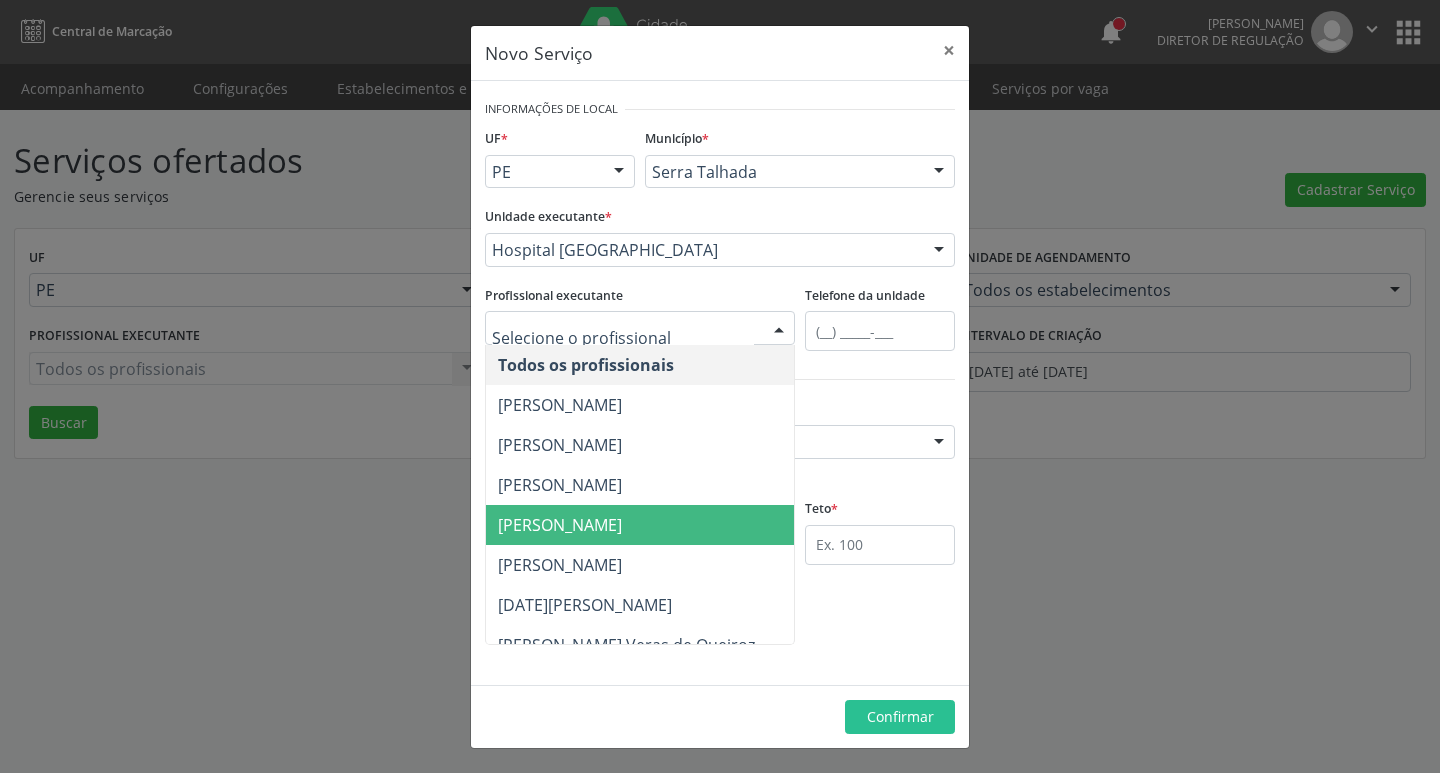 scroll, scrollTop: 36, scrollLeft: 0, axis: vertical 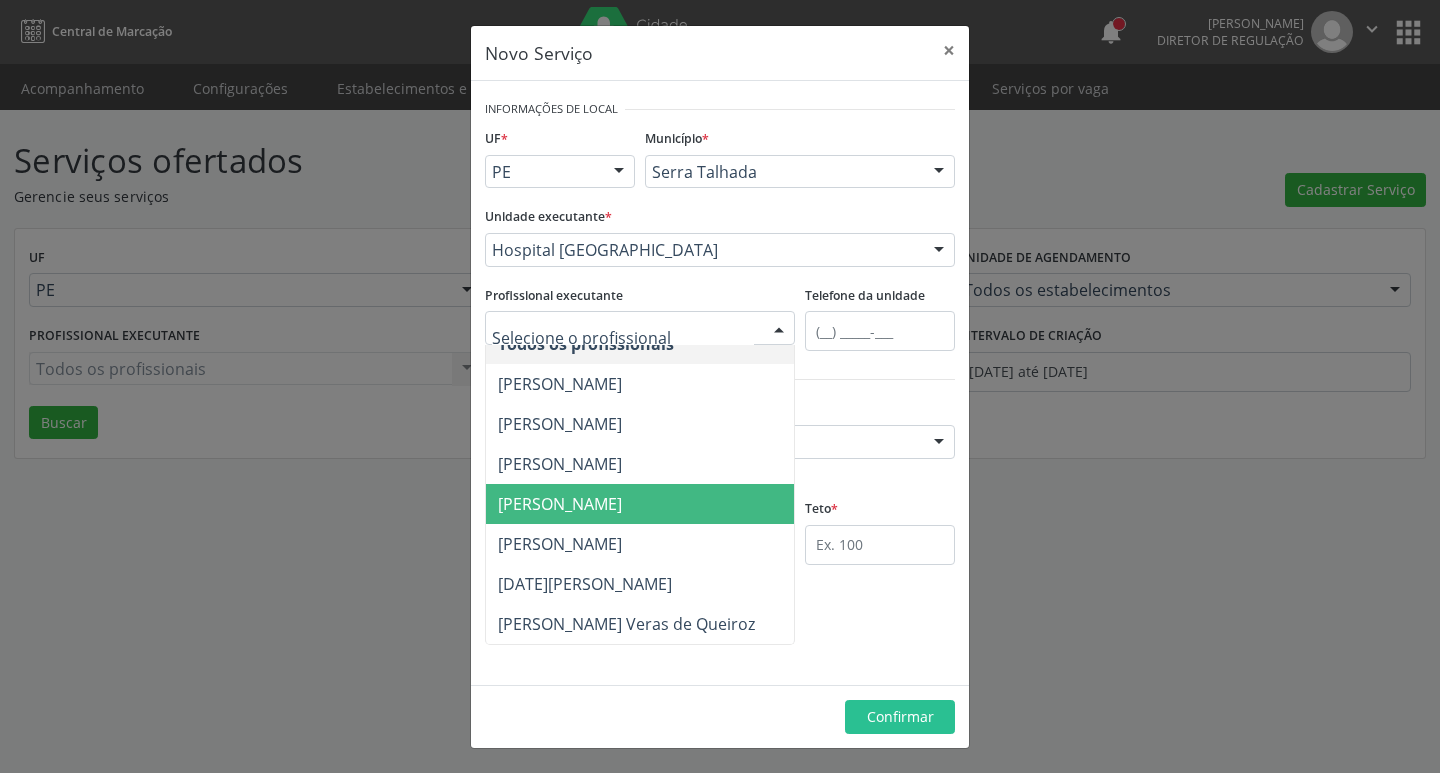 click on "[PERSON_NAME]" at bounding box center (560, 504) 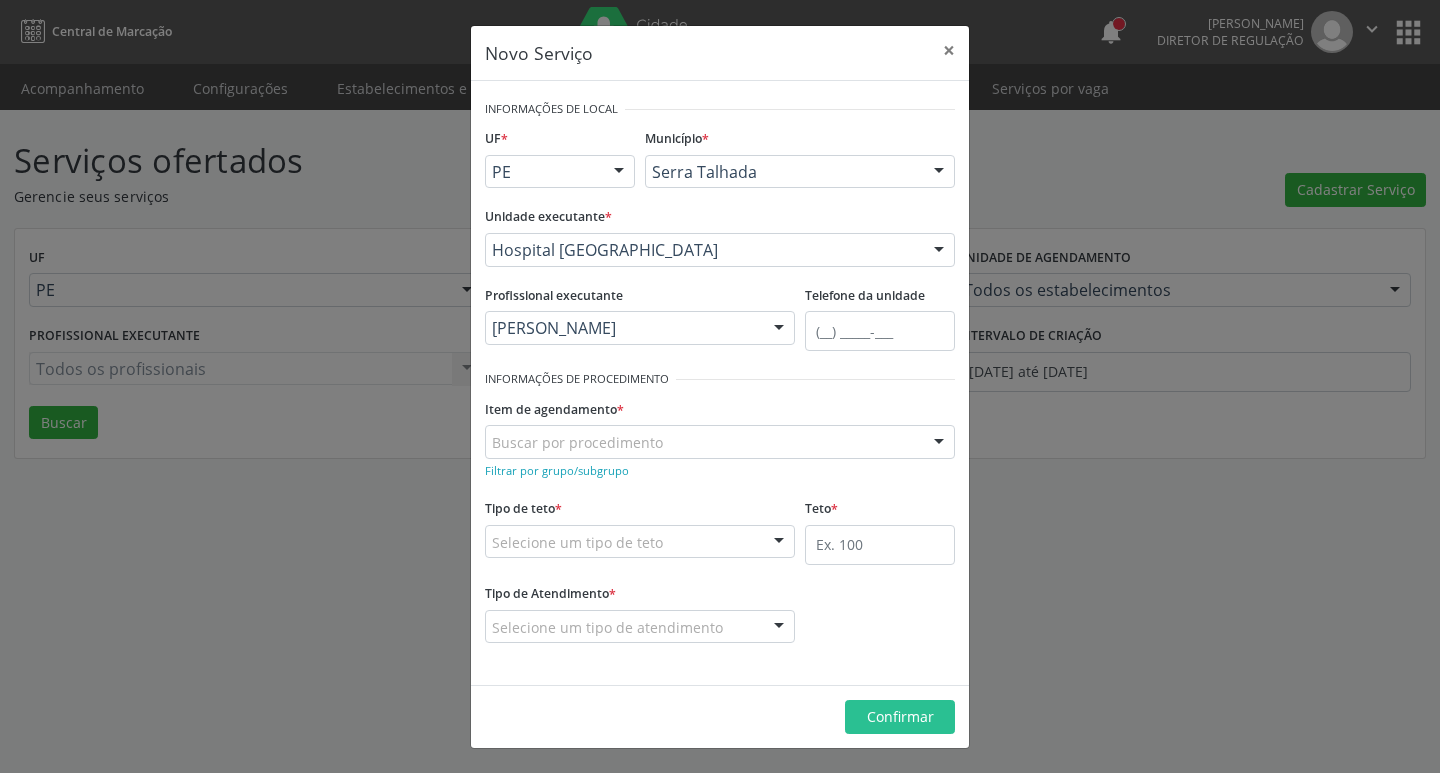 click on "Informações de Local
UF
*
PE         PE
Nenhum resultado encontrado para: "   "
Não há nenhuma opção para ser exibida.
Município
*
Serra Talhada         [GEOGRAPHIC_DATA] resultado encontrado para: "   "
Não há nenhuma opção para ser exibida.
Unidade executante
*
Hospital Santa Marta         3 Grupamento de Bombeiros   [PERSON_NAME] Dental   [GEOGRAPHIC_DATA]   [GEOGRAPHIC_DATA]   [GEOGRAPHIC_DATA] I   [GEOGRAPHIC_DATA] do Forro   [GEOGRAPHIC_DATA]   Academia da Cidade do Mutirao   Academia da Saude Cohab II   Alanalaiz [PERSON_NAME] Servicos de Medicina e Nutricao   Amor Saude   Anaclin   Analise Laboratorio Clinico   [PERSON_NAME] Cia Ltda   [PERSON_NAME] Diniz Ltda   [PERSON_NAME] Diniz Ltda   Apae" at bounding box center (720, 383) 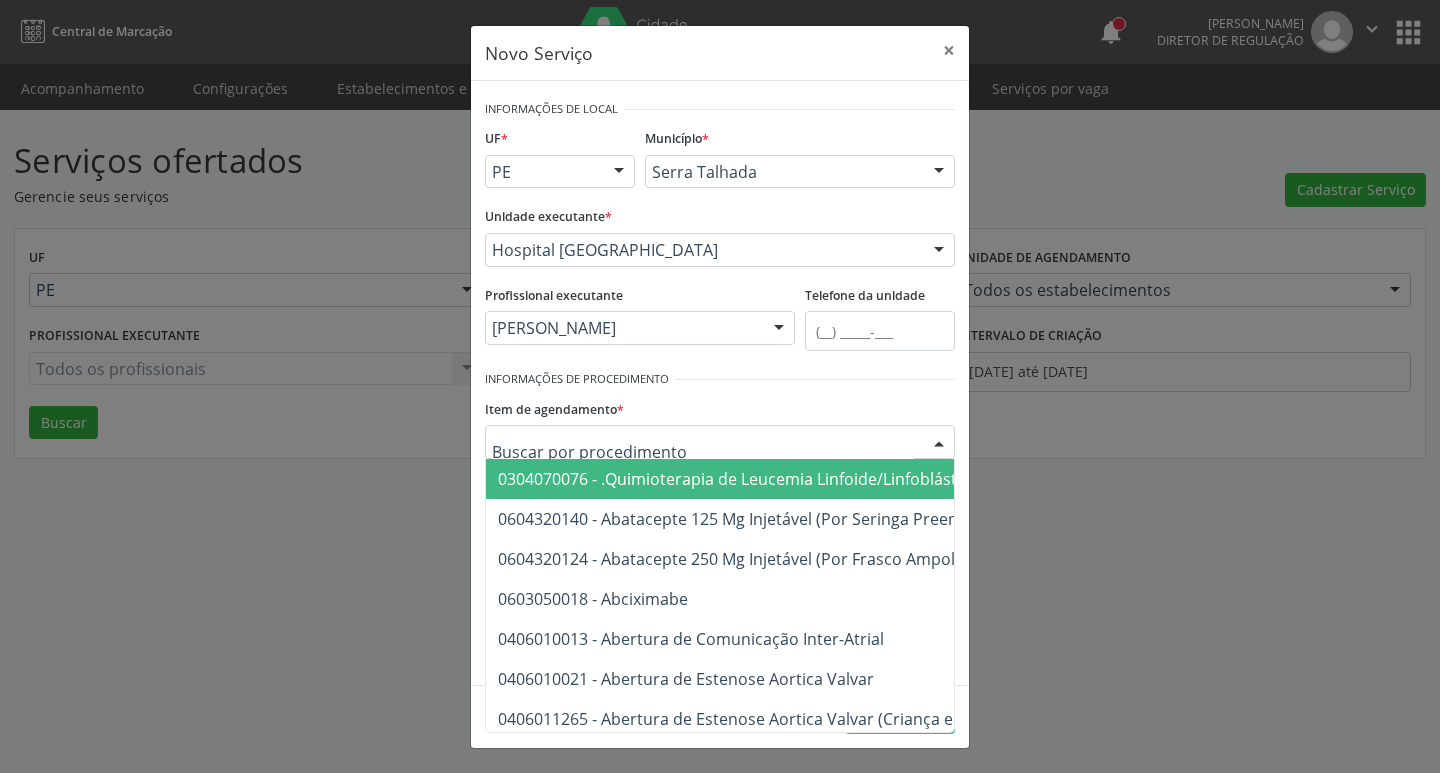 click on "Item de agendamento
*
0304070076 - .Quimioterapia de Leucemia Linfoide/Linfoblástica Aguda, Leucemia Mieloide Aguda e Leucemia Promielocítica Aguda Na Infância e Adolescência - 1ª Linha - Fase de Manutenção   0604320140 - Abatacepte 125 Mg Injetável (Por Seringa Preenchida)   0604320124 - Abatacepte 250 Mg Injetável (Por Frasco Ampola).   0603050018 - Abciximabe   0406010013 - Abertura de Comunicação Inter-Atrial   0406010021 - Abertura de Estenose Aortica Valvar   0406011265 - Abertura de Estenose Aortica Valvar (Criança e Adolescente)   0406010030 - Abertura de Estenose Pulmonar Valvar   0406011273 - Abertura de Estenose Pulmonar Valvar (Criança e Adolescente)   0301080011 - Abordagem Cognitiva Comportamental do Fumante (Por Atendimento / Paciente)   0307020010 - Acesso A Polpa Dentaria e Medicacao (Por Dente)   0604660030 - Acetazolamida 250 Mg (Por Comprimido)   0202010783 - Acidez Titulável no Leite Humano (Dornic)" at bounding box center (720, 426) 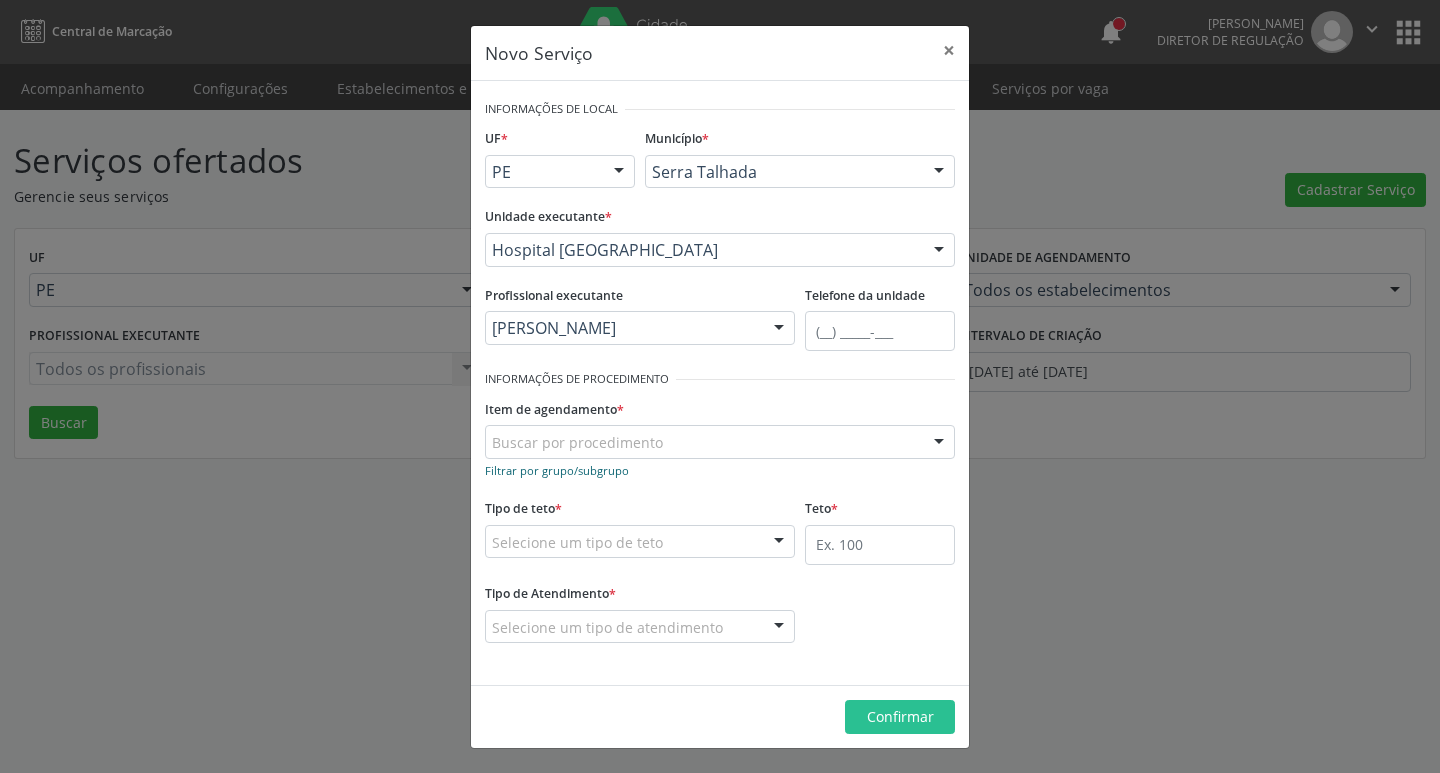 click on "Filtrar por grupo/subgrupo" at bounding box center (557, 470) 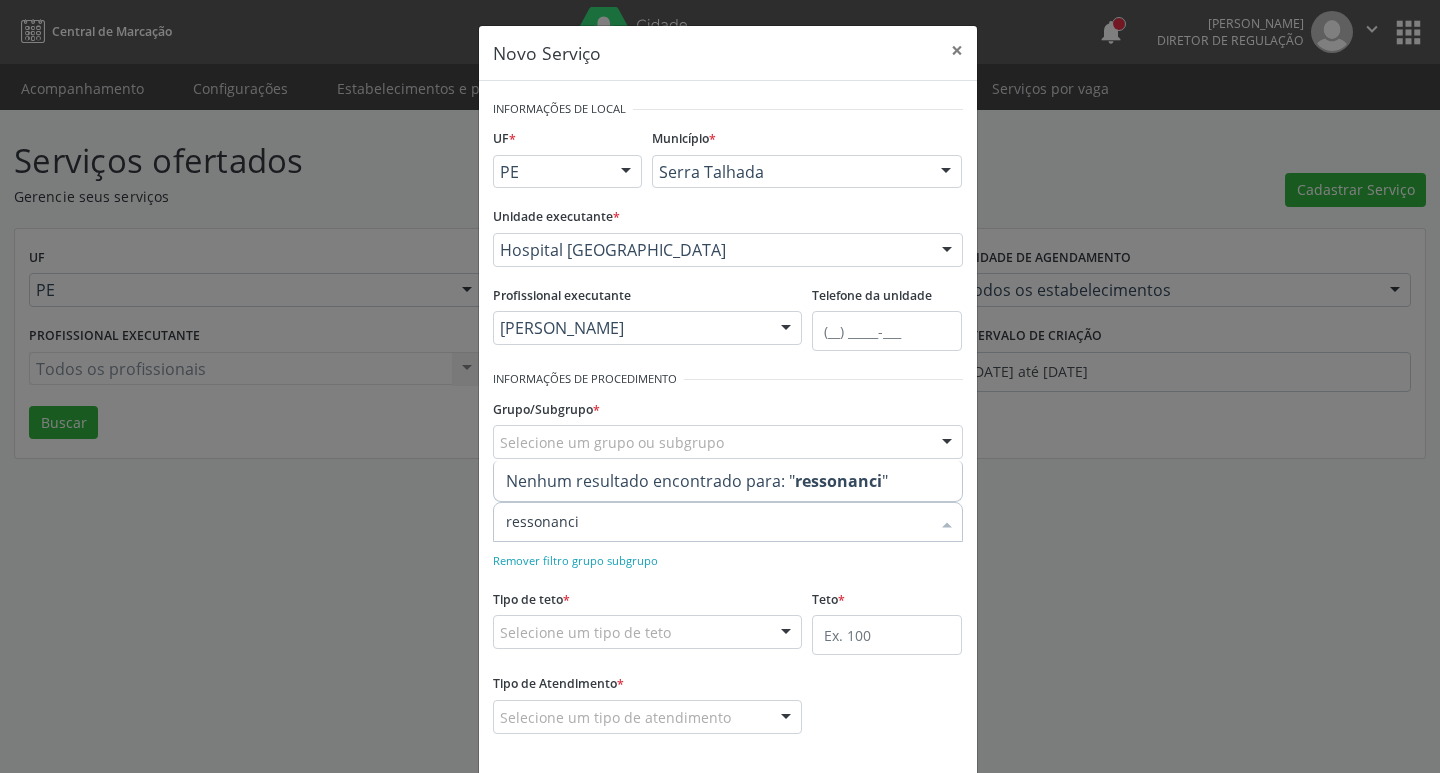 type on "ressonancia" 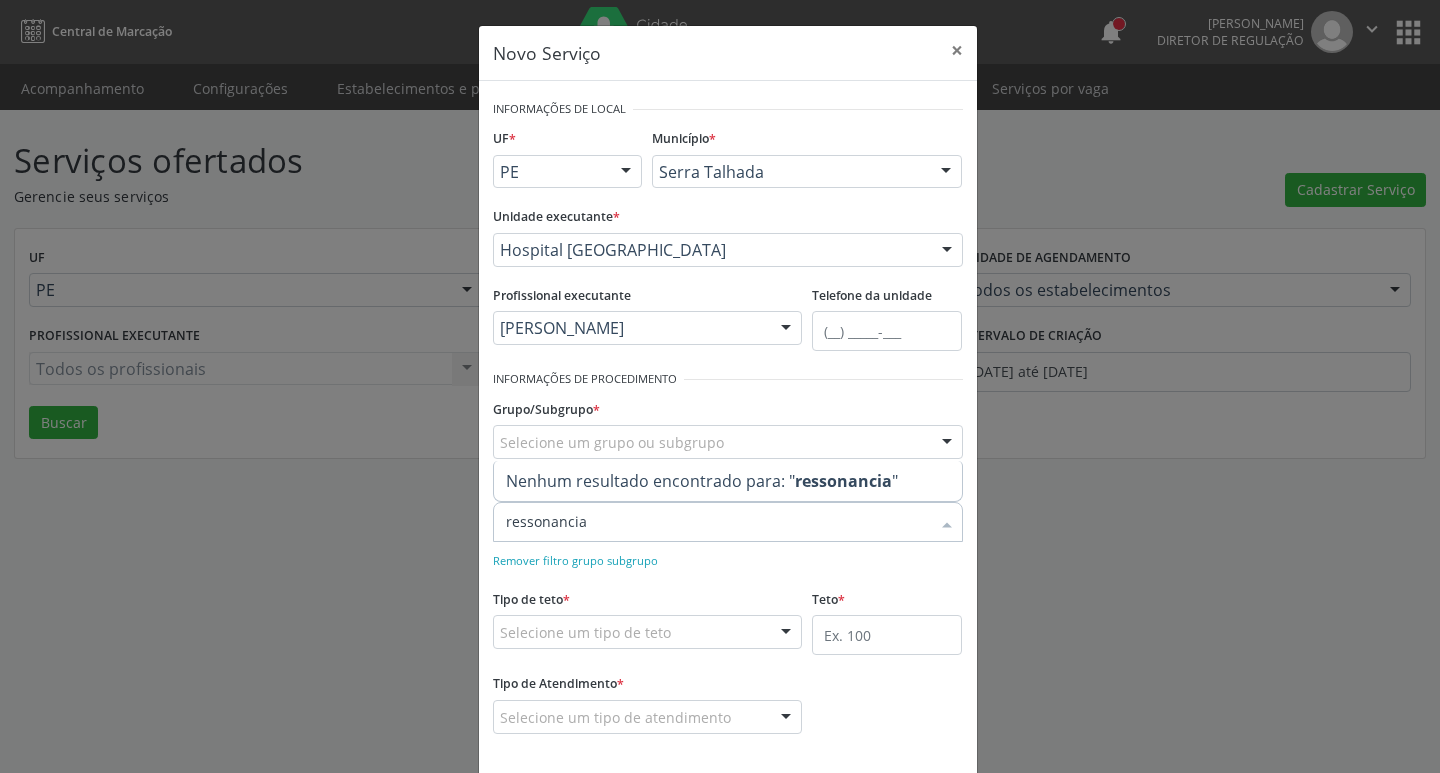 drag, startPoint x: 607, startPoint y: 514, endPoint x: 469, endPoint y: 519, distance: 138.09055 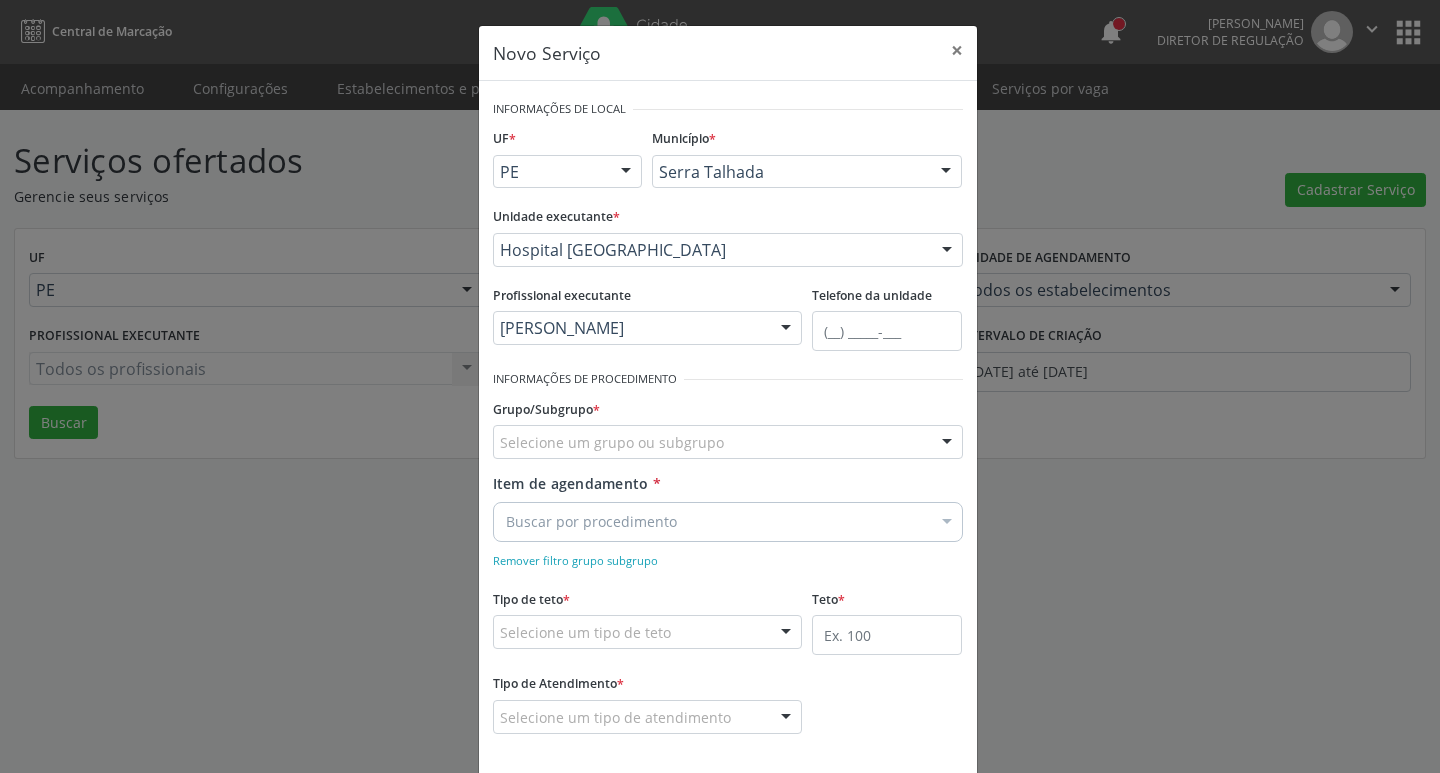 click on "Grupo/Subgrupo
*
Selecione um grupo ou subgrupo
01 - Ações de promoção e prevenção em saúde
01.01 - Ações coletivas/individuais em saúde
01.02 - Vigilância em saúde
02 - Procedimentos com finalidade diagnóstica
02.01 - Coleta de material
02.02 - Diagnóstico em laboratório clínico
02.03 - Diagnóstico por anatomia patológica e citopatologia
02.04 - Diagnóstico por radiologia
02.05 - Diagnóstico por ultrasonografia
02.06 - Diagnóstico por tomografia
02.07 - Diagnóstico por ressonância magnética
02.08 - Diagnóstico por medicina nuclear in vivo
02.09 - Diagnóstico por endoscopia
02.10 - Diagnóstico por radiologia intervencionista
02.11 - Métodos diagnósticos em especialidades" at bounding box center (728, 426) 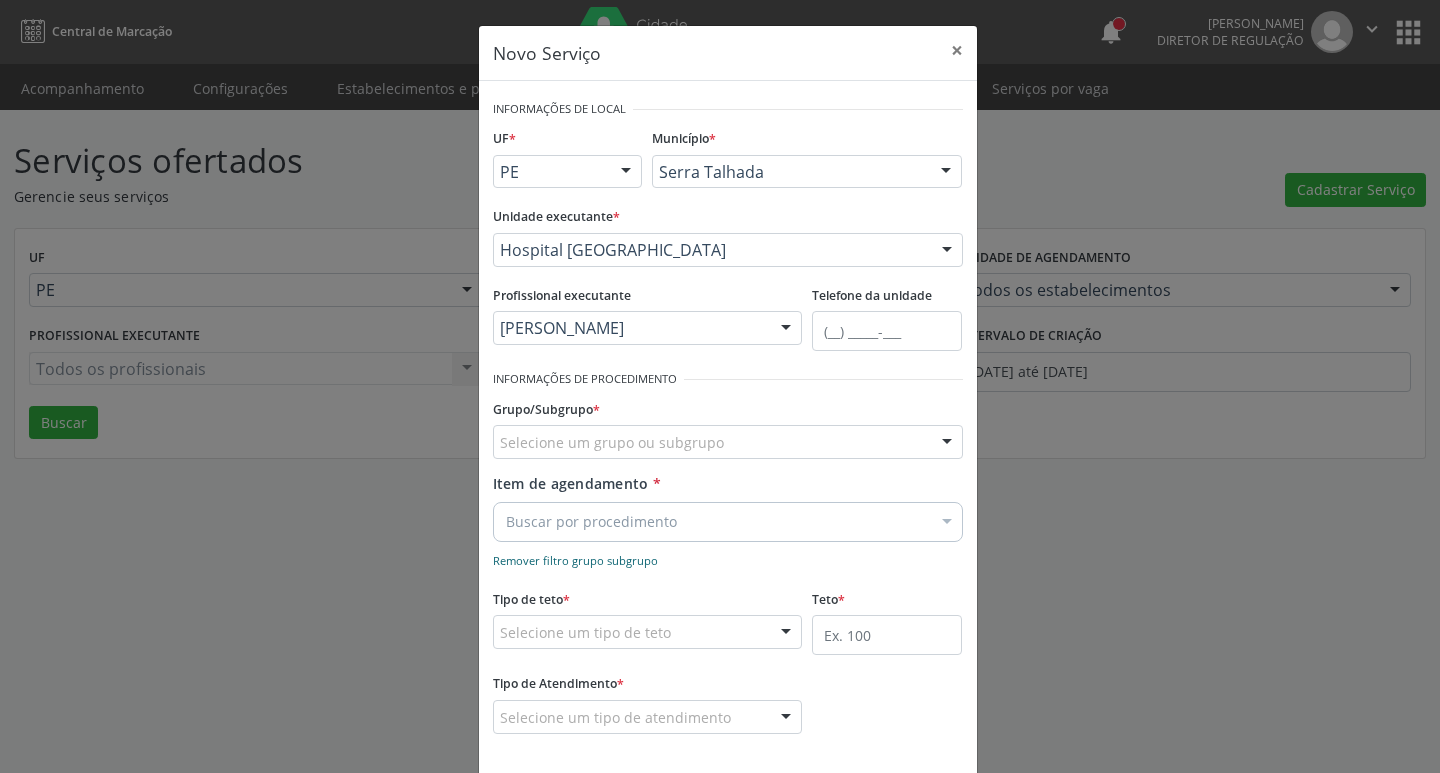 click on "Remover filtro grupo subgrupo" at bounding box center (575, 560) 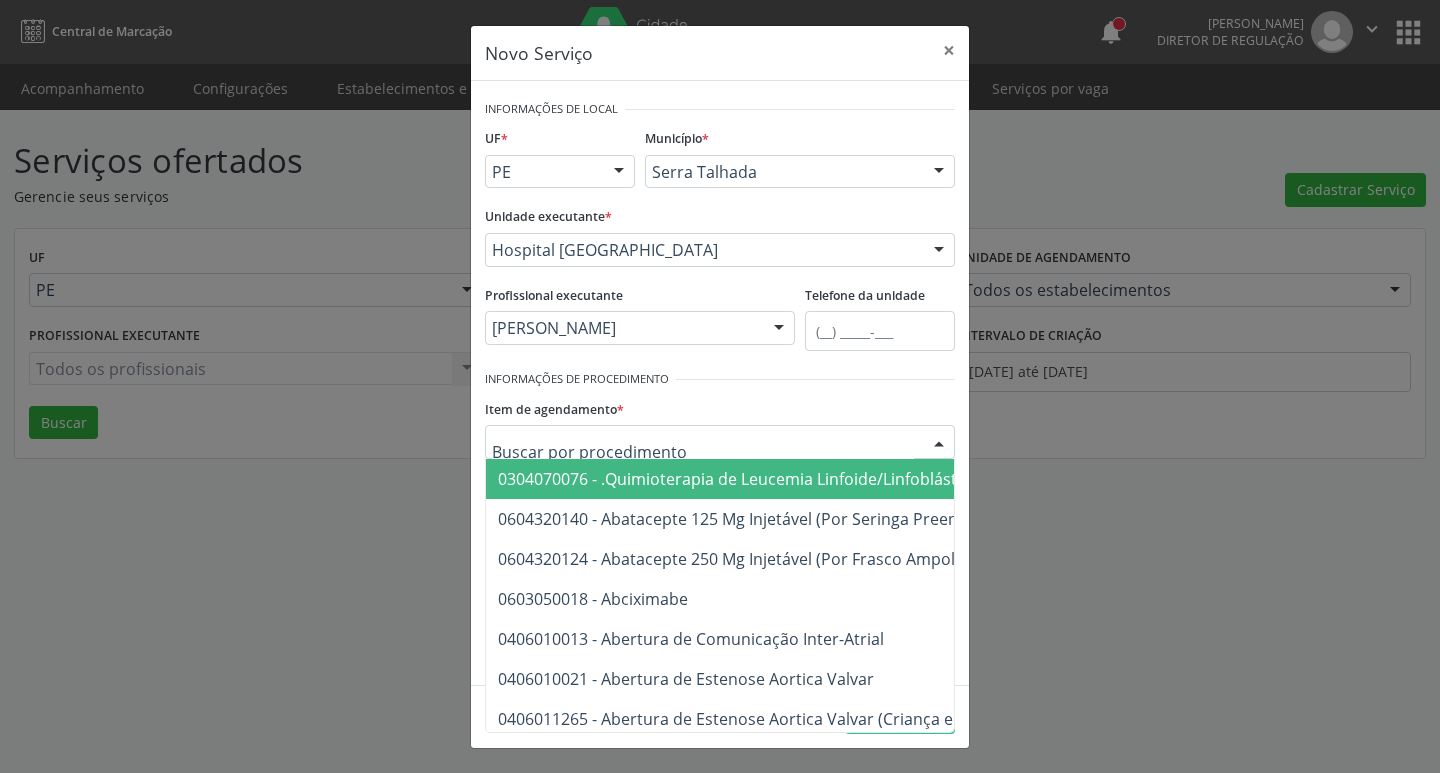 click at bounding box center (720, 442) 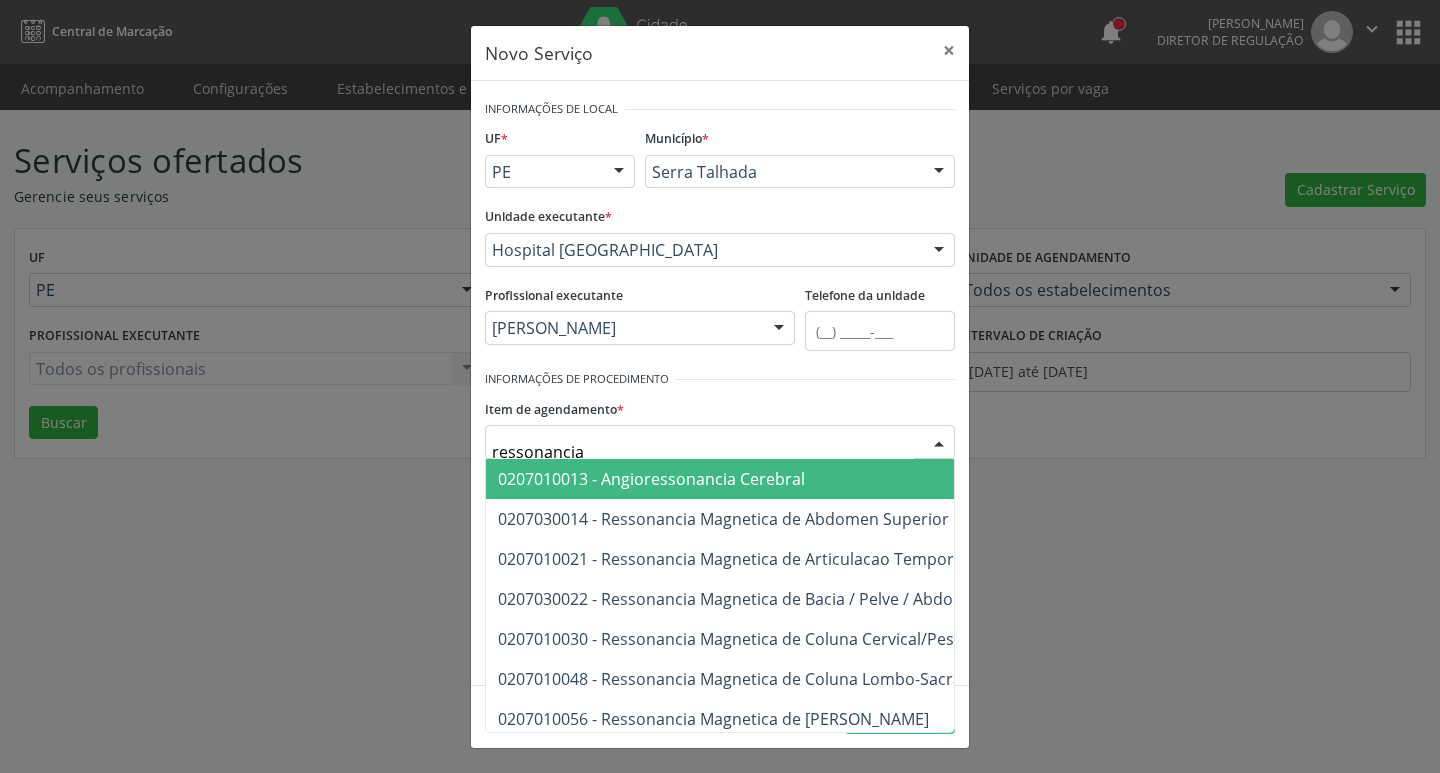 type on "ressonancia" 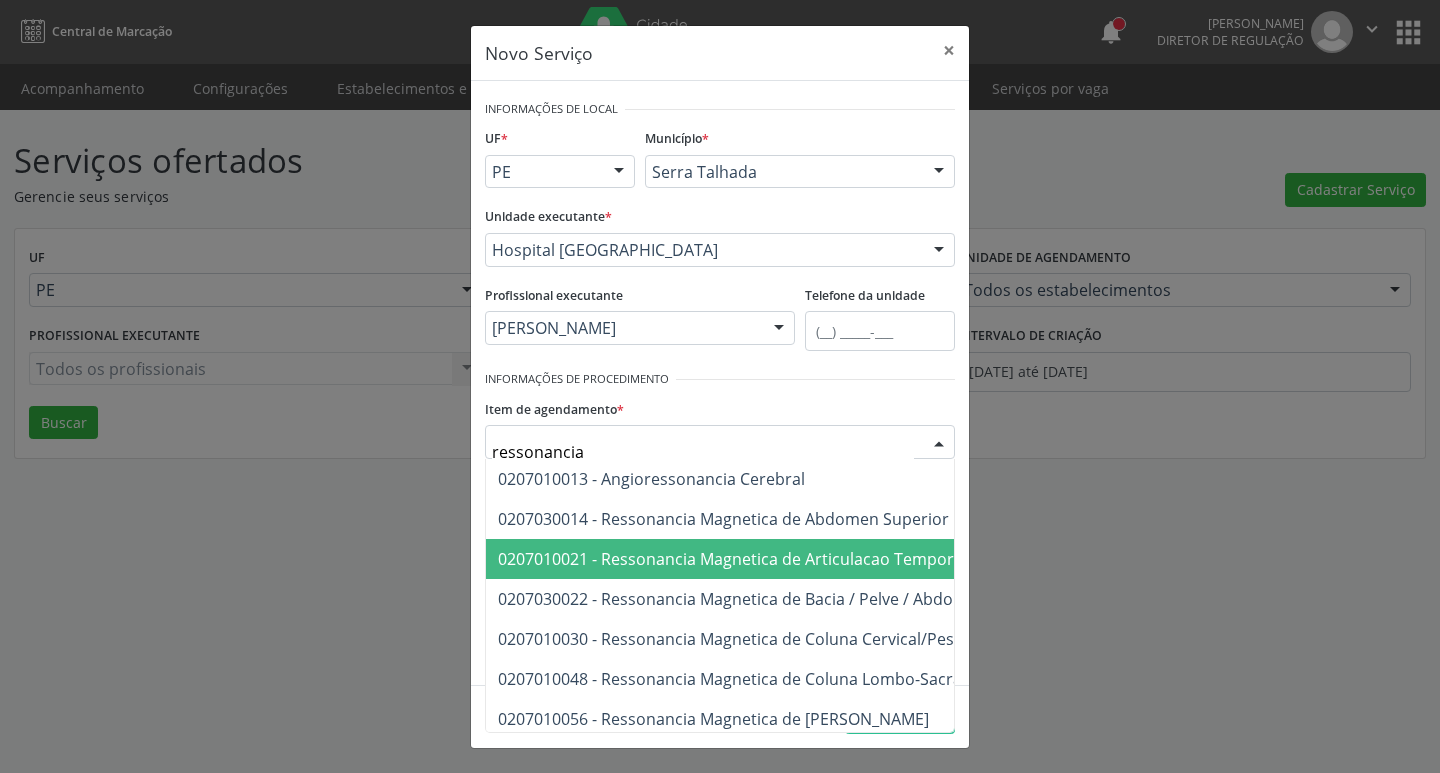 scroll, scrollTop: 100, scrollLeft: 0, axis: vertical 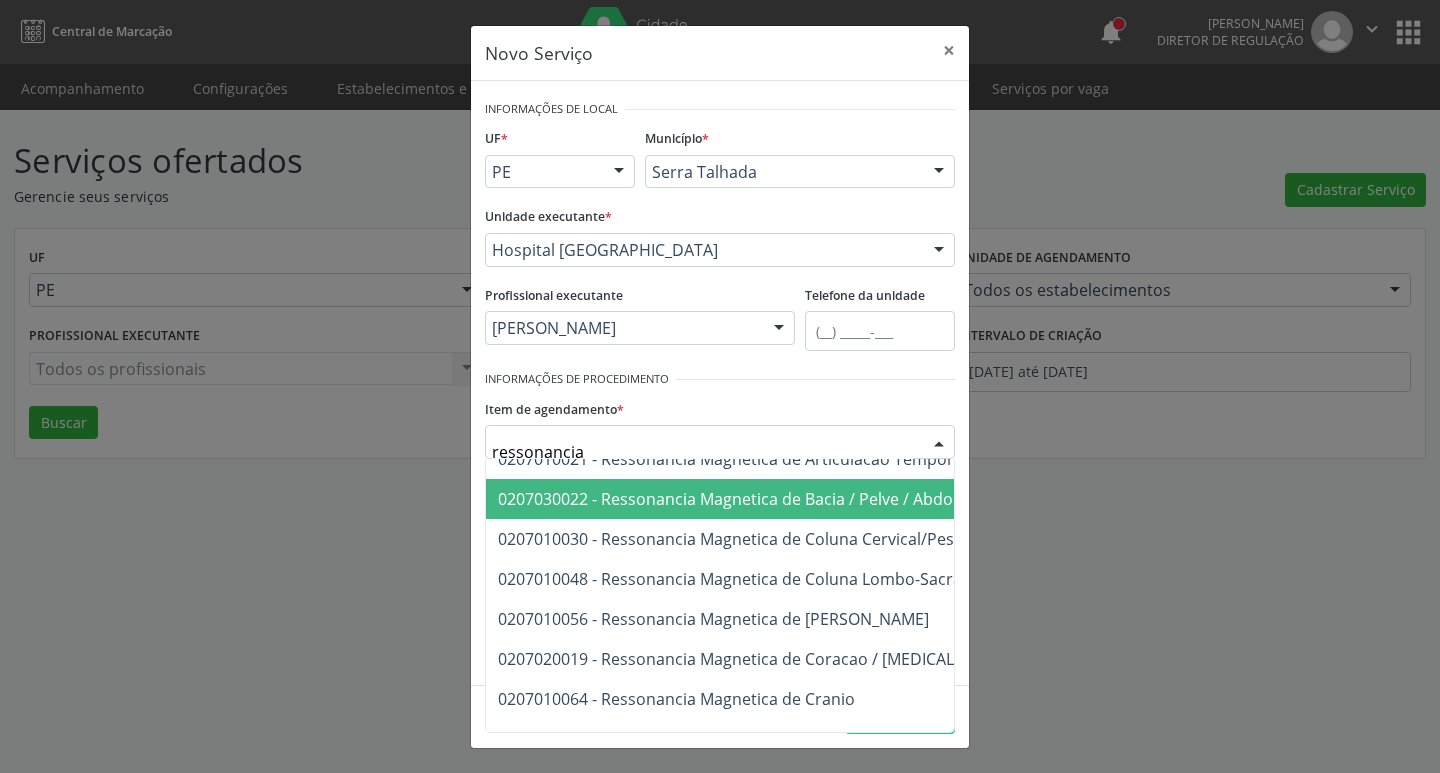 click on "0207030022 - Ressonancia Magnetica de Bacia / Pelve / Abdomen Inferior" at bounding box center [815, 499] 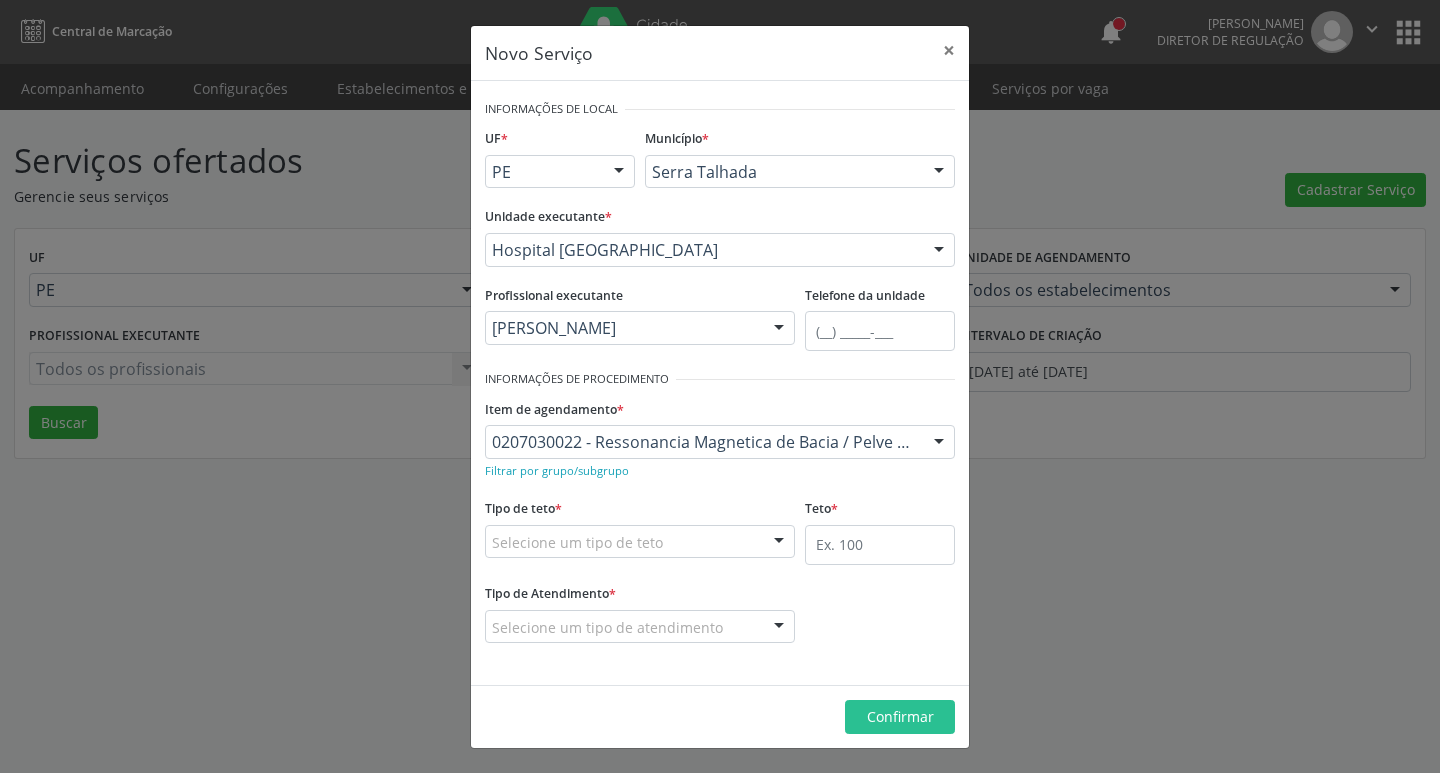 click at bounding box center (939, 443) 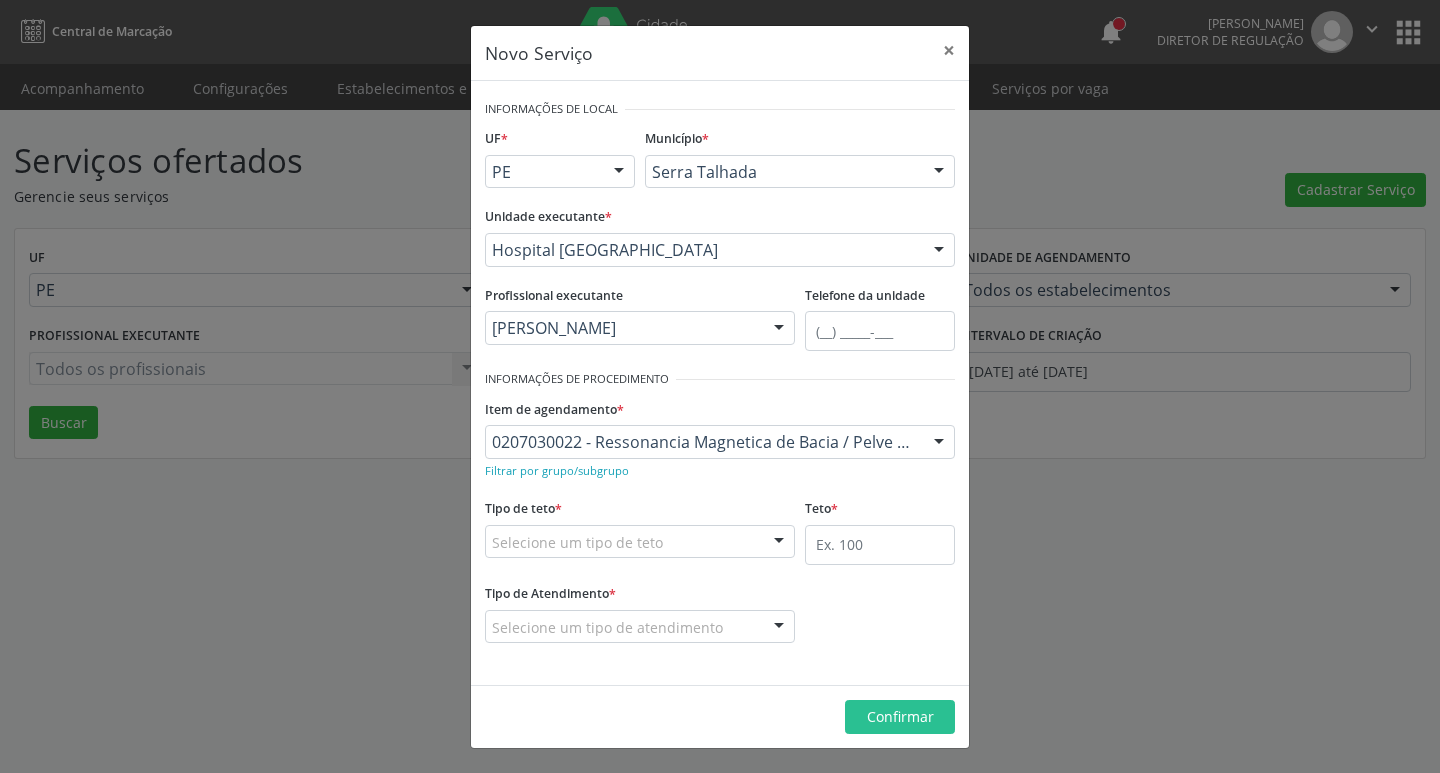 click on "Item de agendamento
*
0207030022 - Ressonancia Magnetica de Bacia / Pelve / Abdomen Inferior         0304070076 - .Quimioterapia de Leucemia Linfoide/Linfoblástica Aguda, Leucemia Mieloide Aguda e Leucemia Promielocítica Aguda Na Infância e Adolescência - 1ª Linha - Fase de Manutenção   0604320140 - Abatacepte 125 Mg Injetável (Por Seringa Preenchida)   0604320124 - Abatacepte 250 Mg Injetável (Por Frasco Ampola).   0603050018 - Abciximabe   0406010013 - Abertura de Comunicação Inter-Atrial   0406010021 - Abertura de Estenose Aortica Valvar   0406011265 - Abertura de Estenose Aortica Valvar (Criança e Adolescente)   0406010030 - Abertura de Estenose Pulmonar Valvar   0406011273 - Abertura de Estenose Pulmonar Valvar (Criança e Adolescente)   0301080011 - Abordagem Cognitiva Comportamental do Fumante (Por Atendimento / Paciente)   0307020010 - Acesso A Polpa Dentaria e Medicacao (Por Dente)   0604660030 - Acetazolamida 250 Mg (Por Comprimido)" at bounding box center [720, 426] 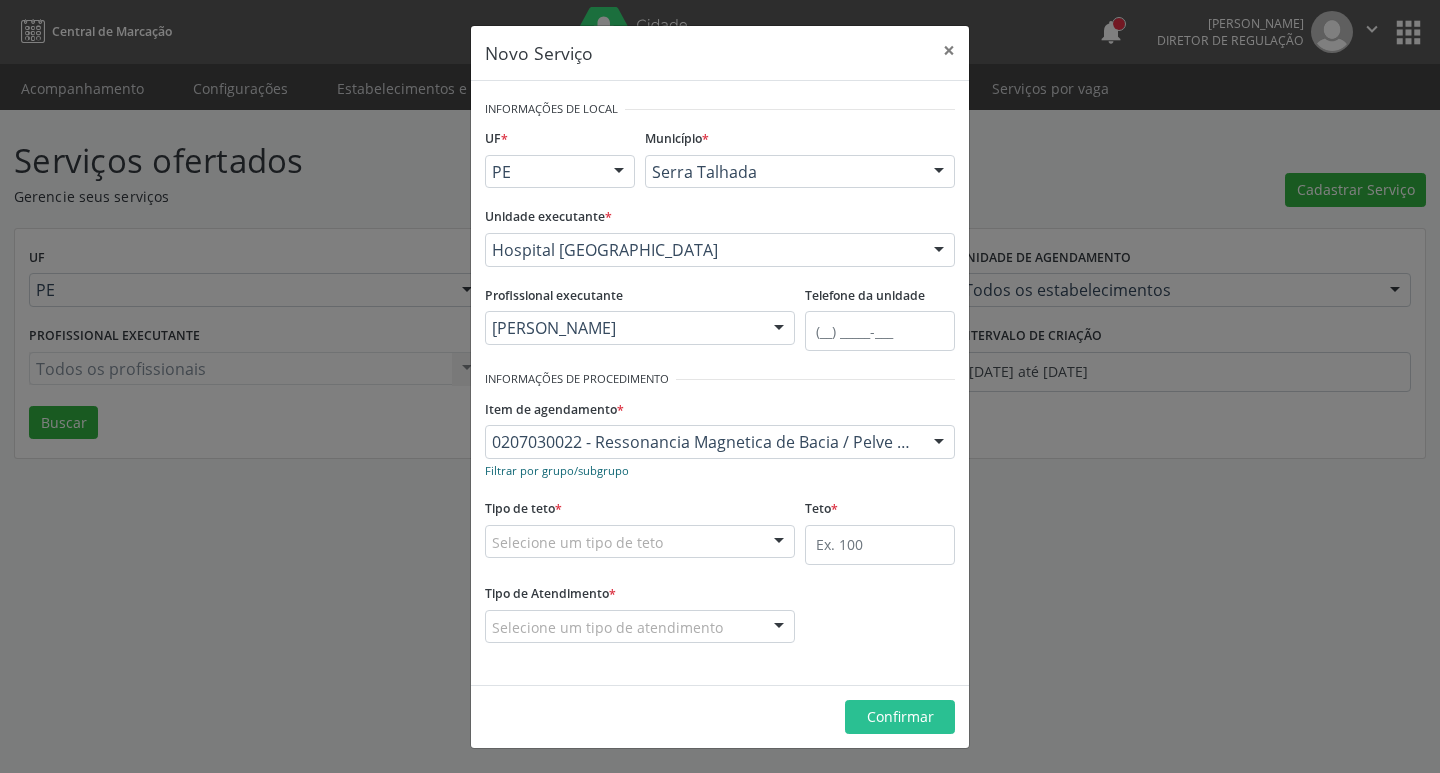 click on "Filtrar por grupo/subgrupo" at bounding box center [557, 470] 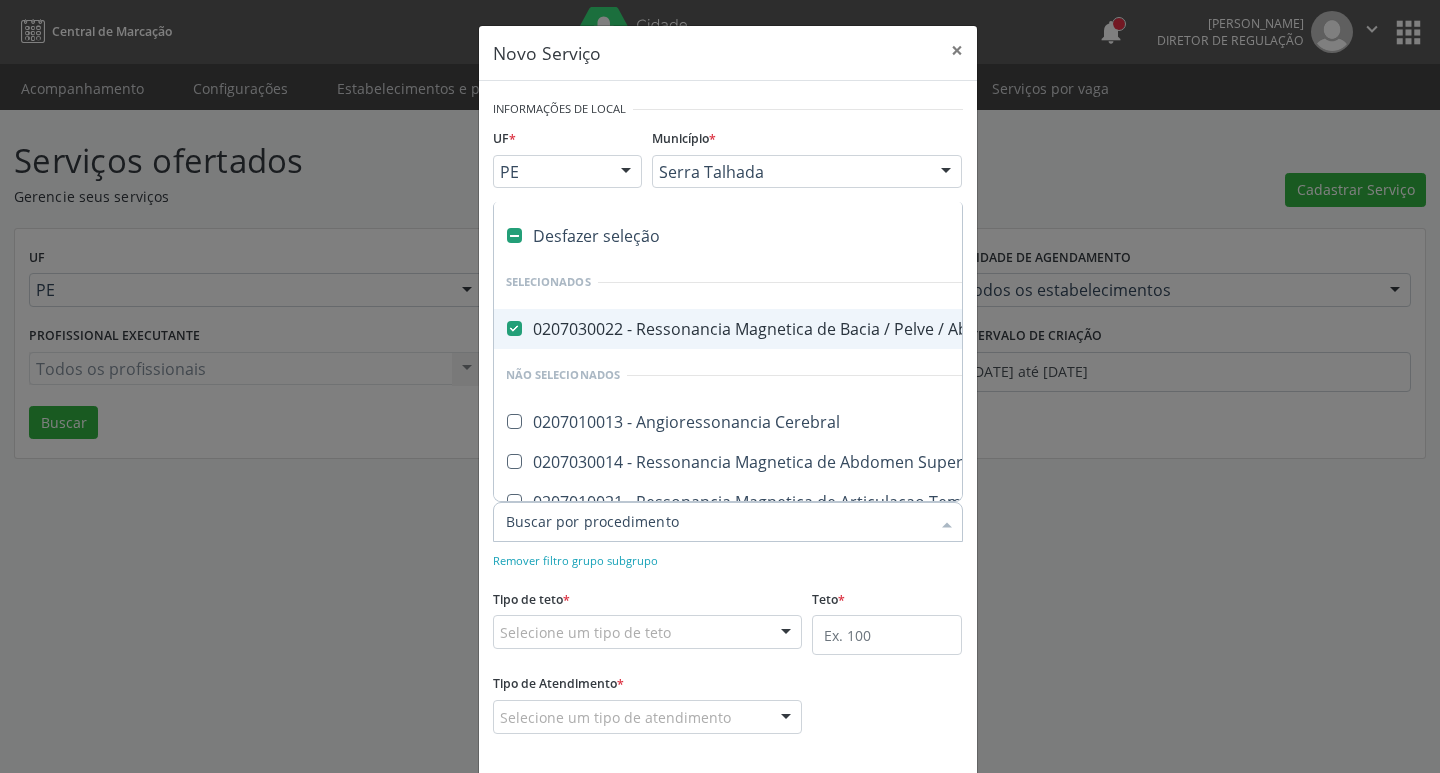 click at bounding box center (947, 524) 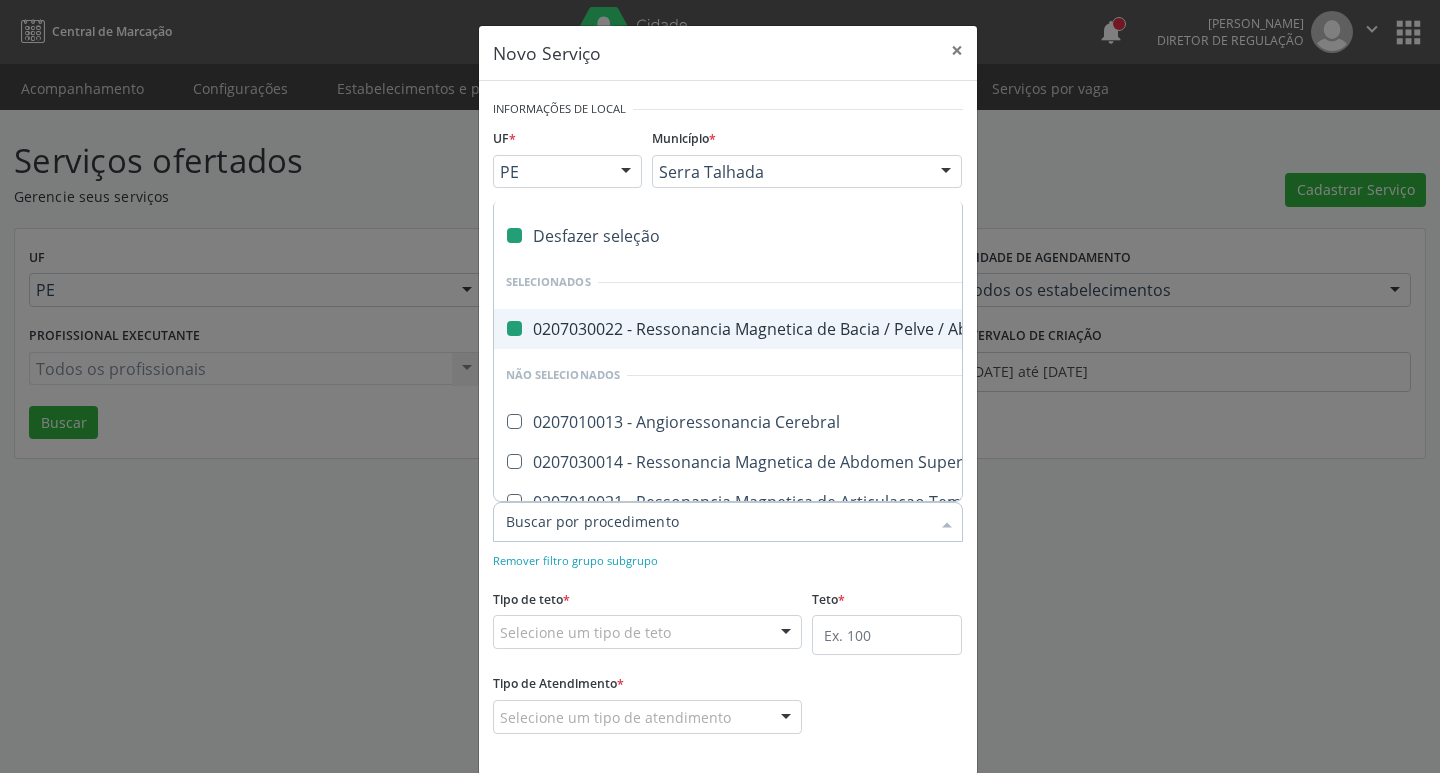 checkbox on "false" 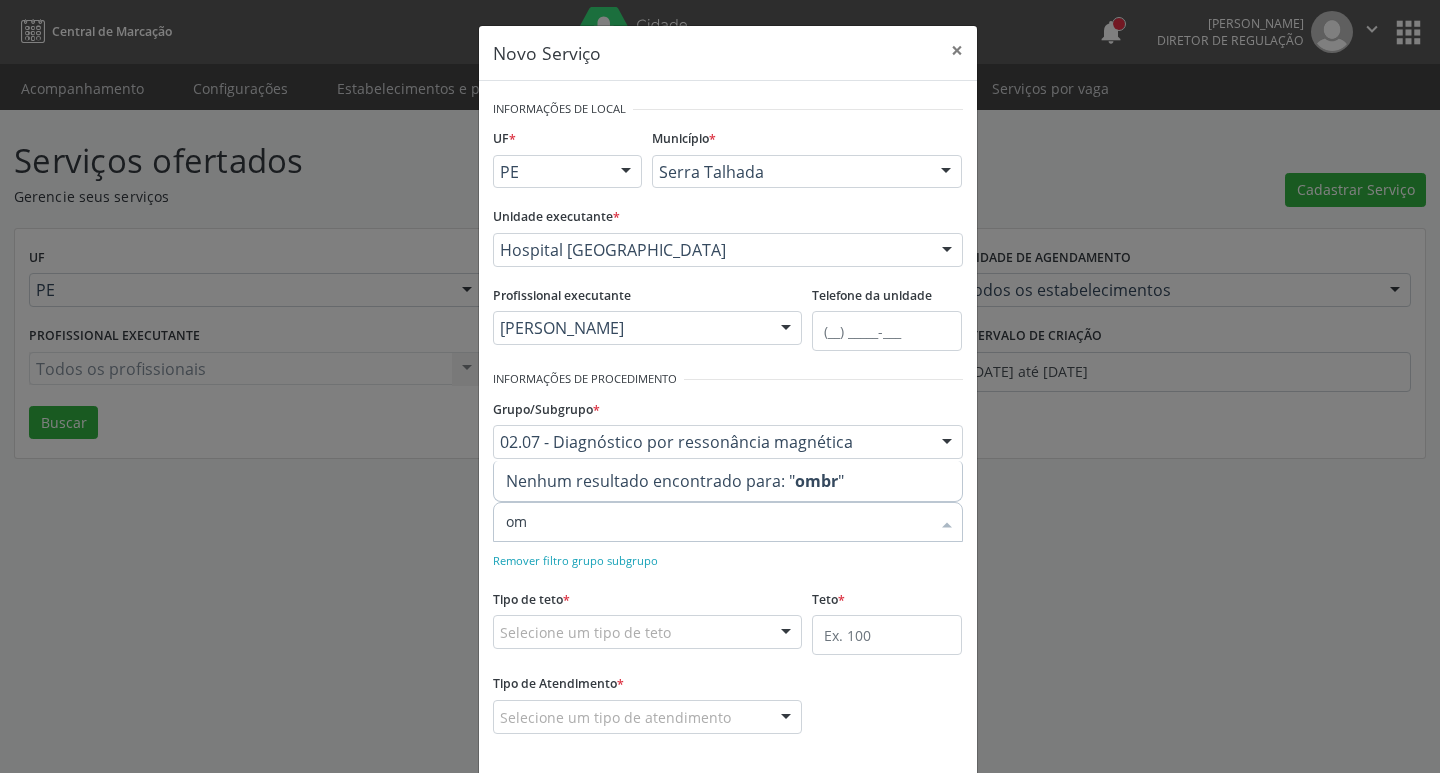type on "o" 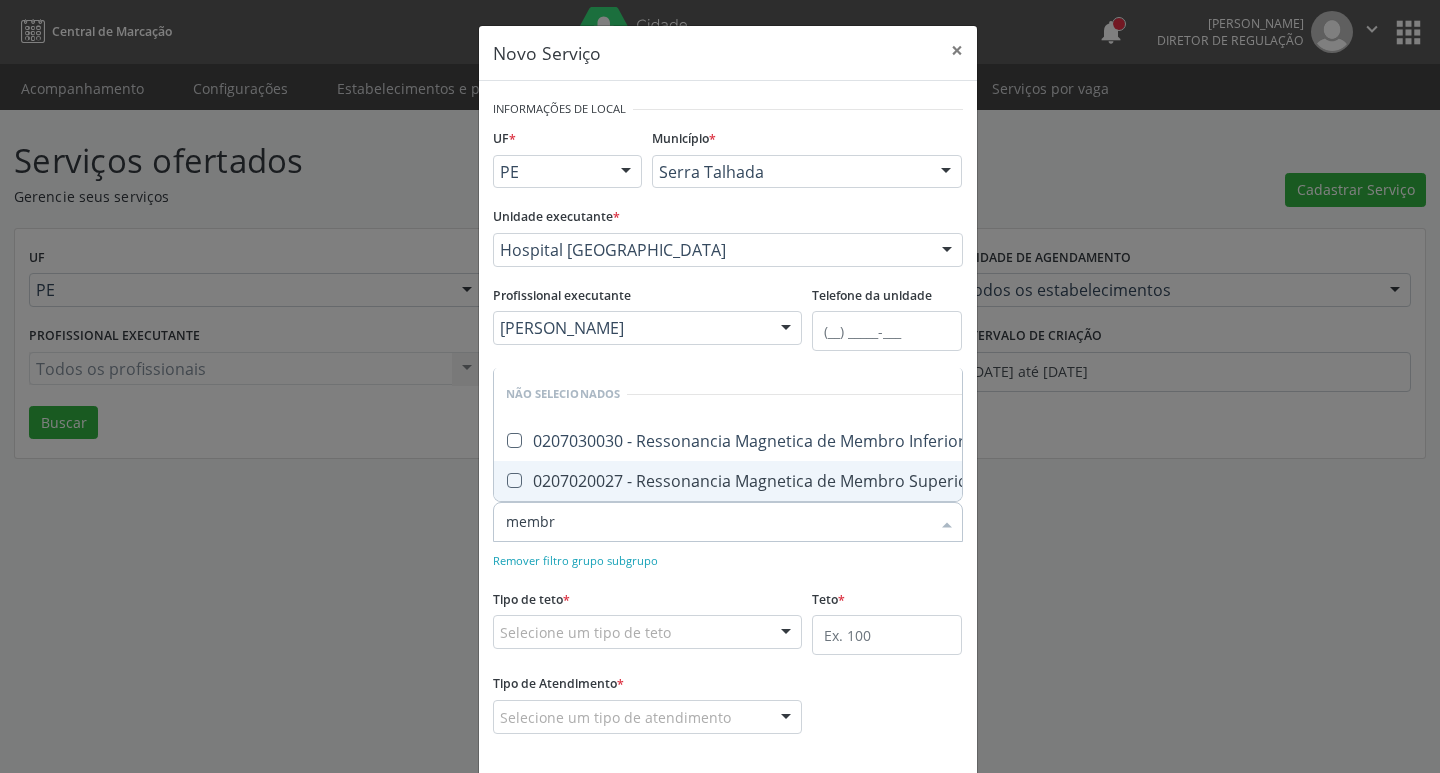 type on "membro" 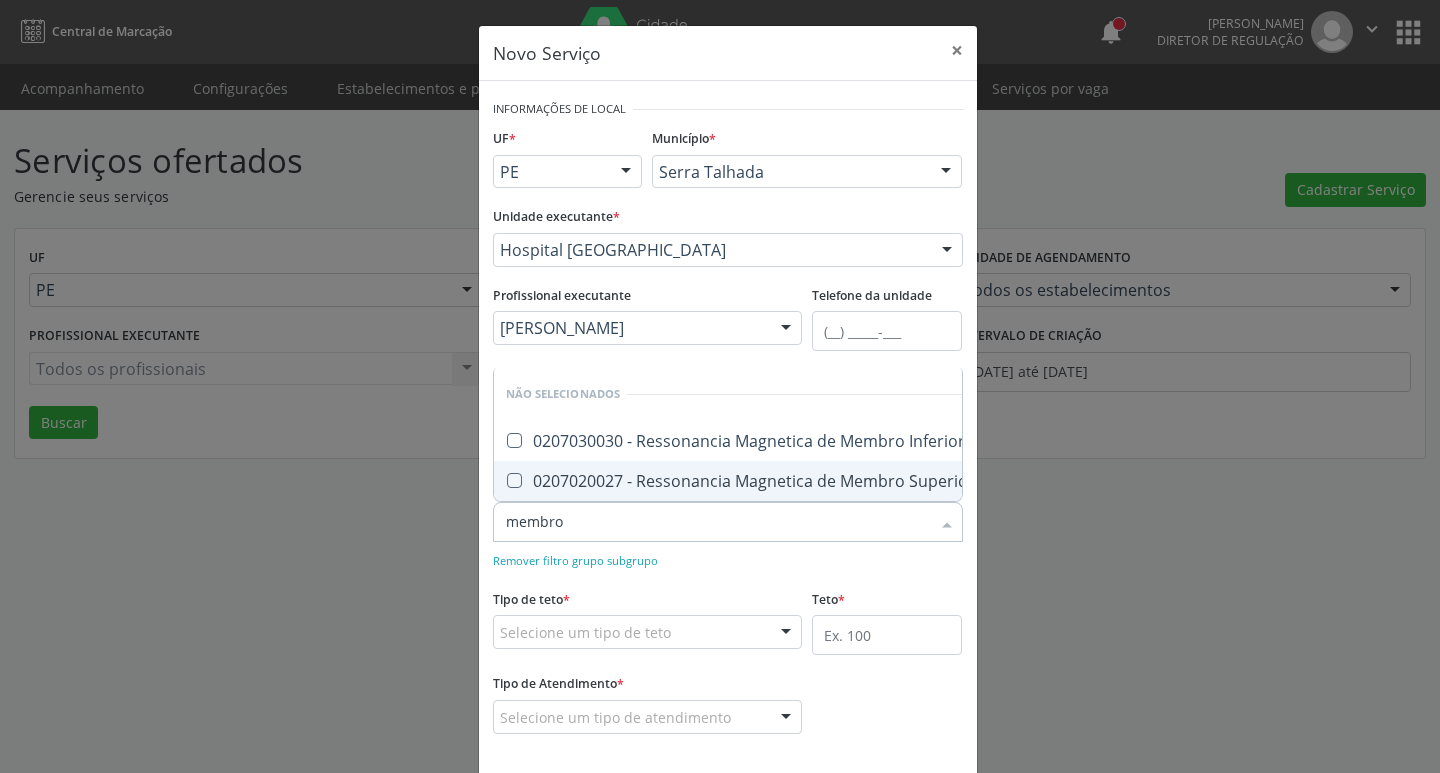 click on "0207020027 - Ressonancia Magnetica de Membro Superior (Unilateral)" at bounding box center (784, 481) 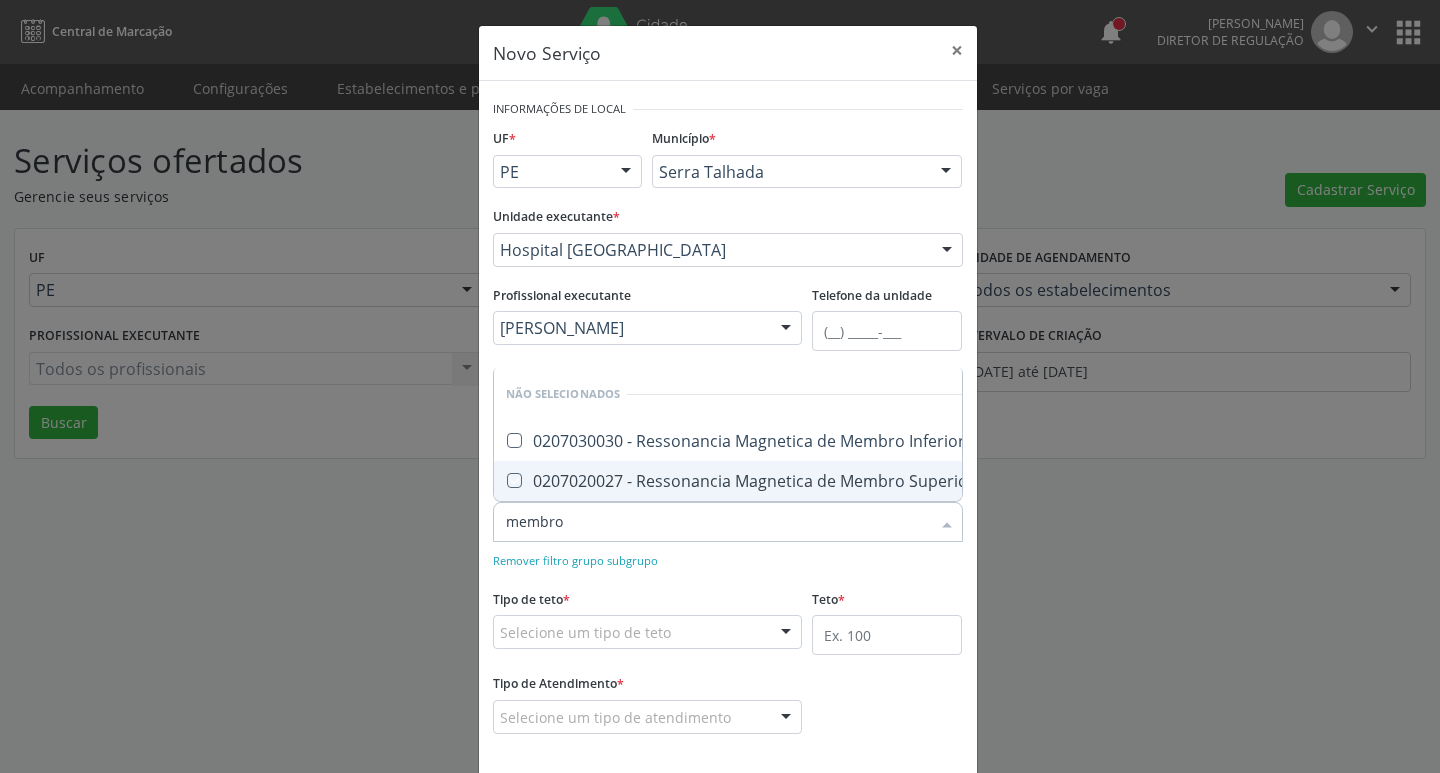 checkbox on "true" 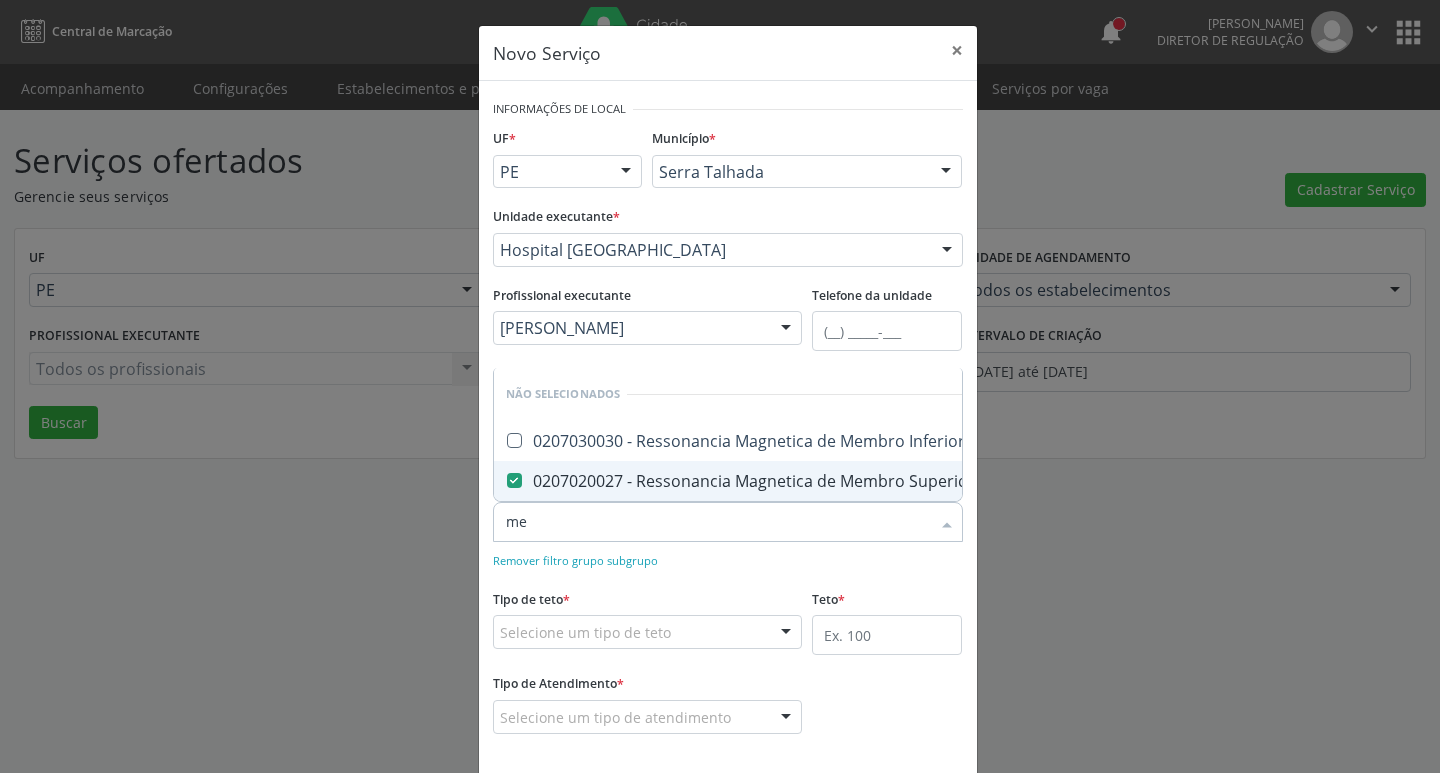 type on "m" 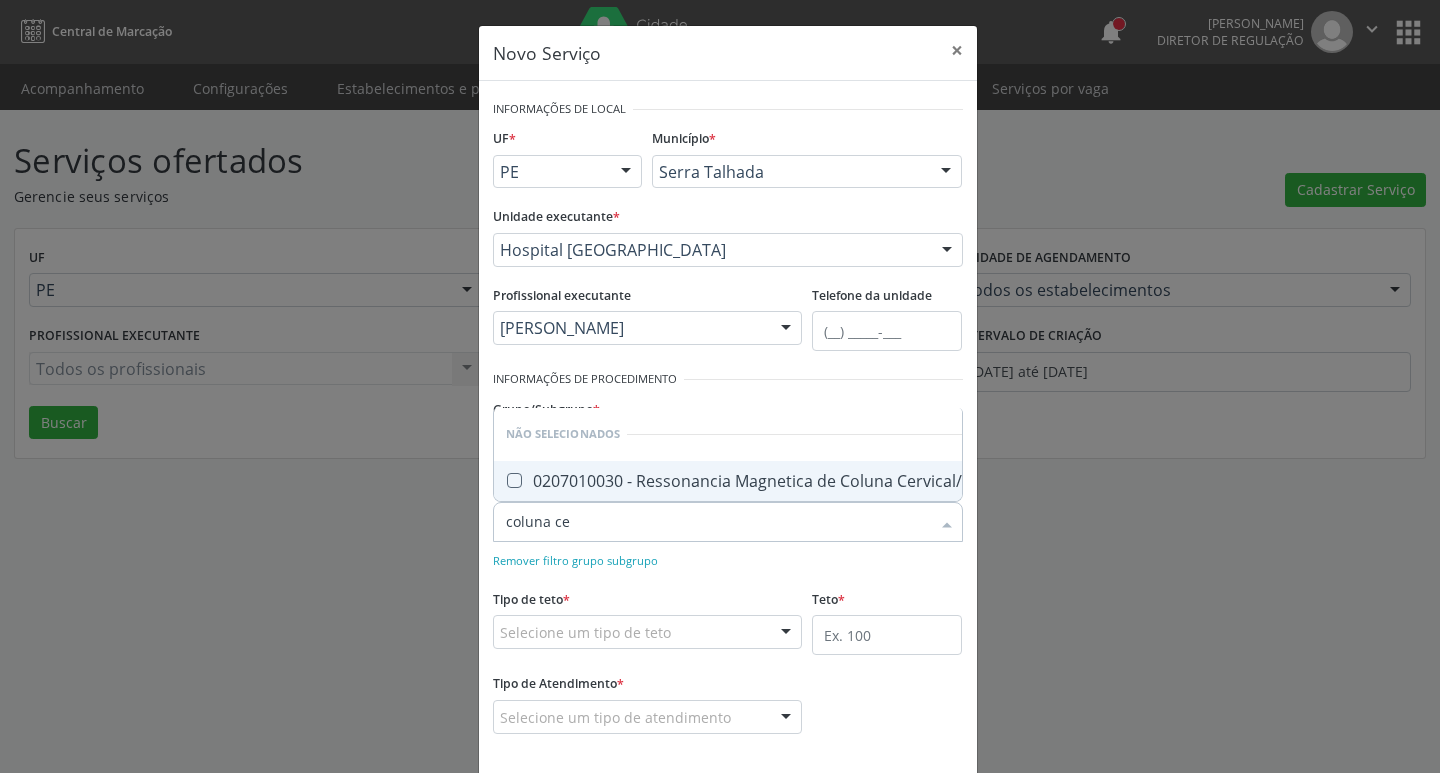 type on "coluna cer" 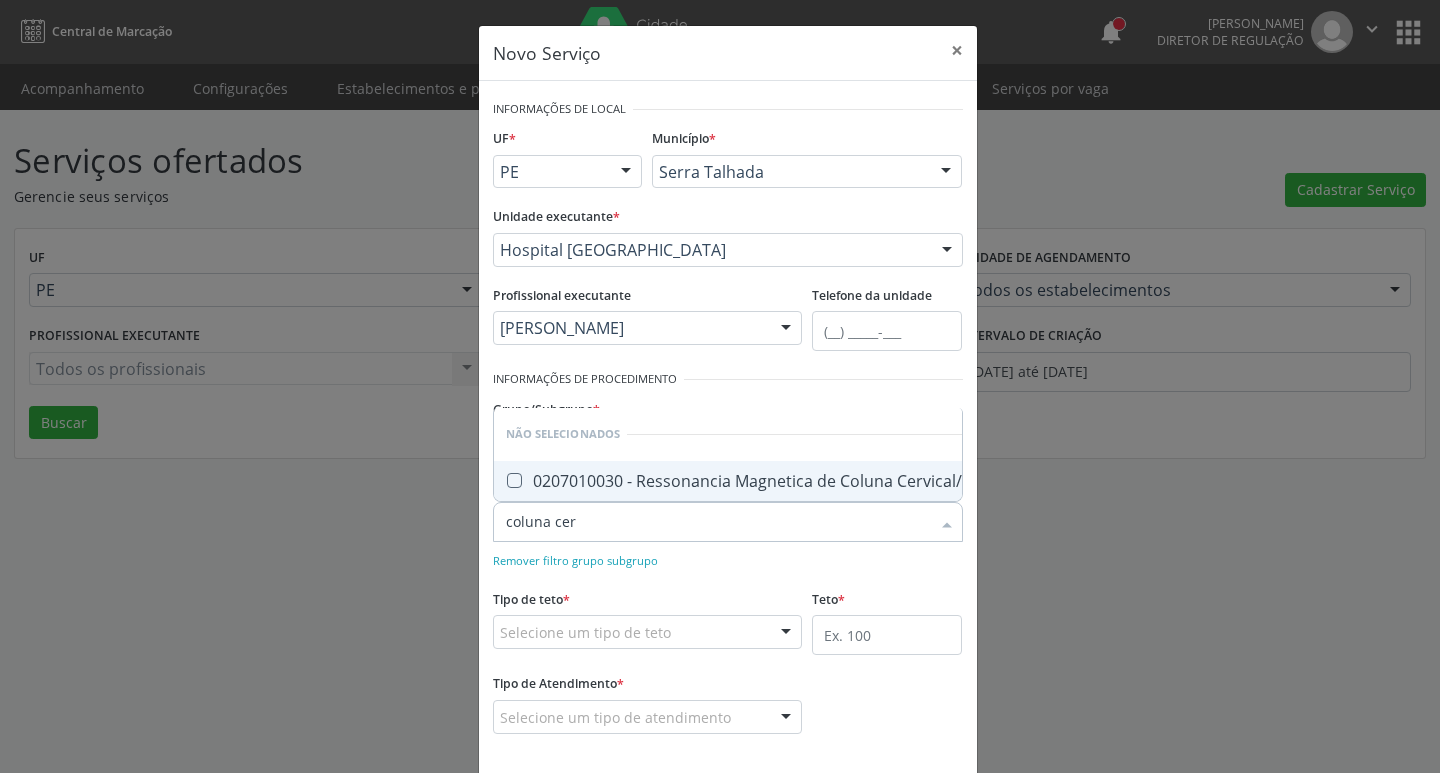 drag, startPoint x: 702, startPoint y: 470, endPoint x: 725, endPoint y: 488, distance: 29.206163 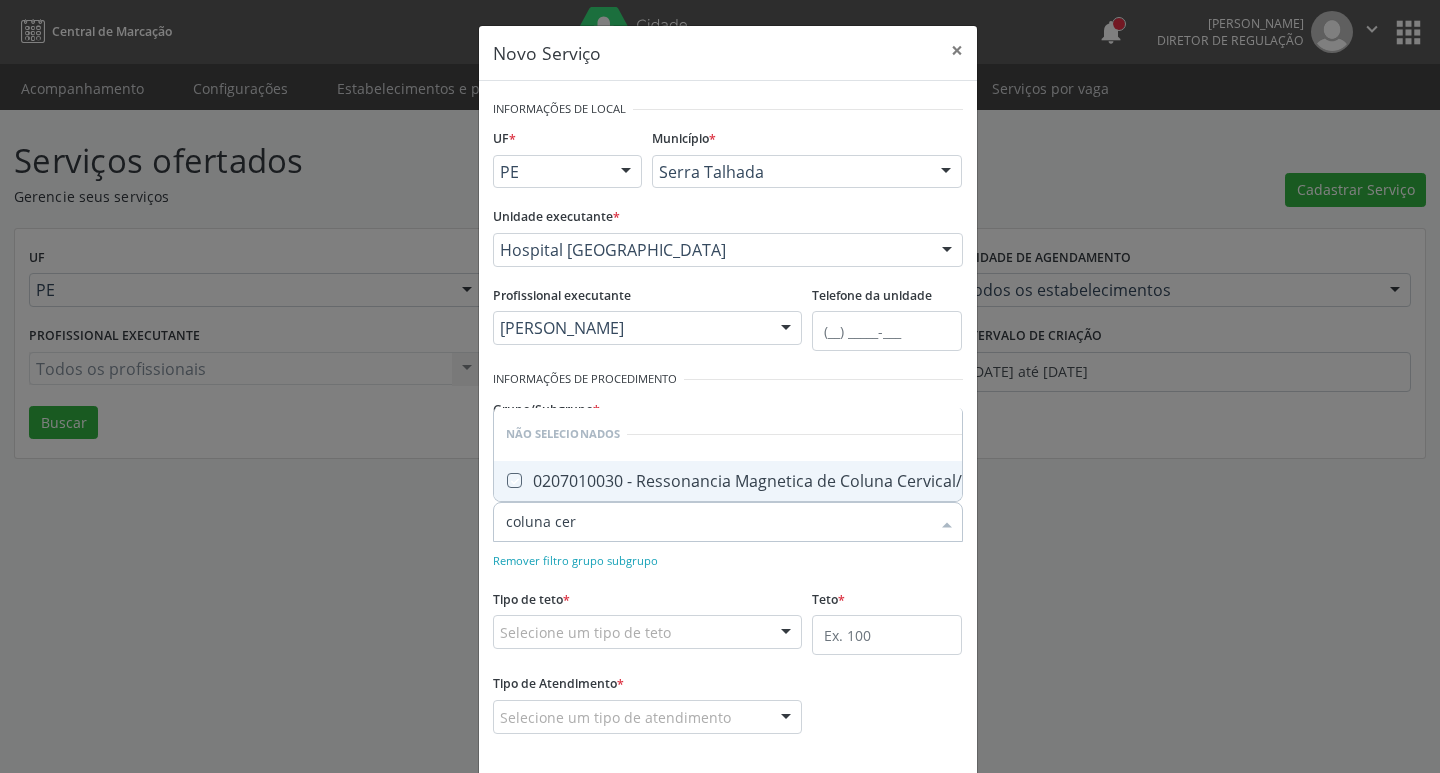 checkbox on "true" 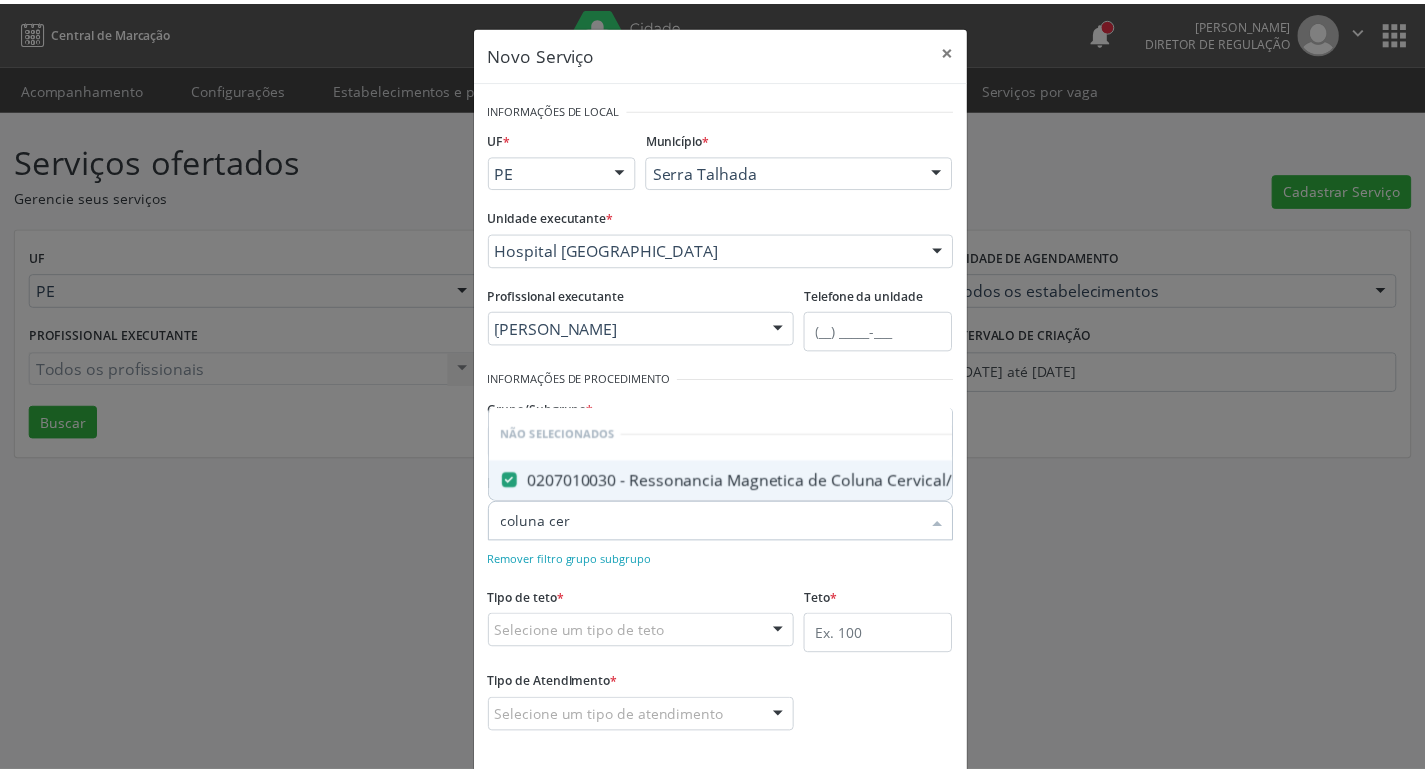 scroll, scrollTop: 91, scrollLeft: 0, axis: vertical 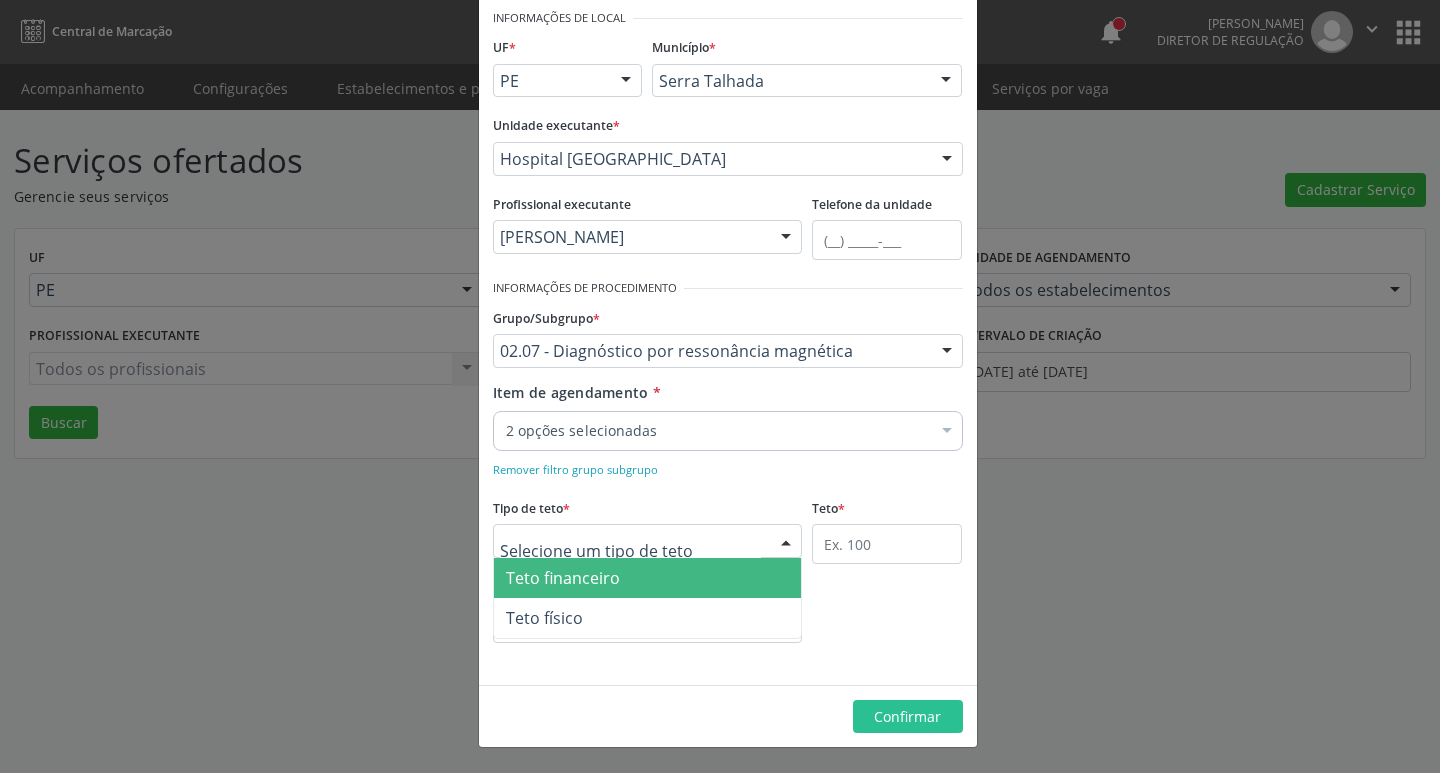 click at bounding box center [786, 542] 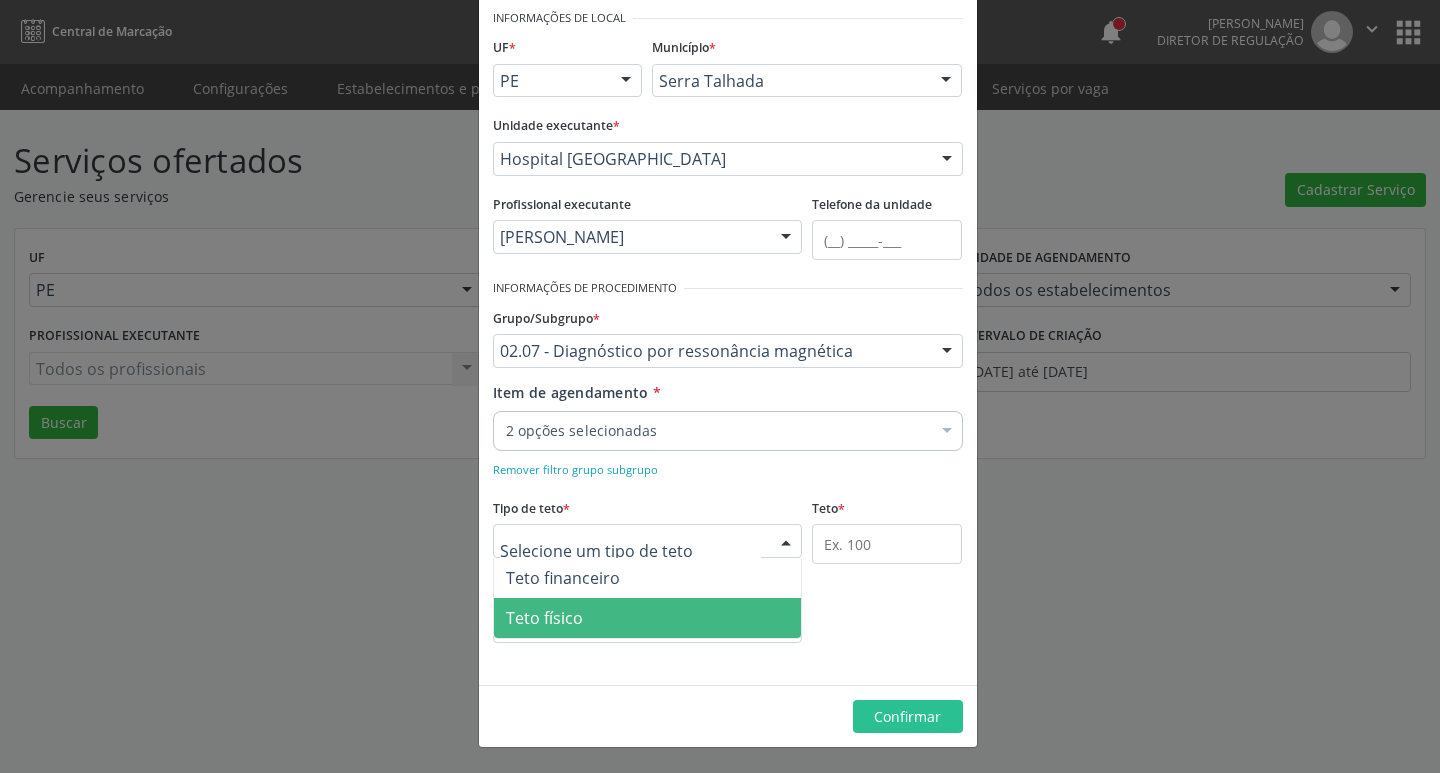 click on "Teto físico" at bounding box center (648, 618) 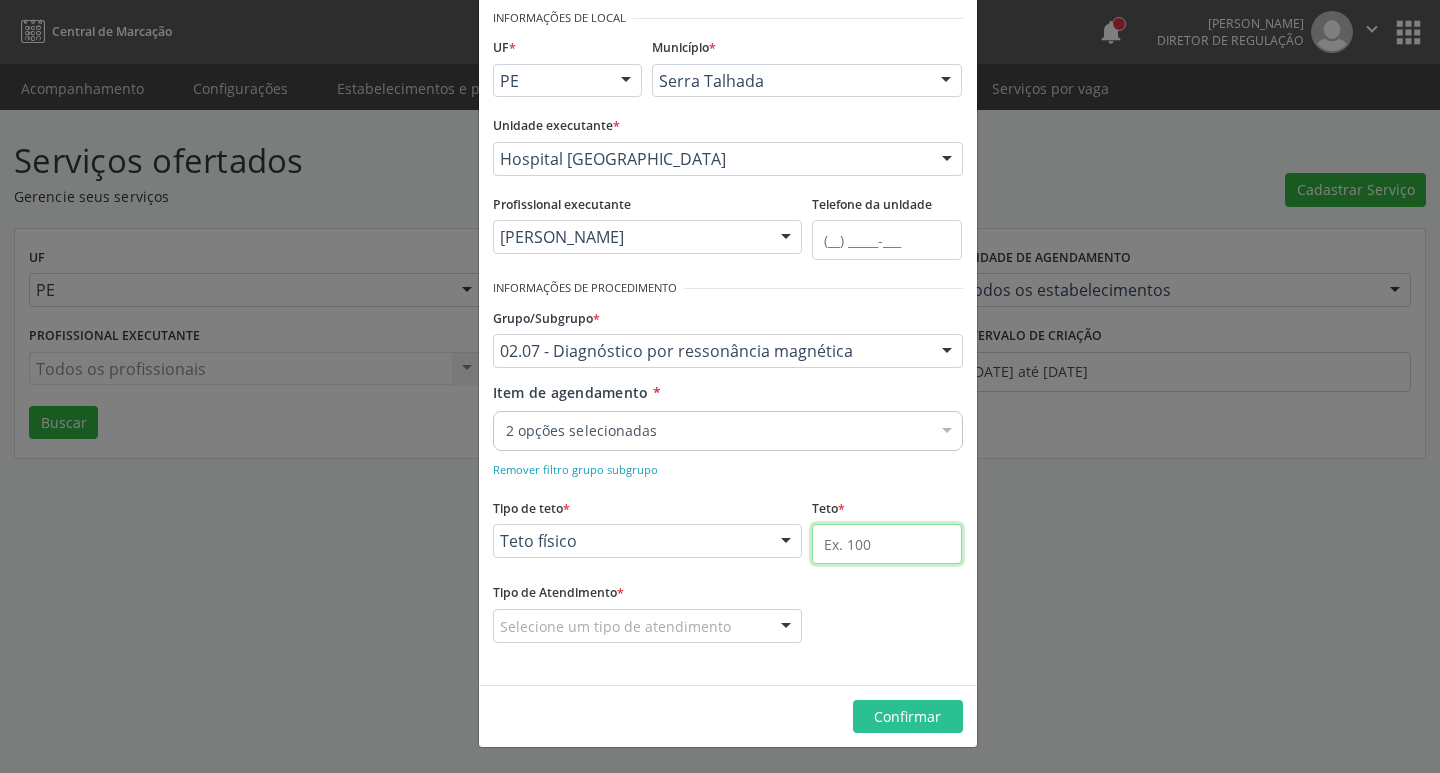 click at bounding box center (887, 544) 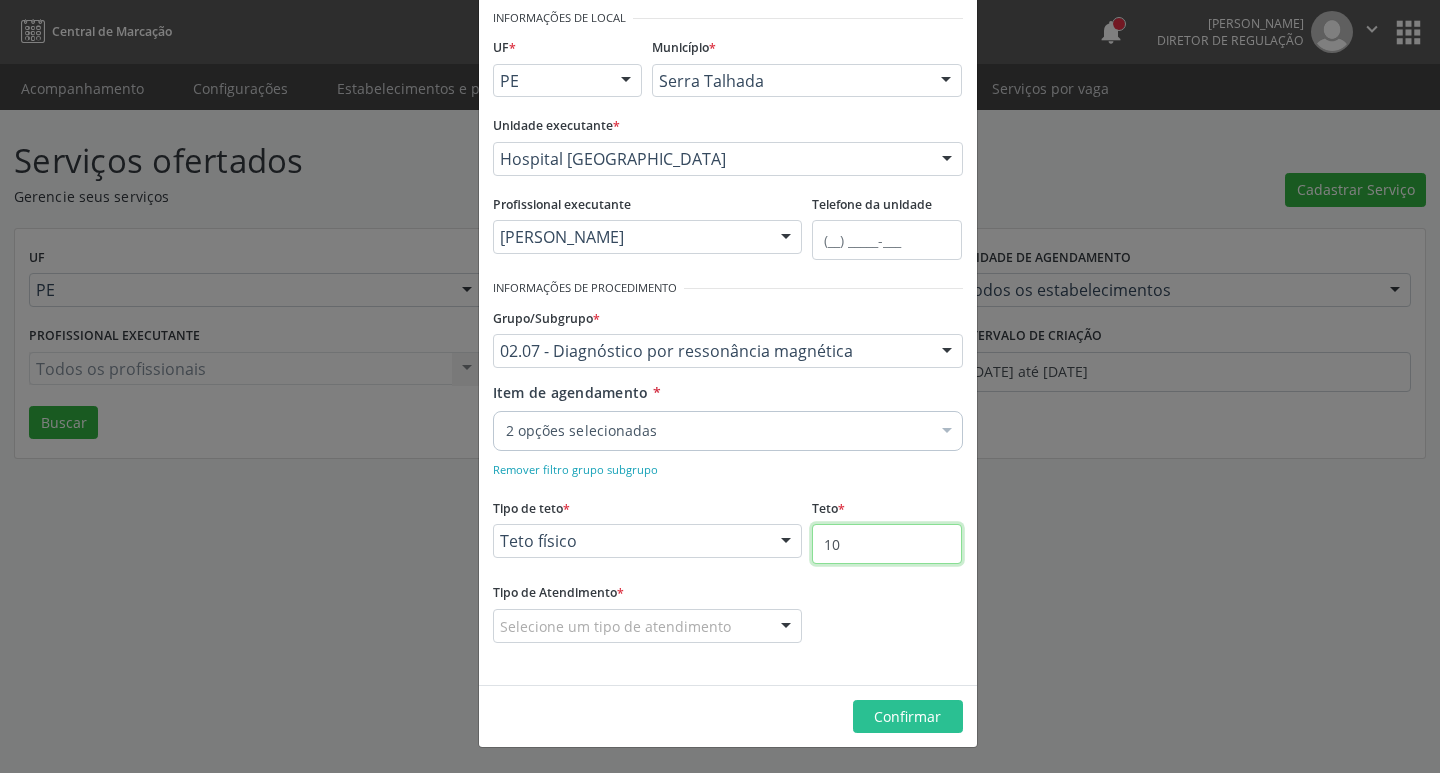 type on "10" 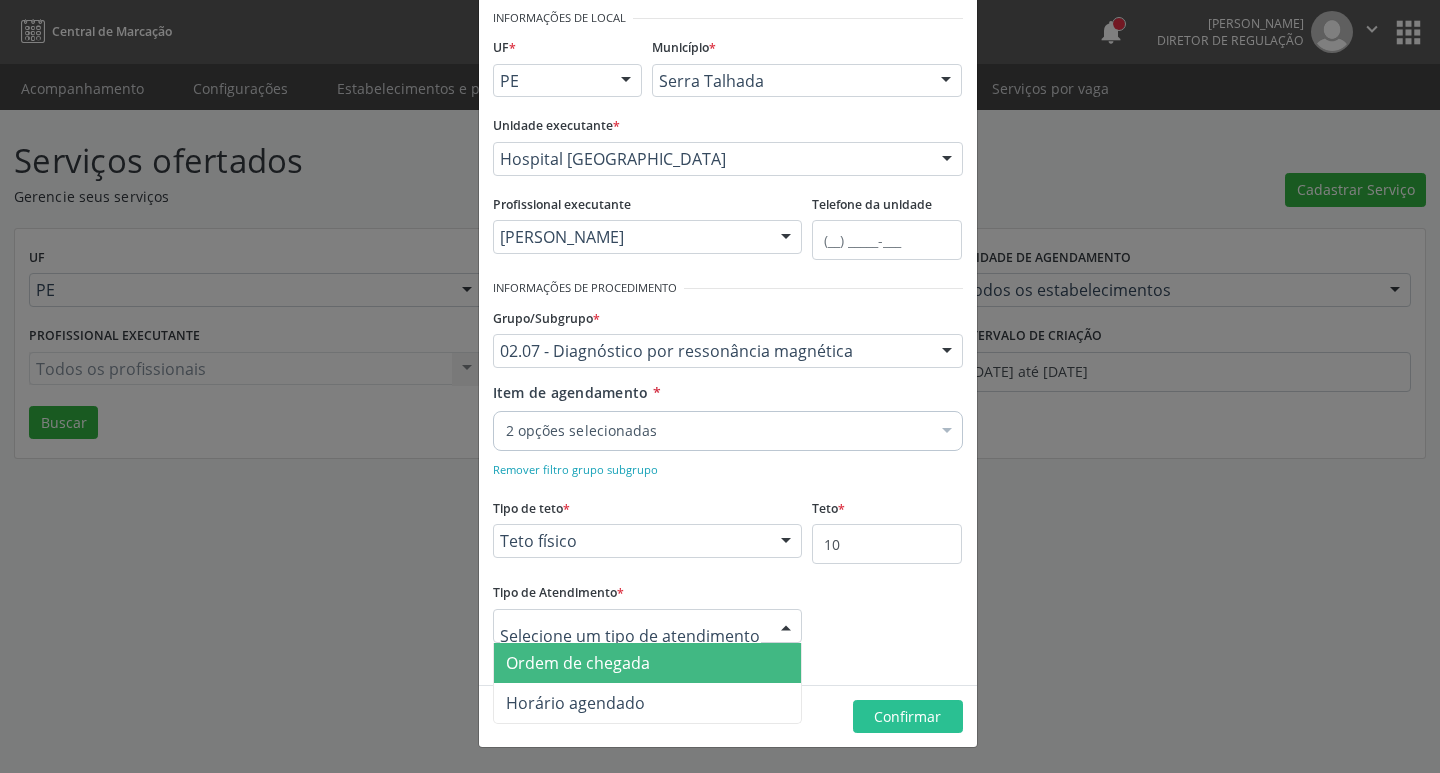 click at bounding box center [648, 626] 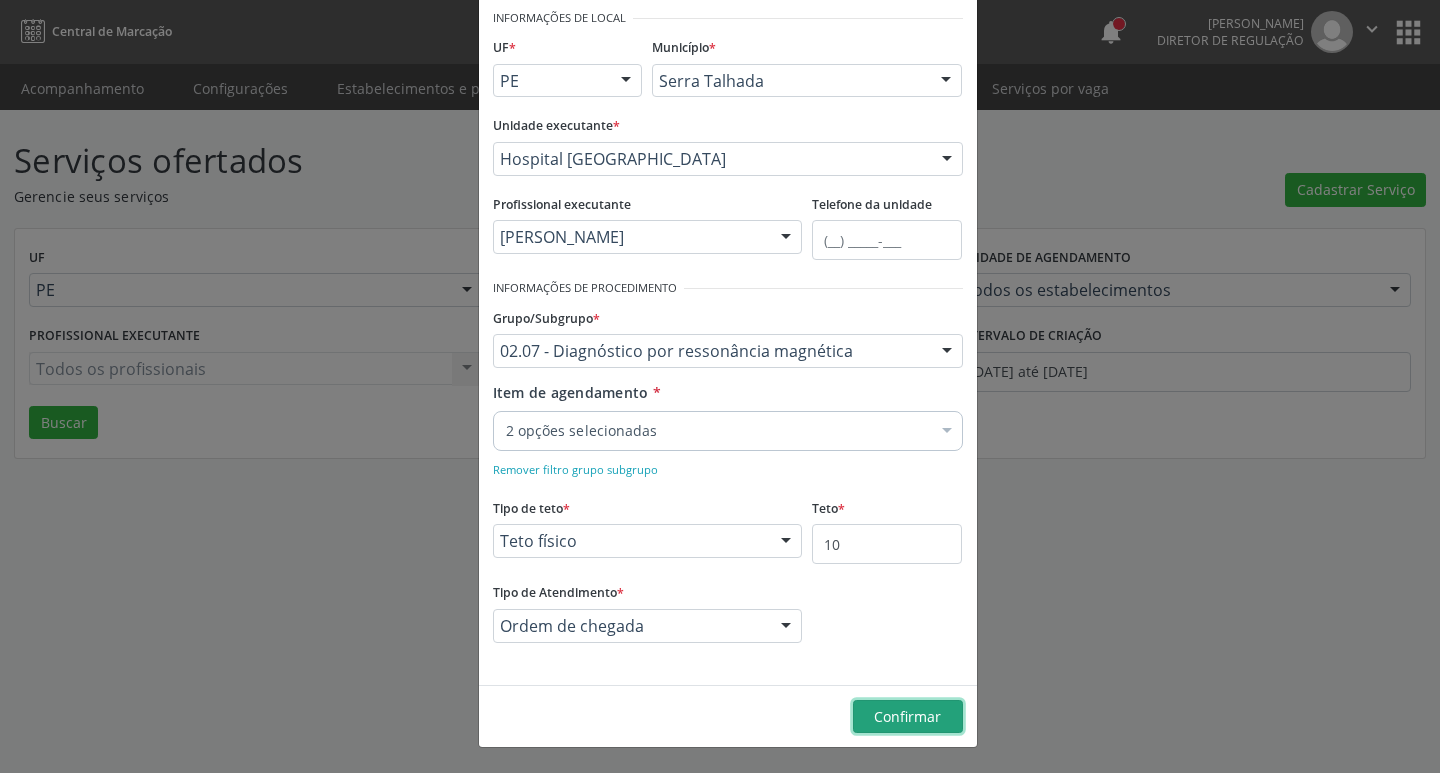 click on "Confirmar" at bounding box center (907, 716) 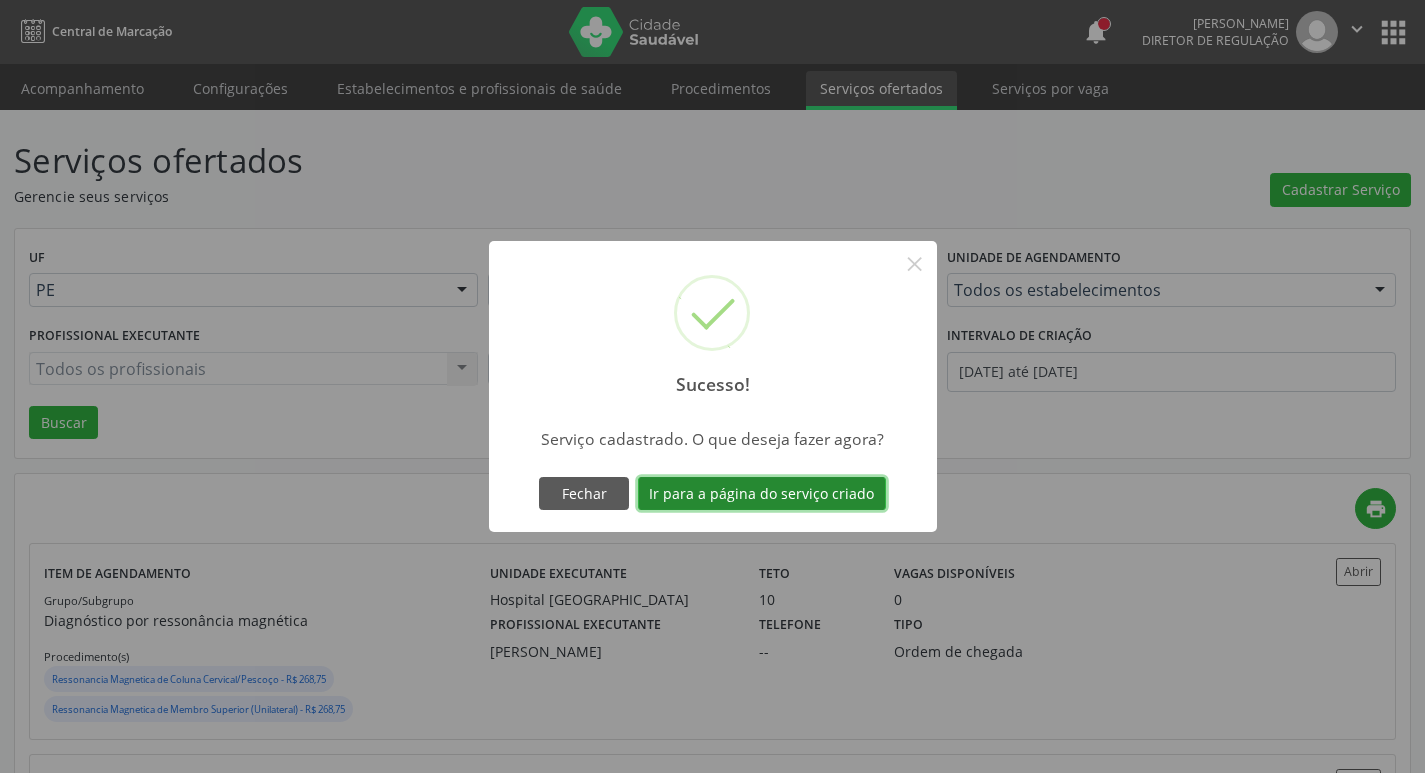 click on "Ir para a página do serviço criado" at bounding box center (762, 494) 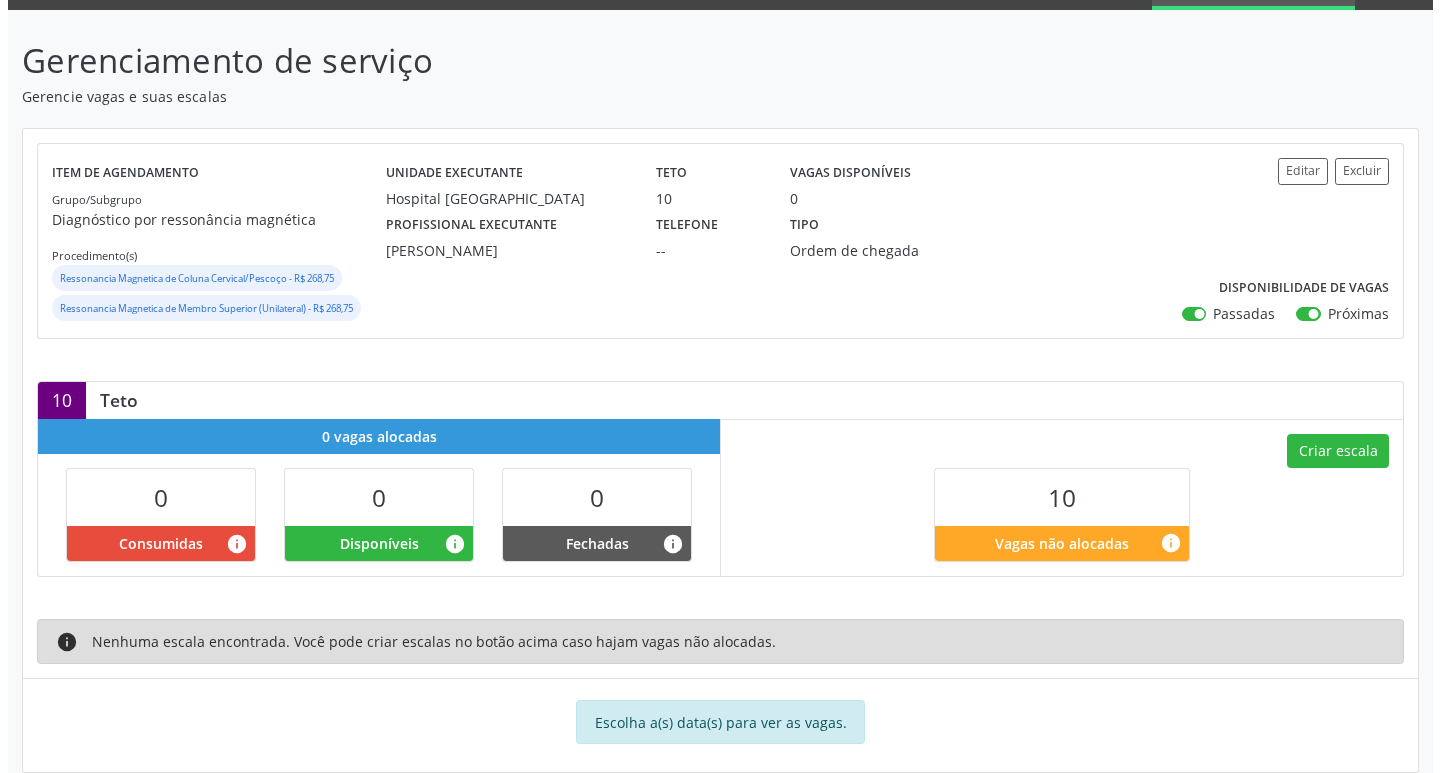 scroll, scrollTop: 128, scrollLeft: 0, axis: vertical 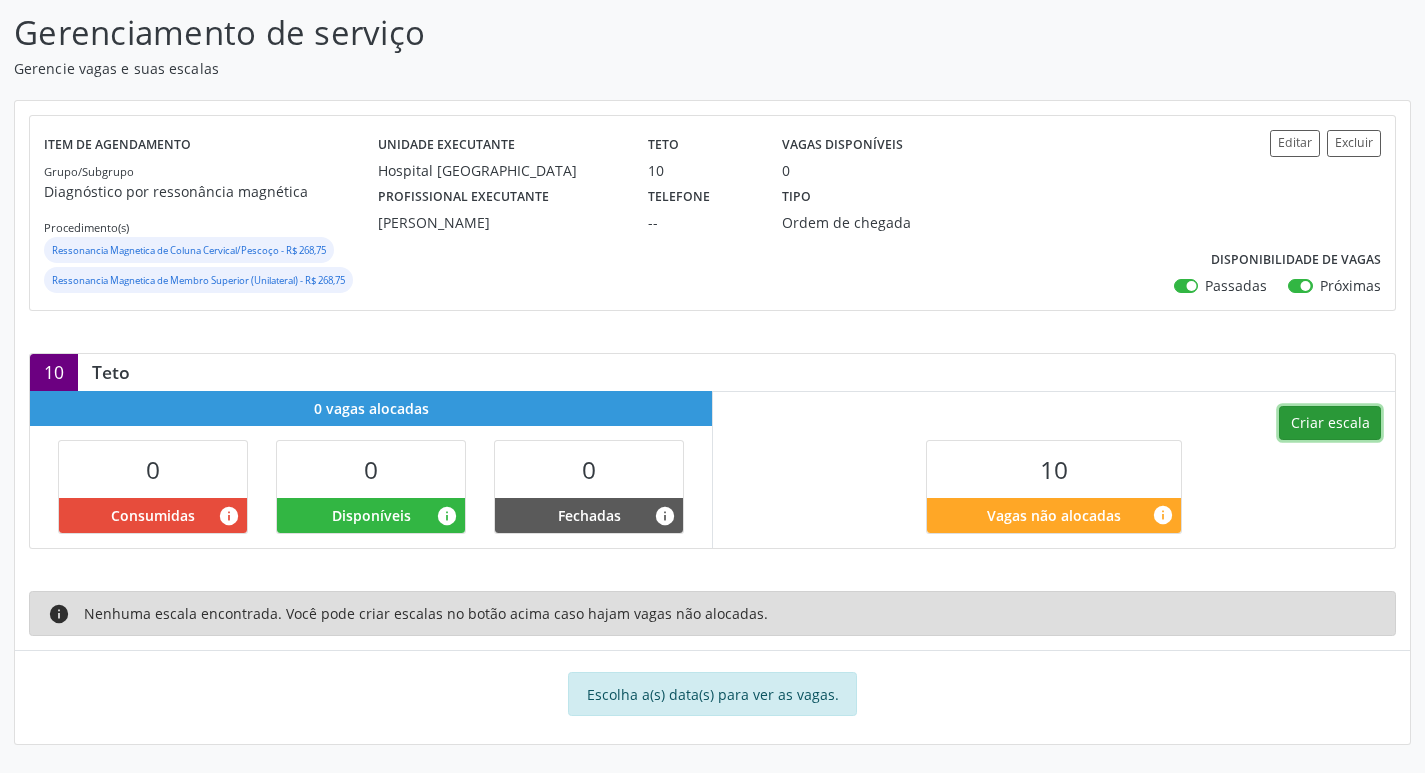 click on "Criar escala" at bounding box center [1330, 423] 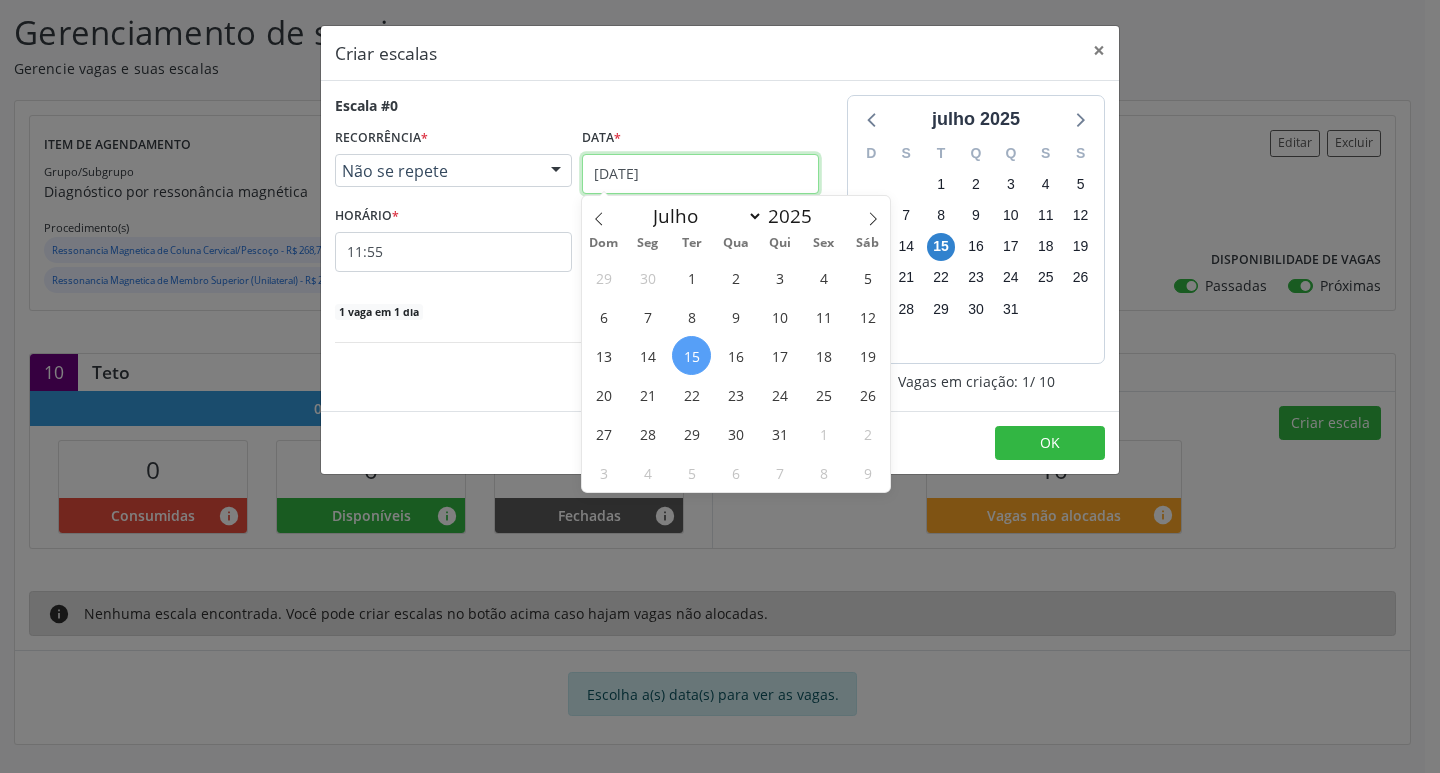 click on "[DATE]" at bounding box center (700, 174) 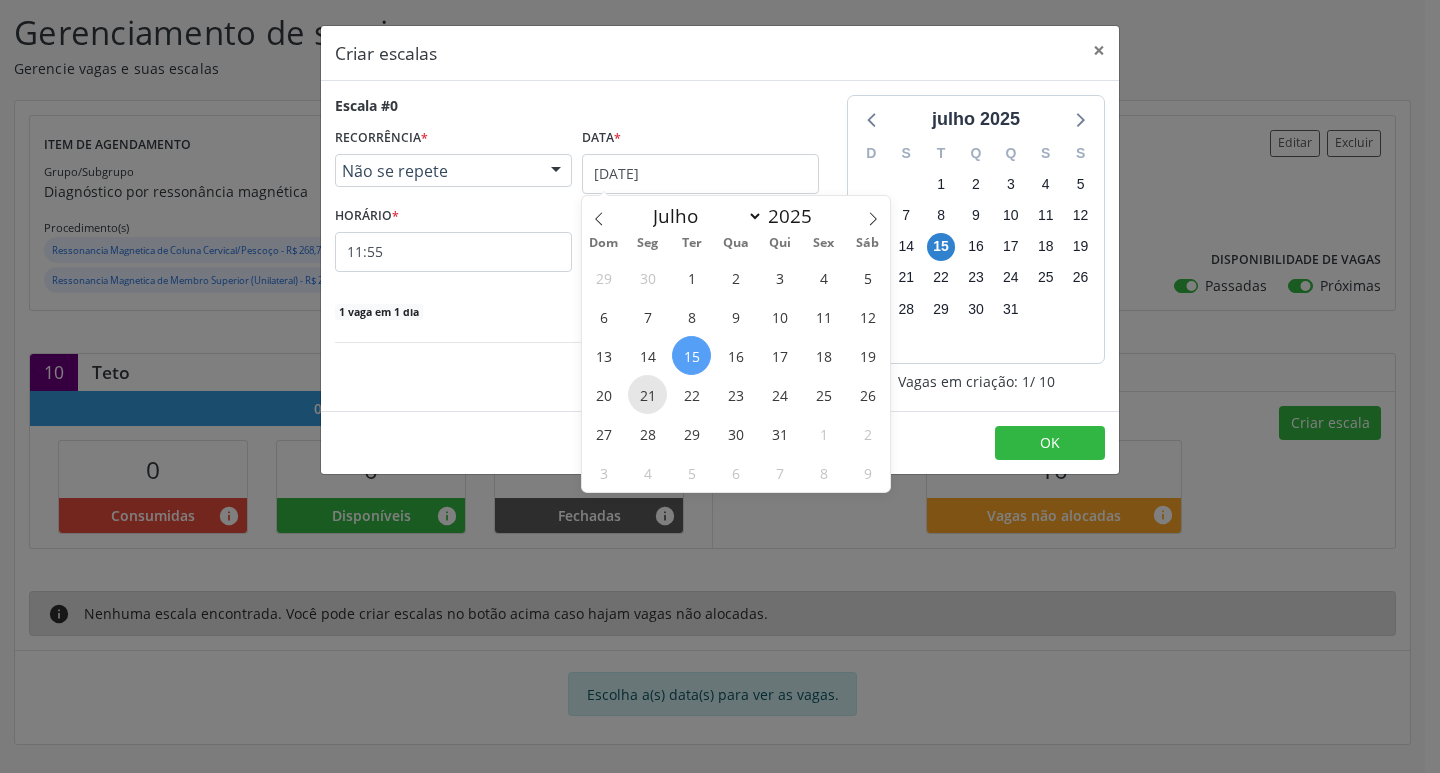 click on "21" at bounding box center [647, 394] 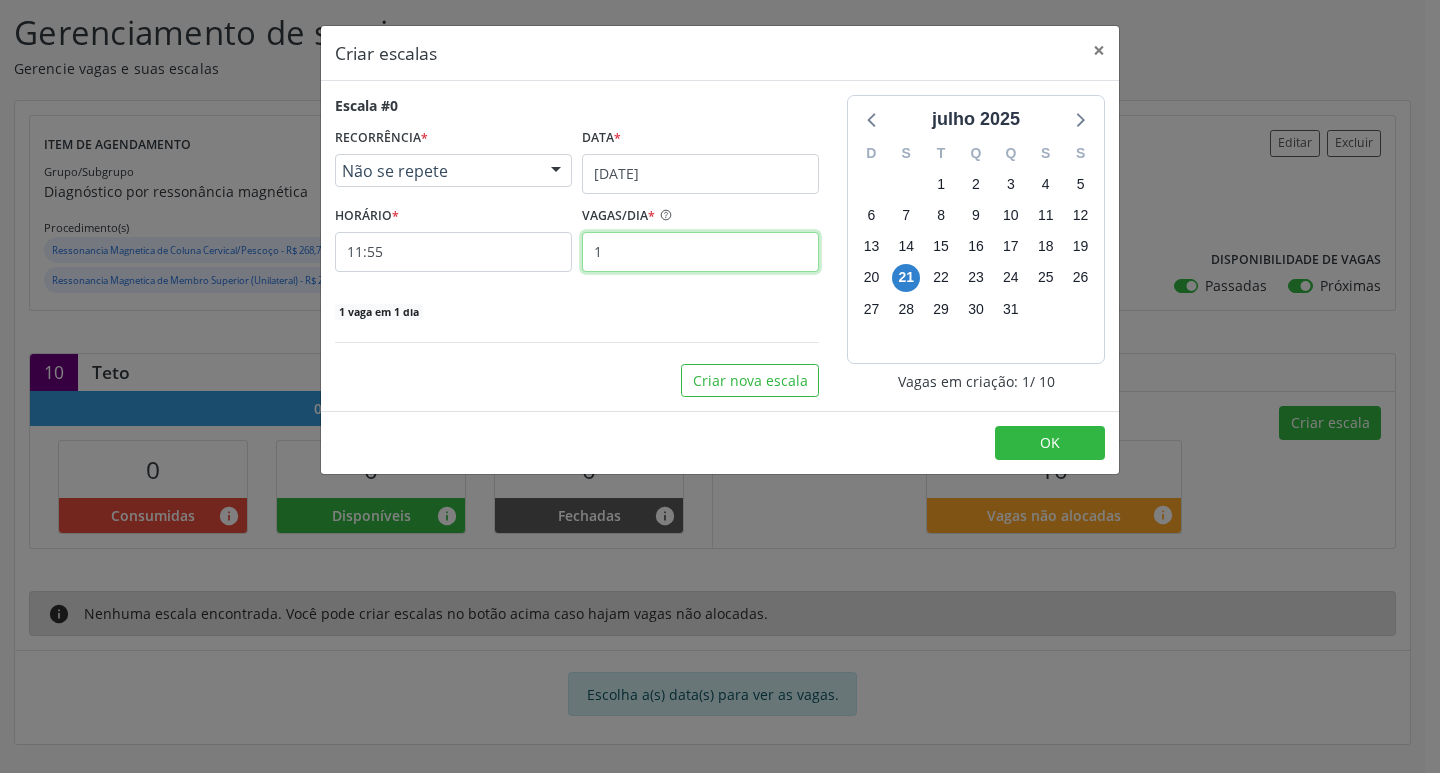 click on "1" at bounding box center (700, 252) 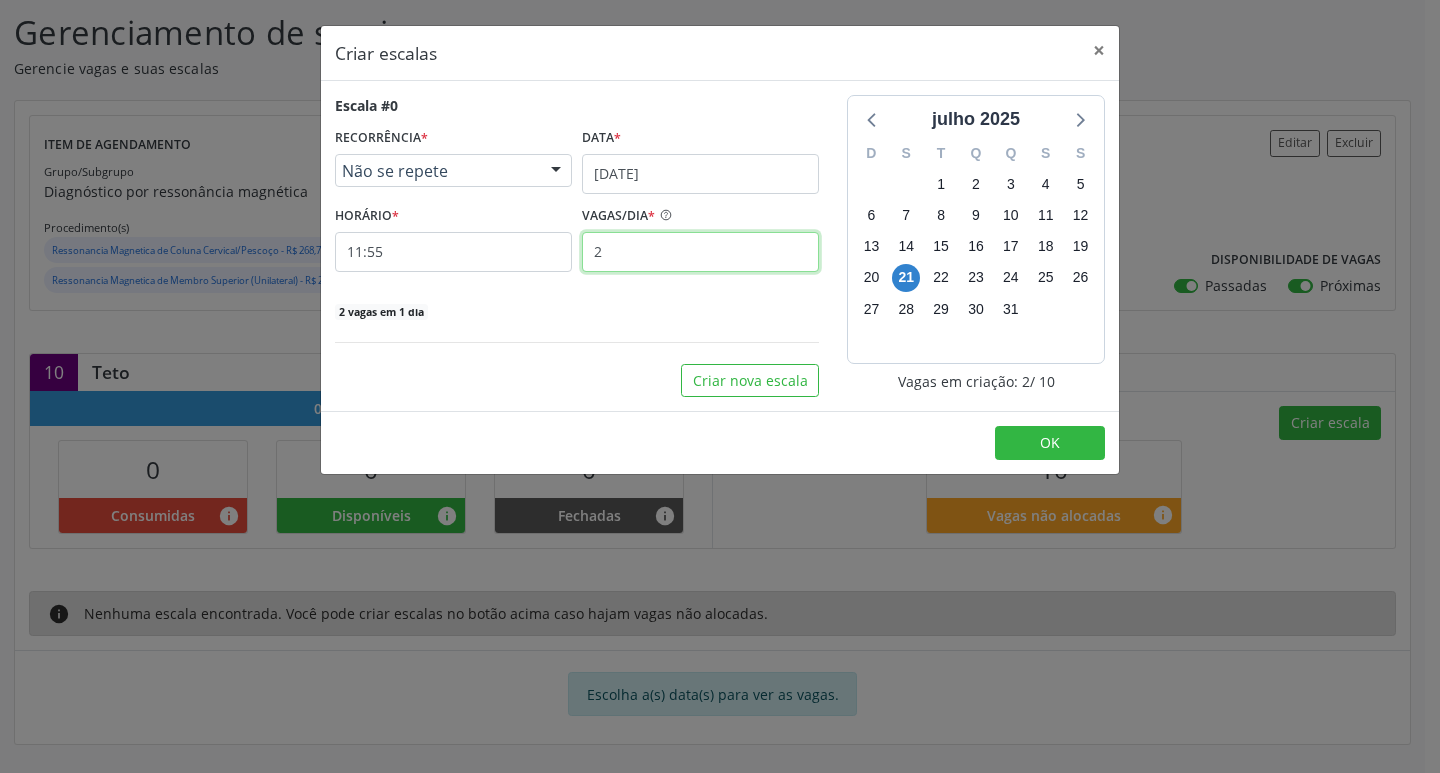 type on "2" 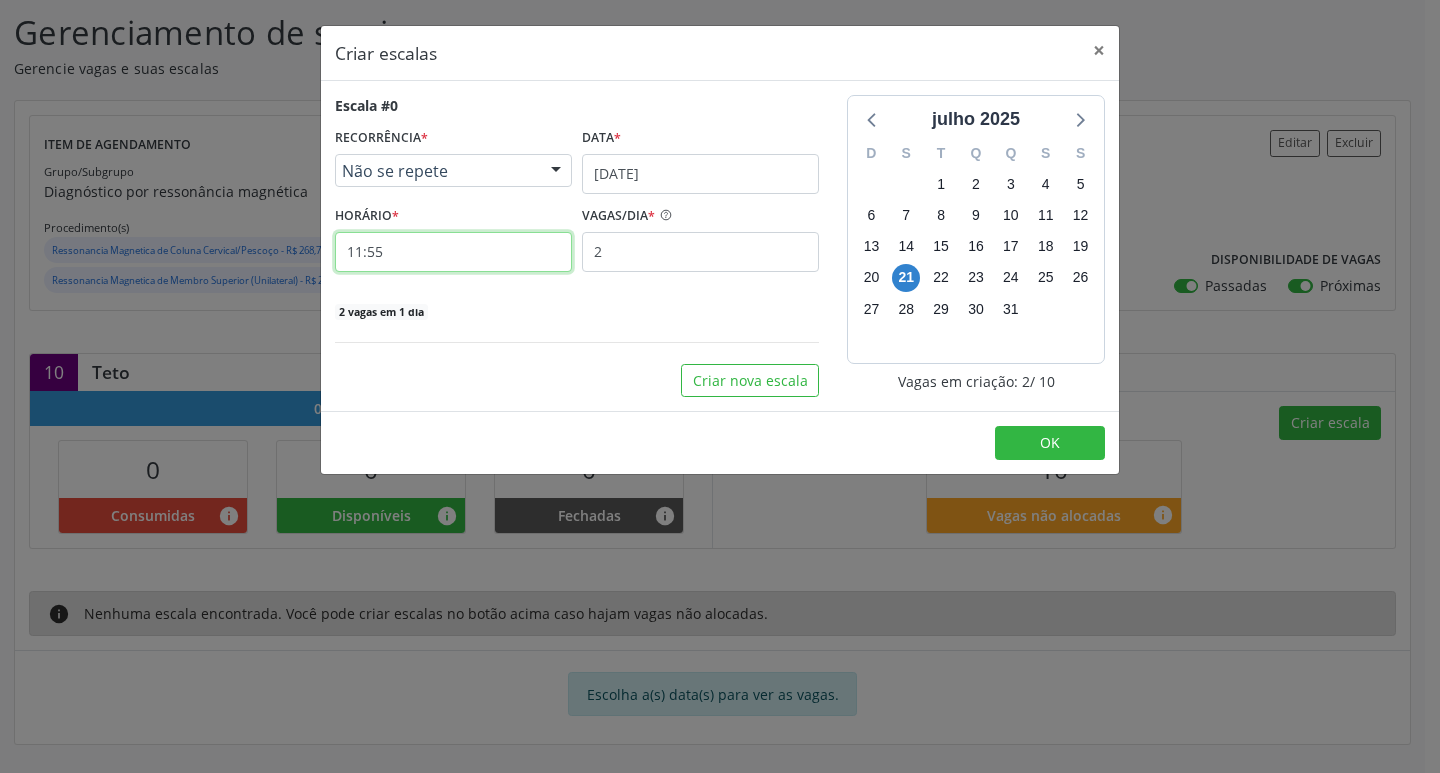 click on "11:55" at bounding box center (453, 252) 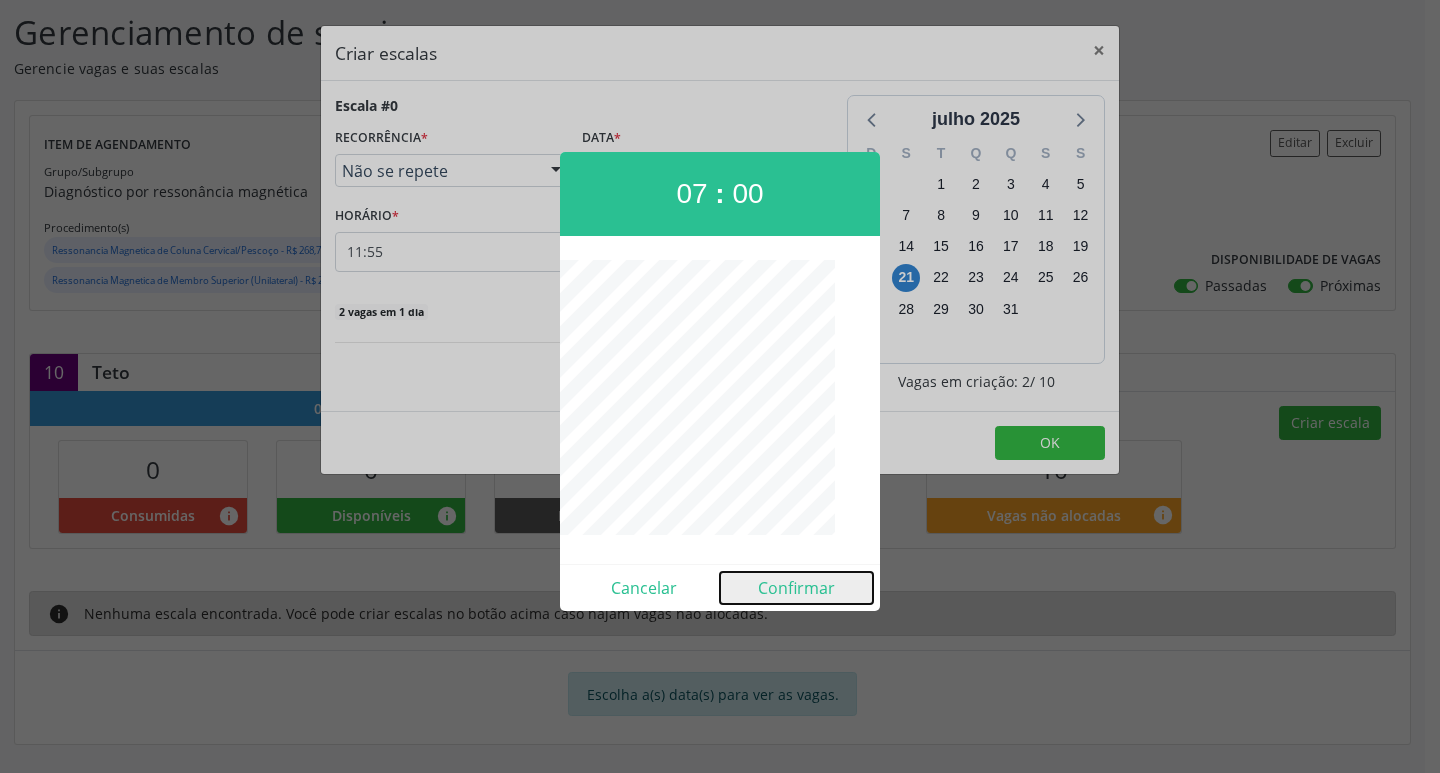 click on "Confirmar" at bounding box center [796, 588] 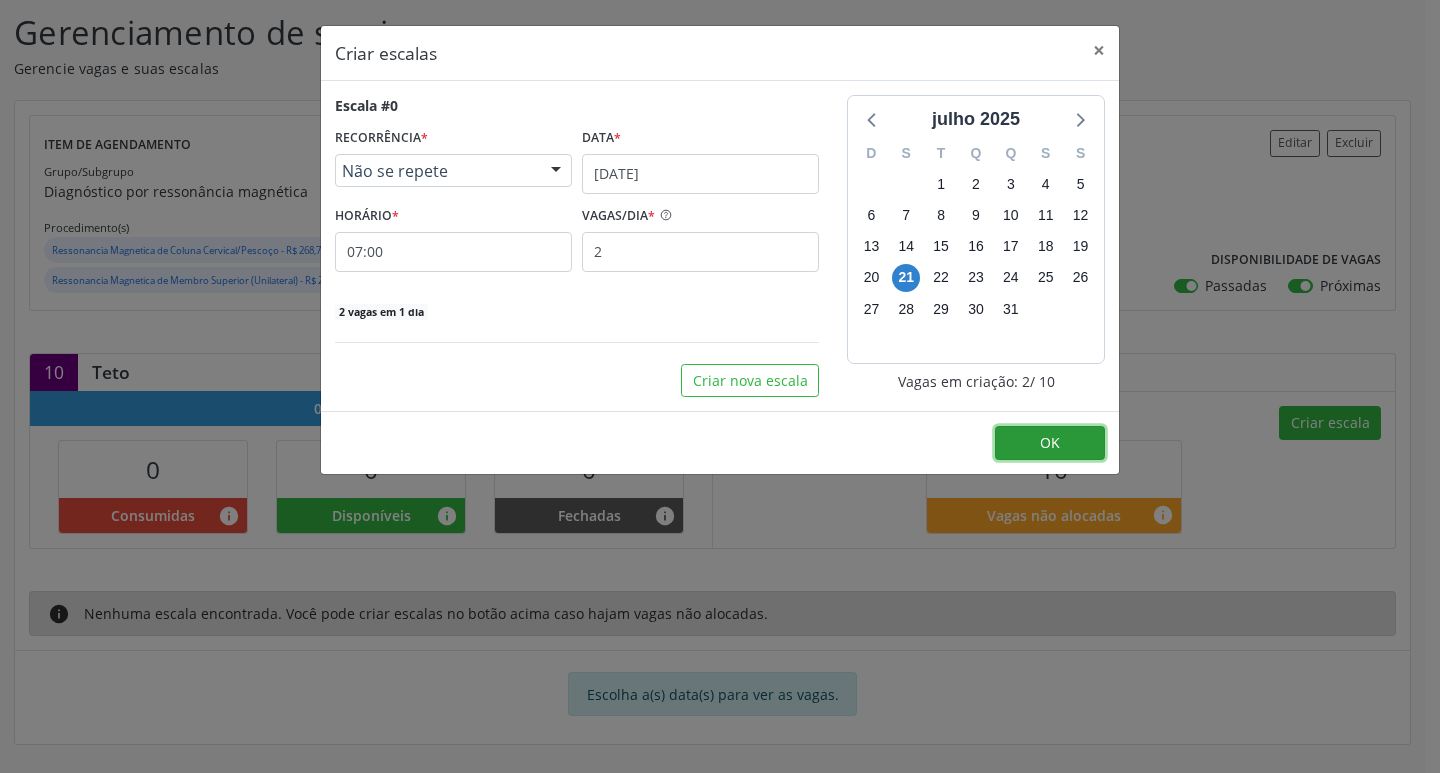 click on "OK" at bounding box center [1050, 443] 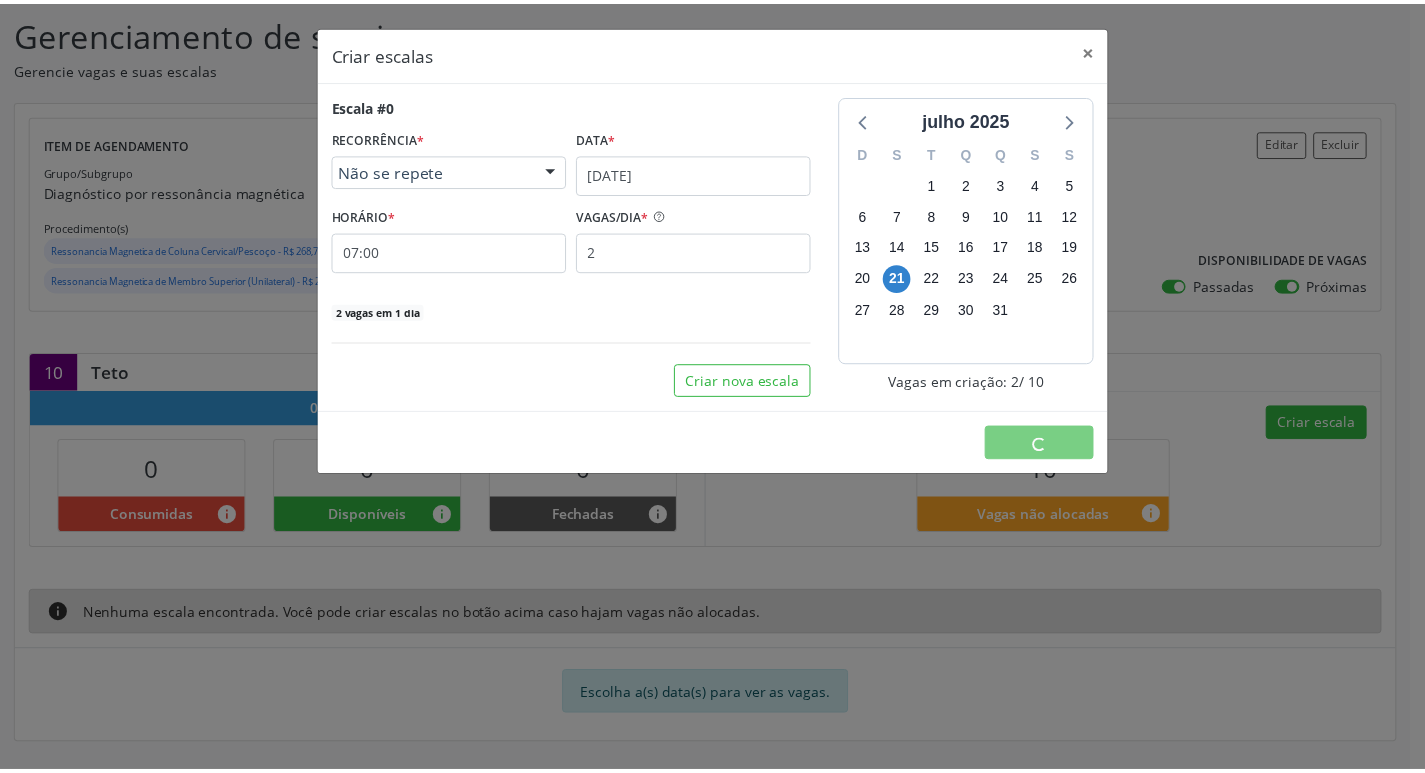 scroll, scrollTop: 0, scrollLeft: 0, axis: both 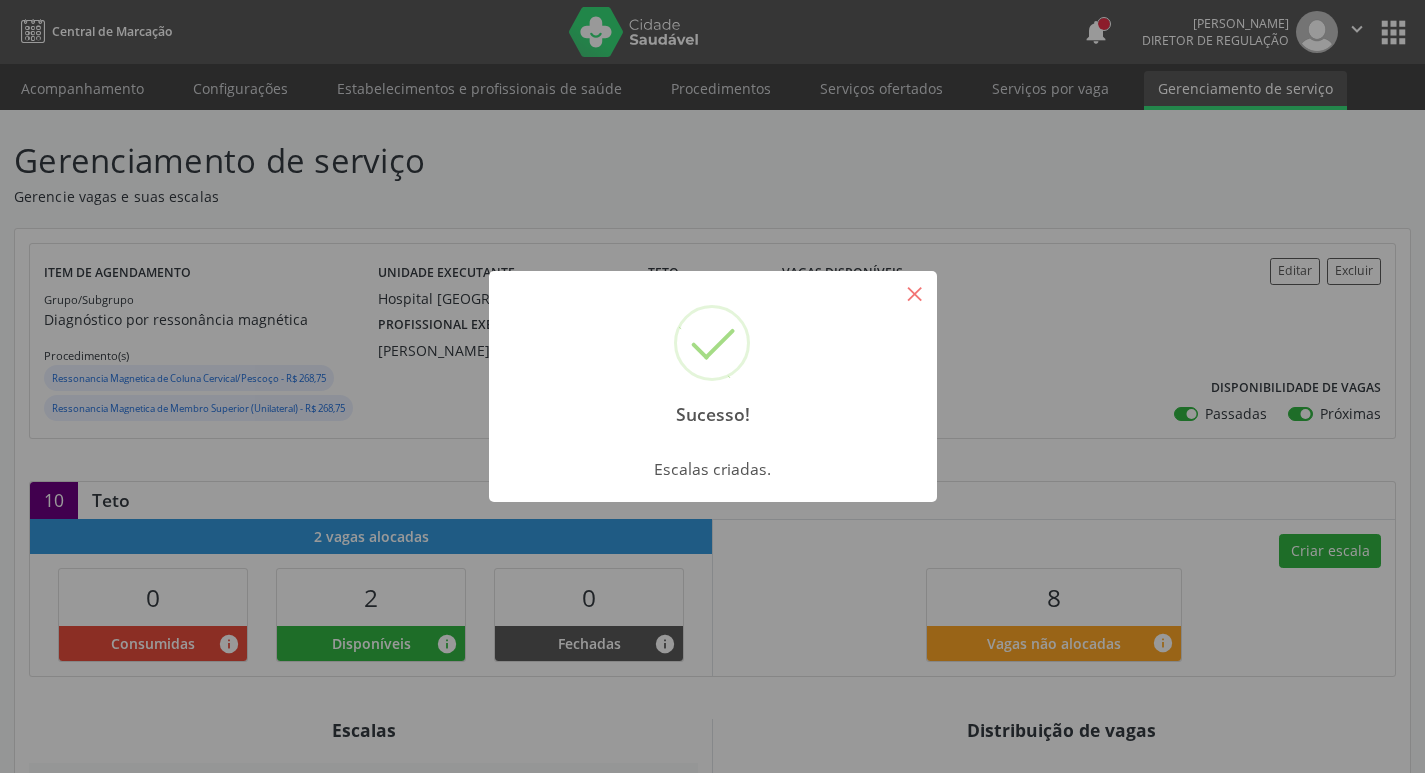 click on "×" at bounding box center (915, 293) 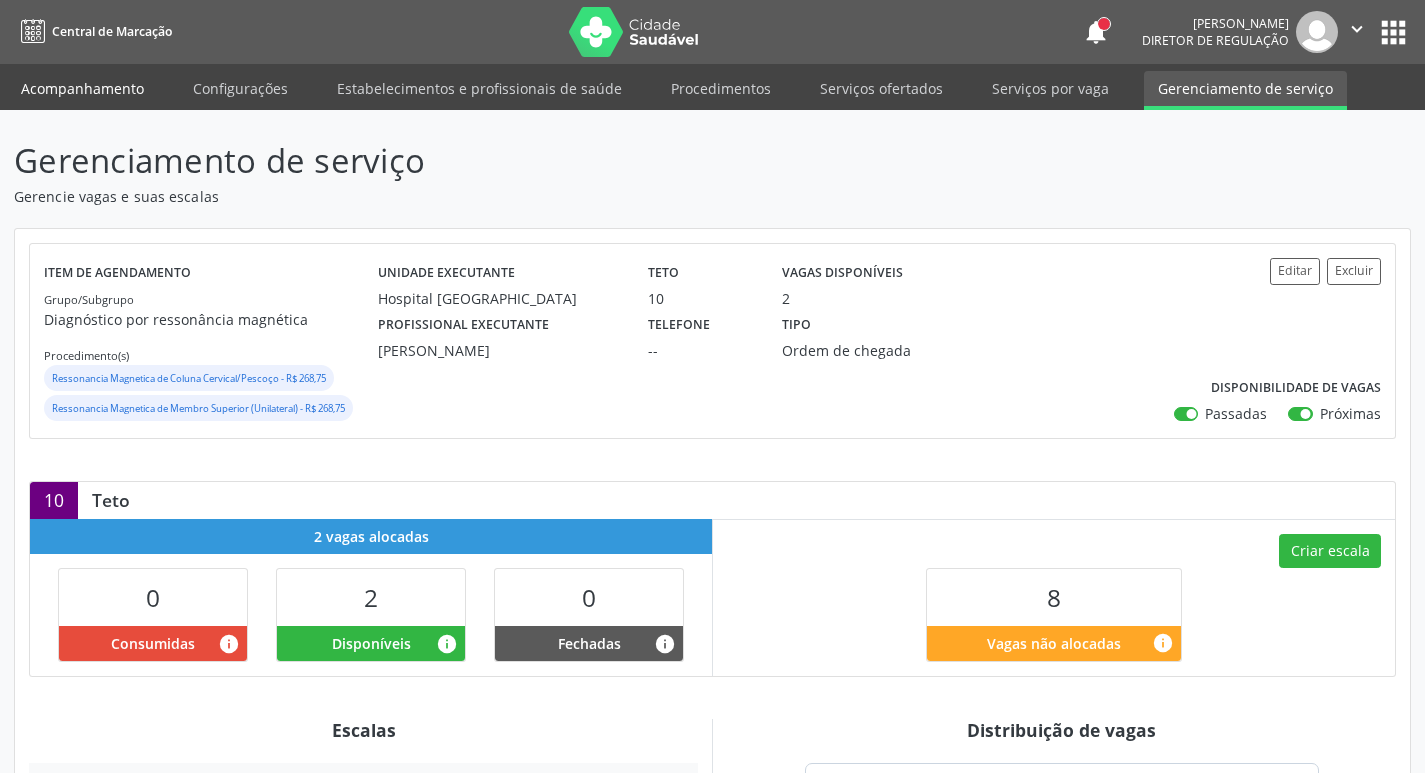 click on "Acompanhamento" at bounding box center [82, 88] 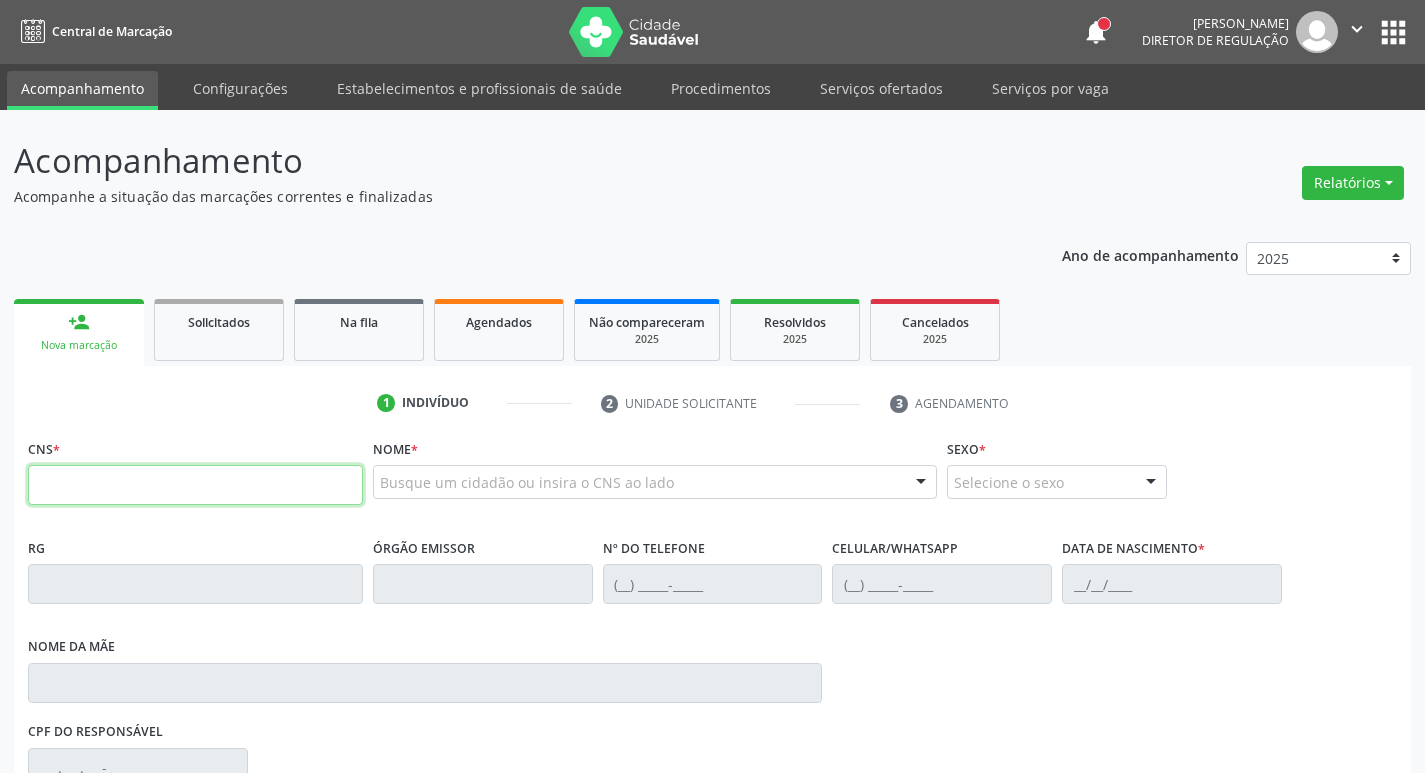 click at bounding box center (195, 485) 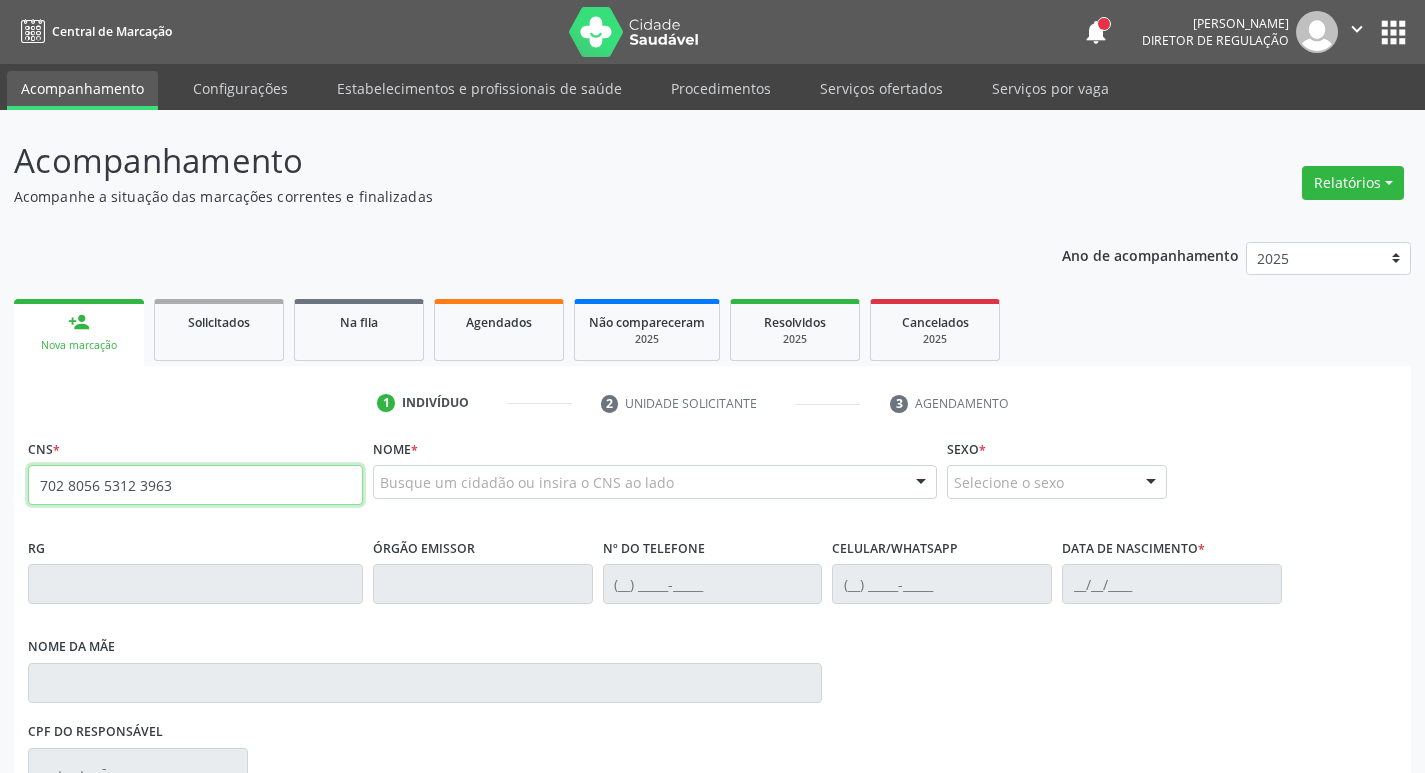 type on "702 8056 5312 3963" 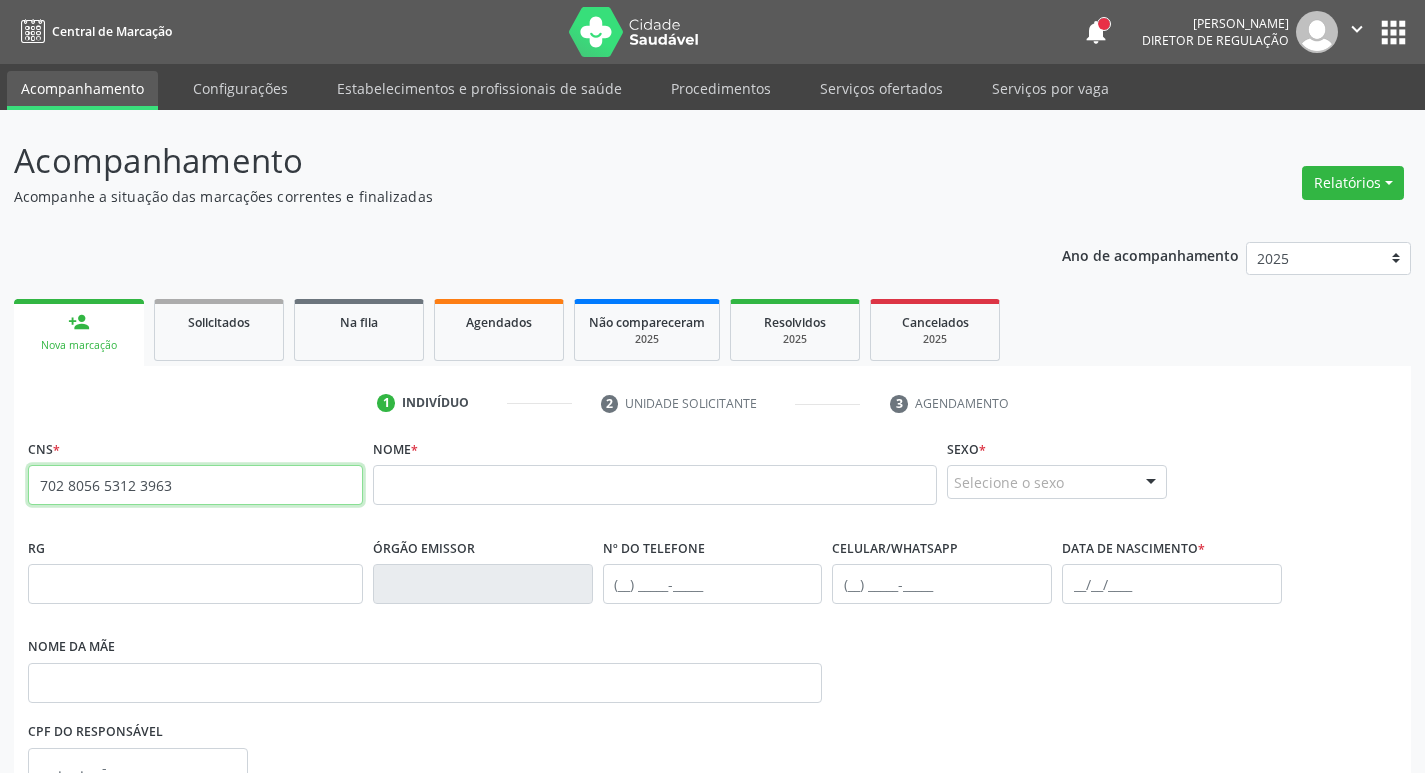 drag, startPoint x: 200, startPoint y: 496, endPoint x: 0, endPoint y: 503, distance: 200.12247 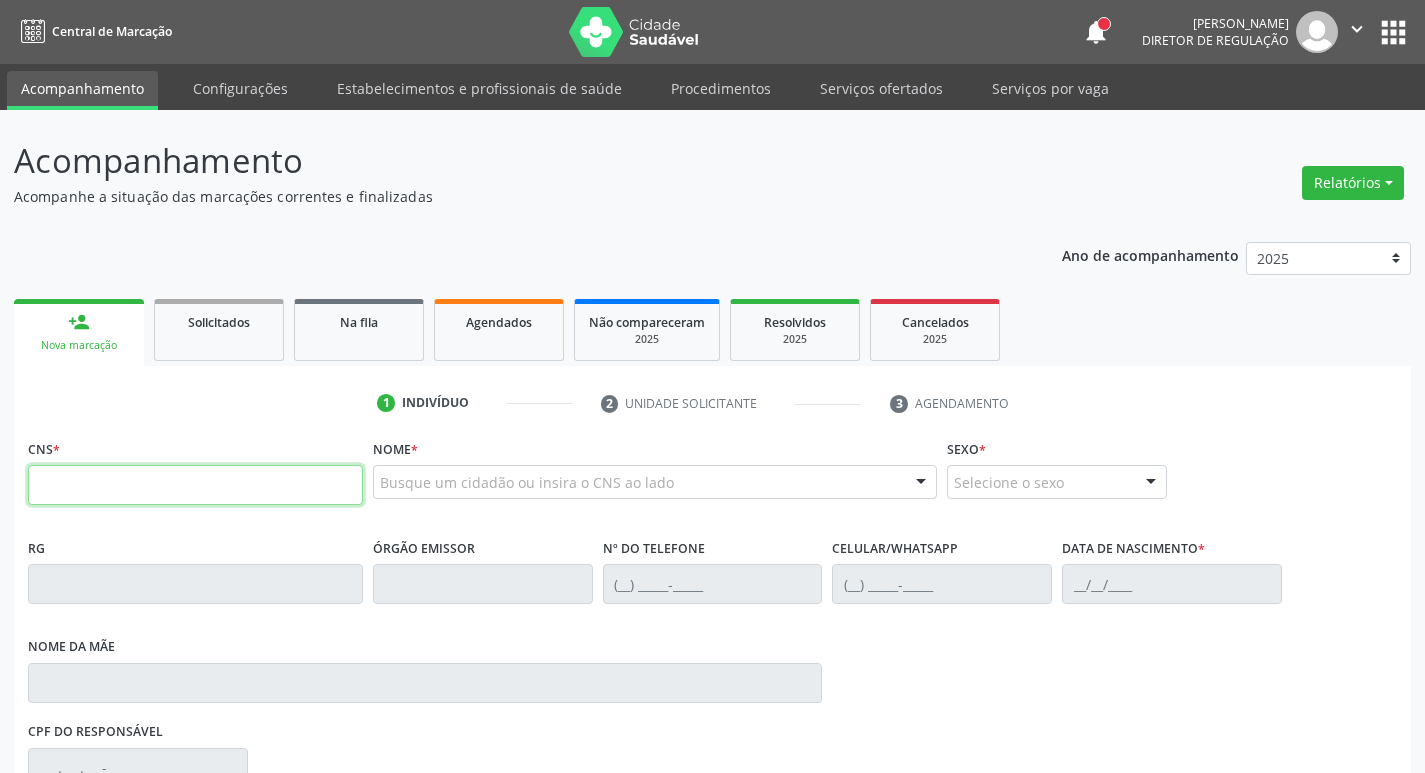 type 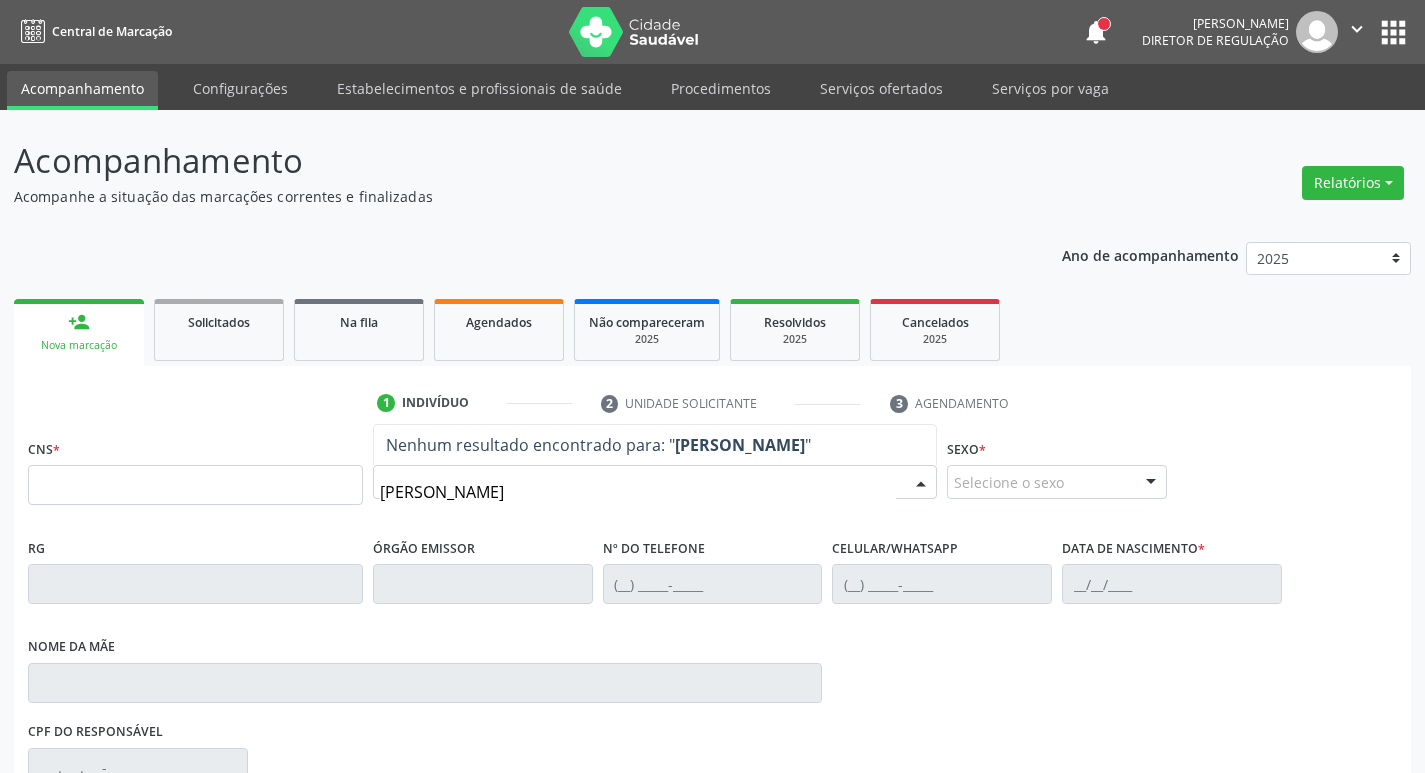type on "[PERSON_NAME]" 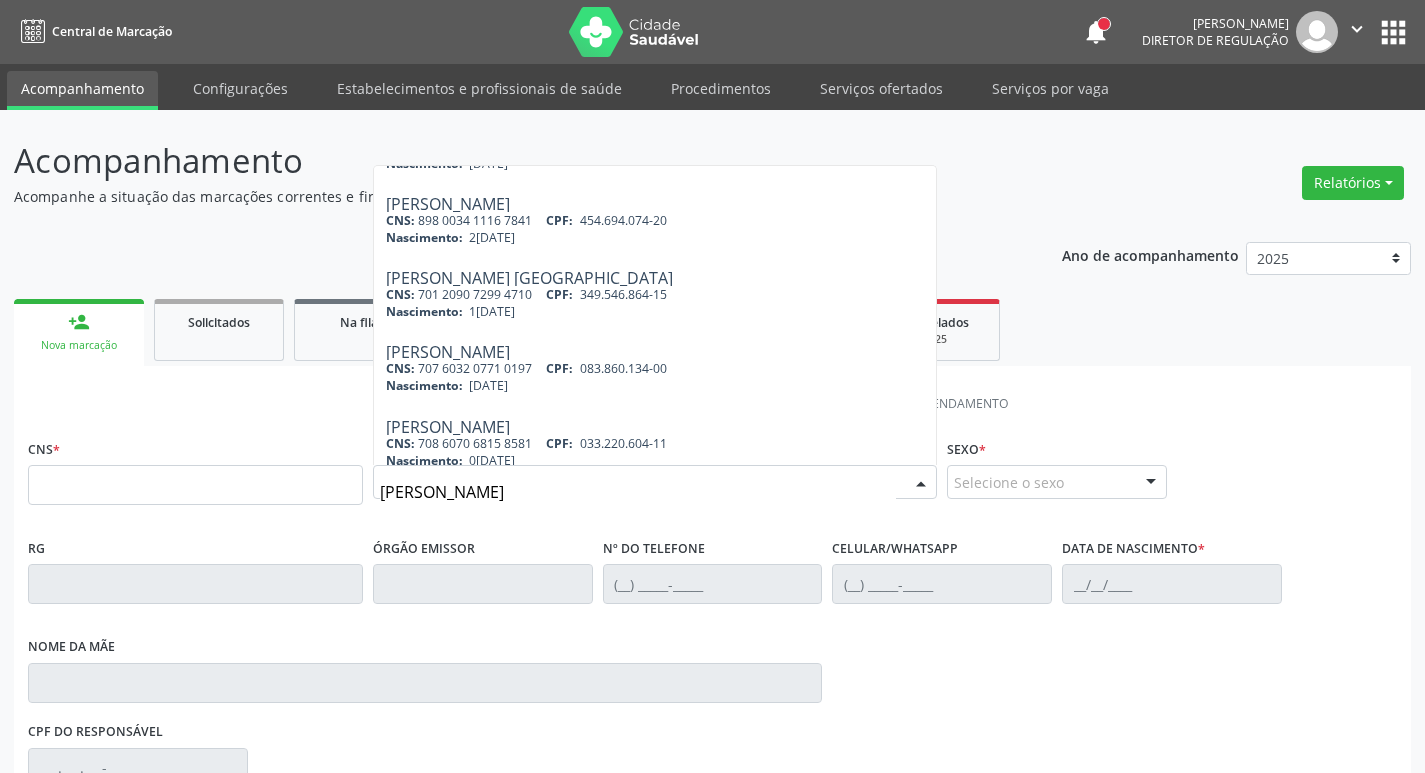 scroll, scrollTop: 816, scrollLeft: 0, axis: vertical 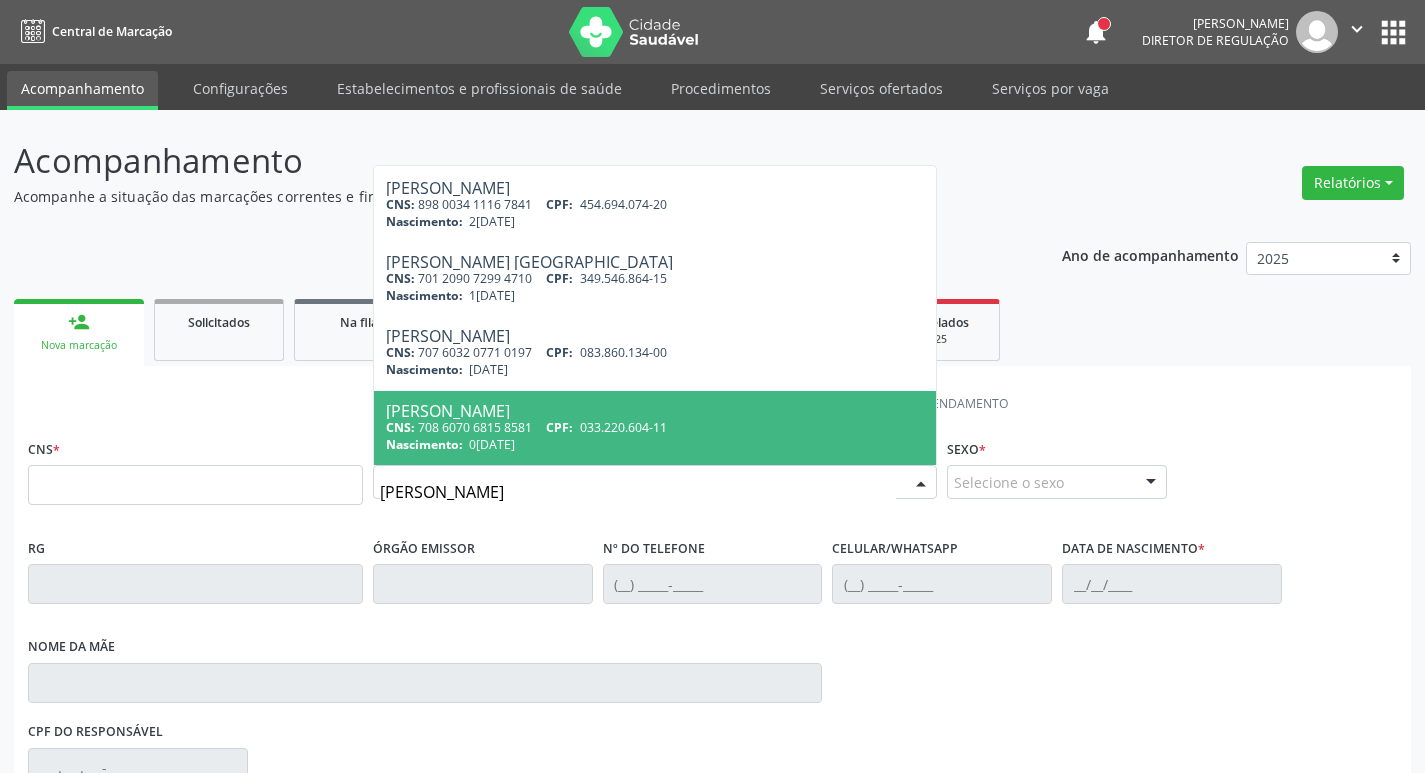 drag, startPoint x: 582, startPoint y: 496, endPoint x: 139, endPoint y: 501, distance: 443.02823 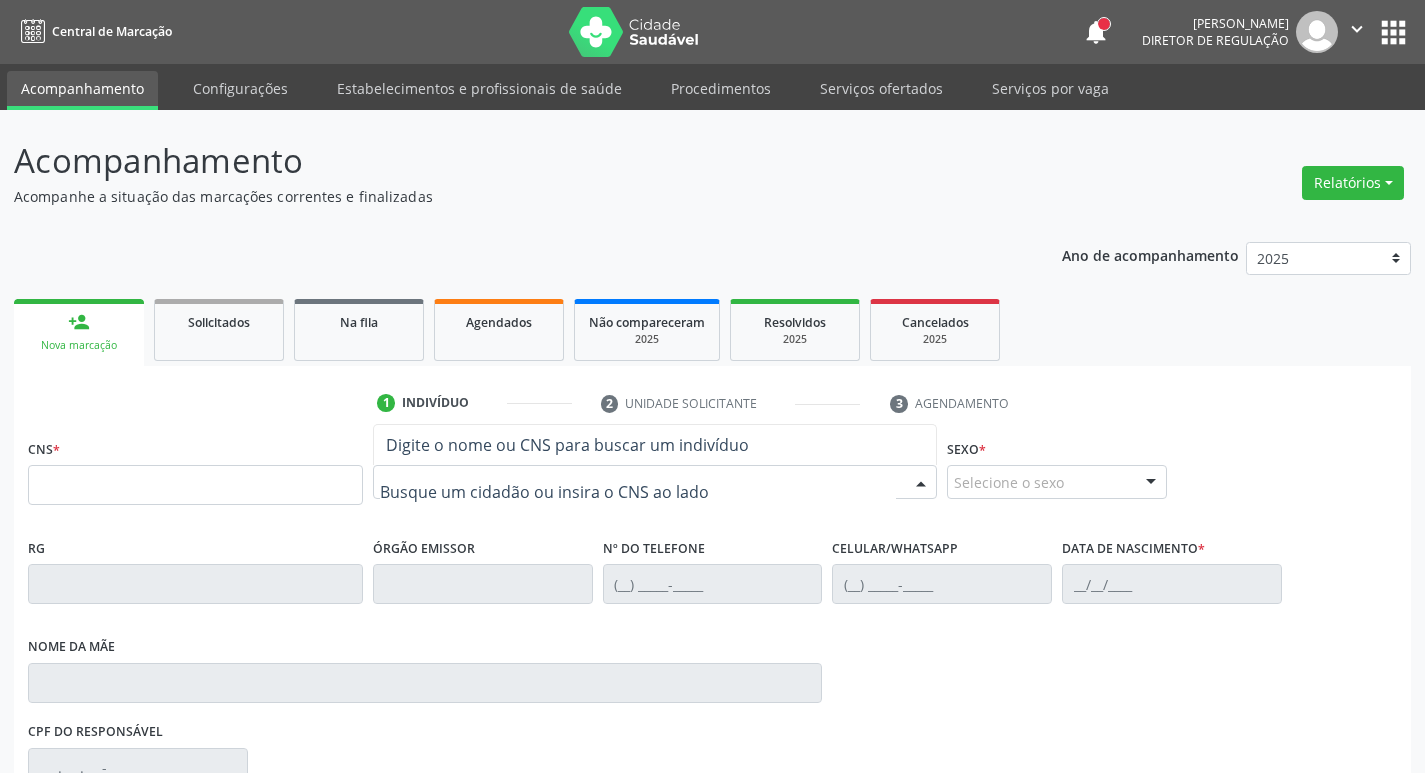 scroll, scrollTop: 0, scrollLeft: 0, axis: both 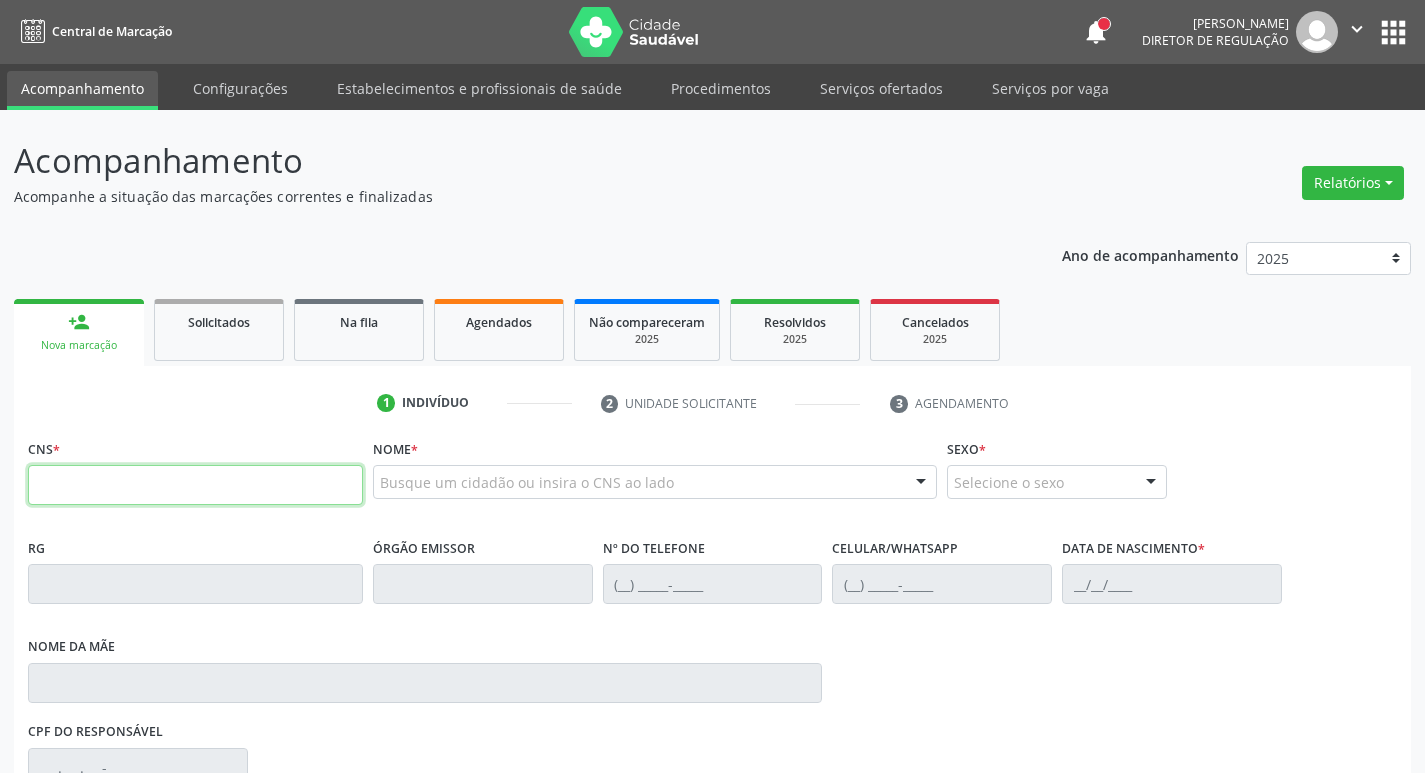 click at bounding box center (195, 485) 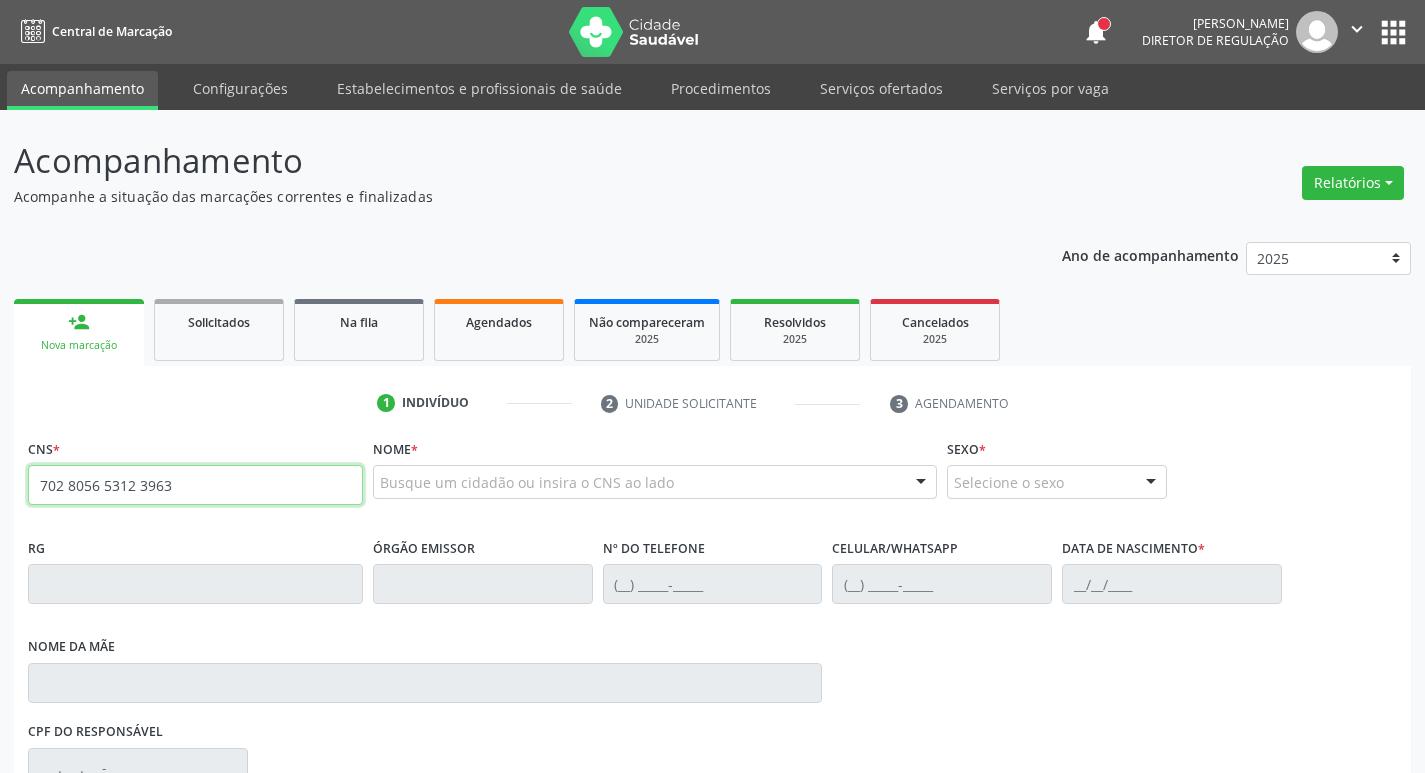 type on "702 8056 5312 3963" 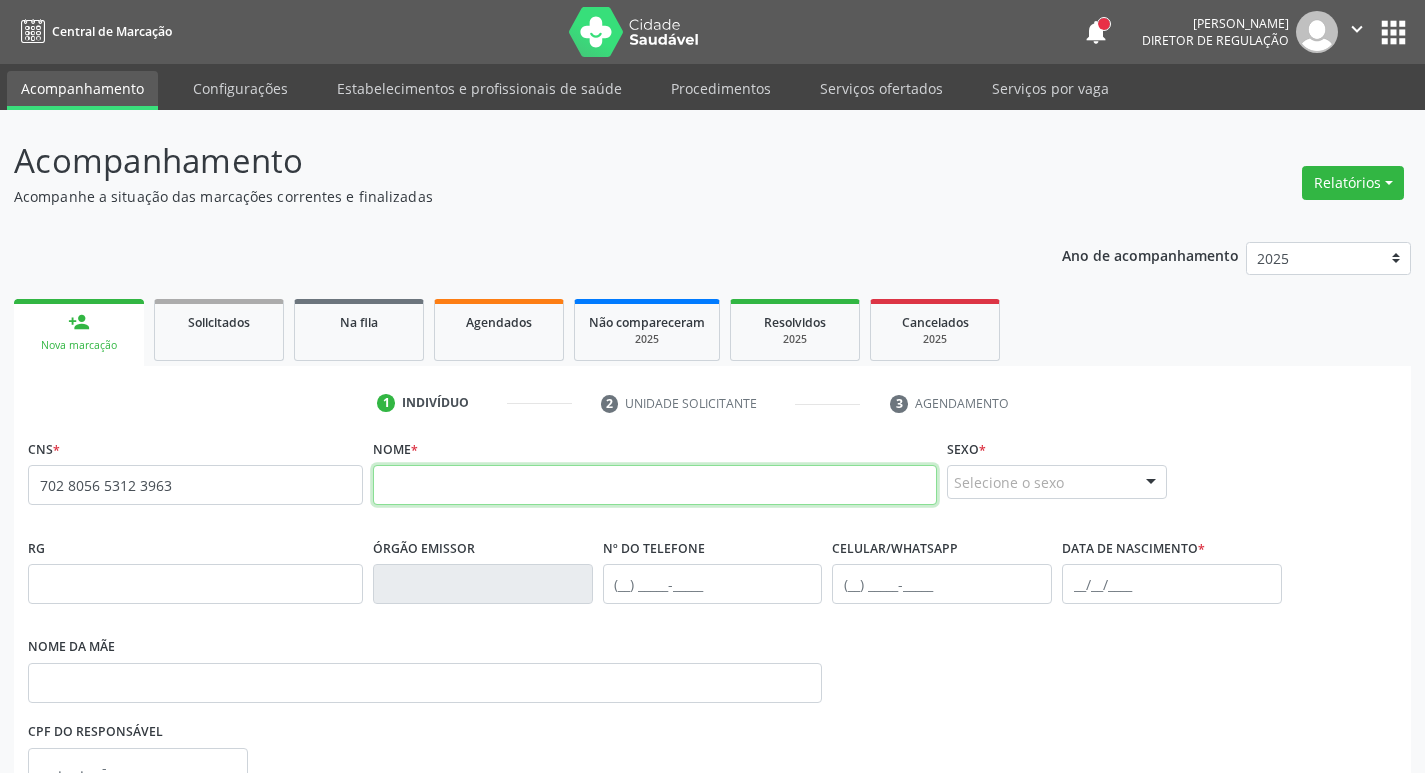 click at bounding box center [655, 485] 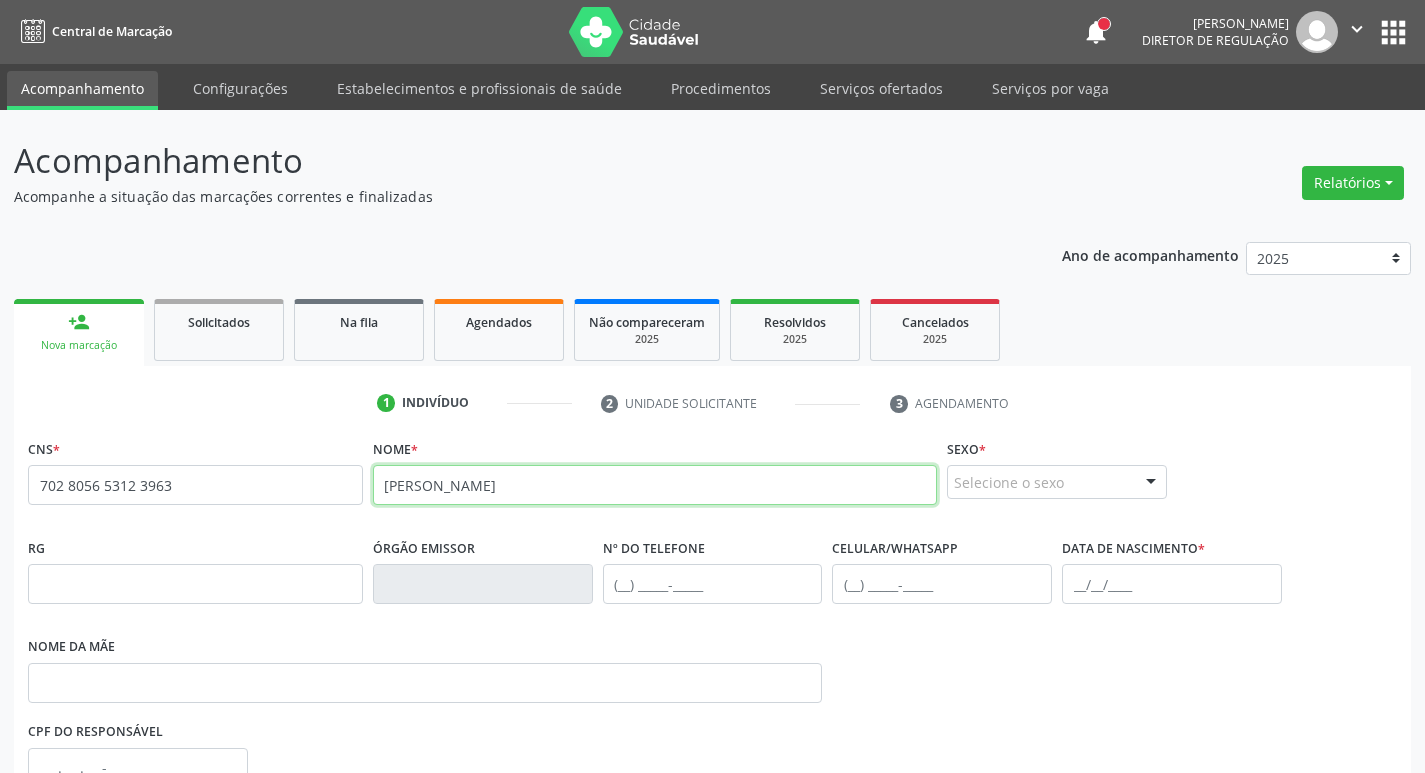 type on "[PERSON_NAME]" 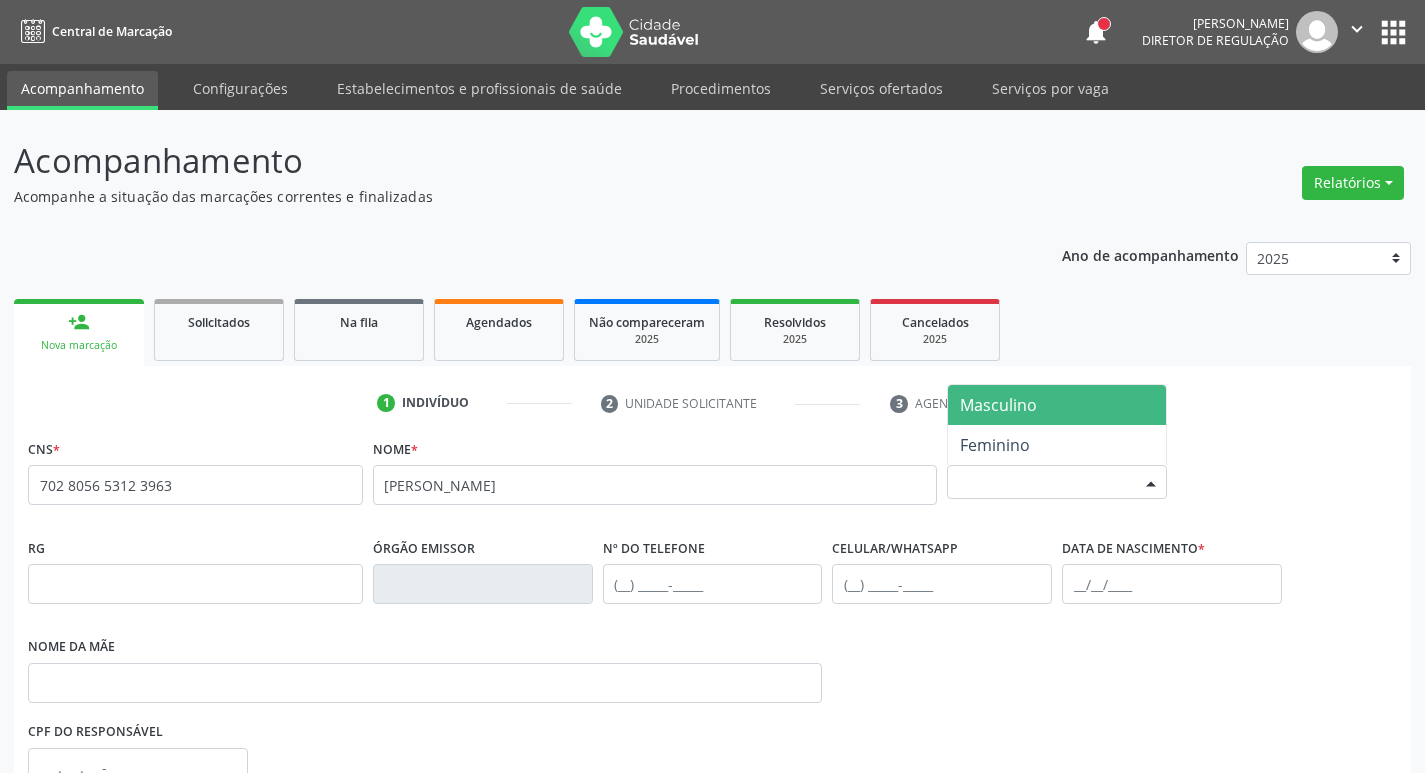click on "Selecione o sexo" at bounding box center (1057, 482) 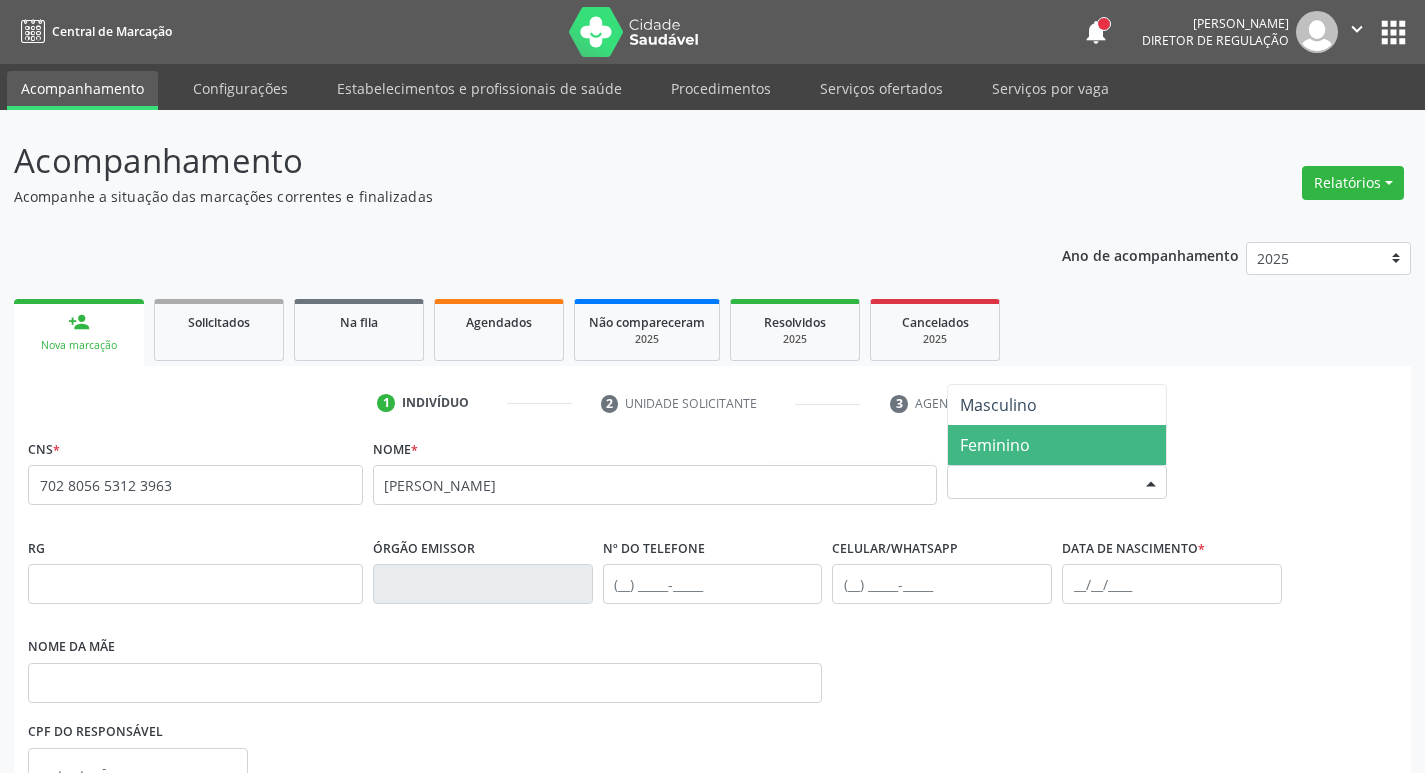 click on "Feminino" at bounding box center (995, 445) 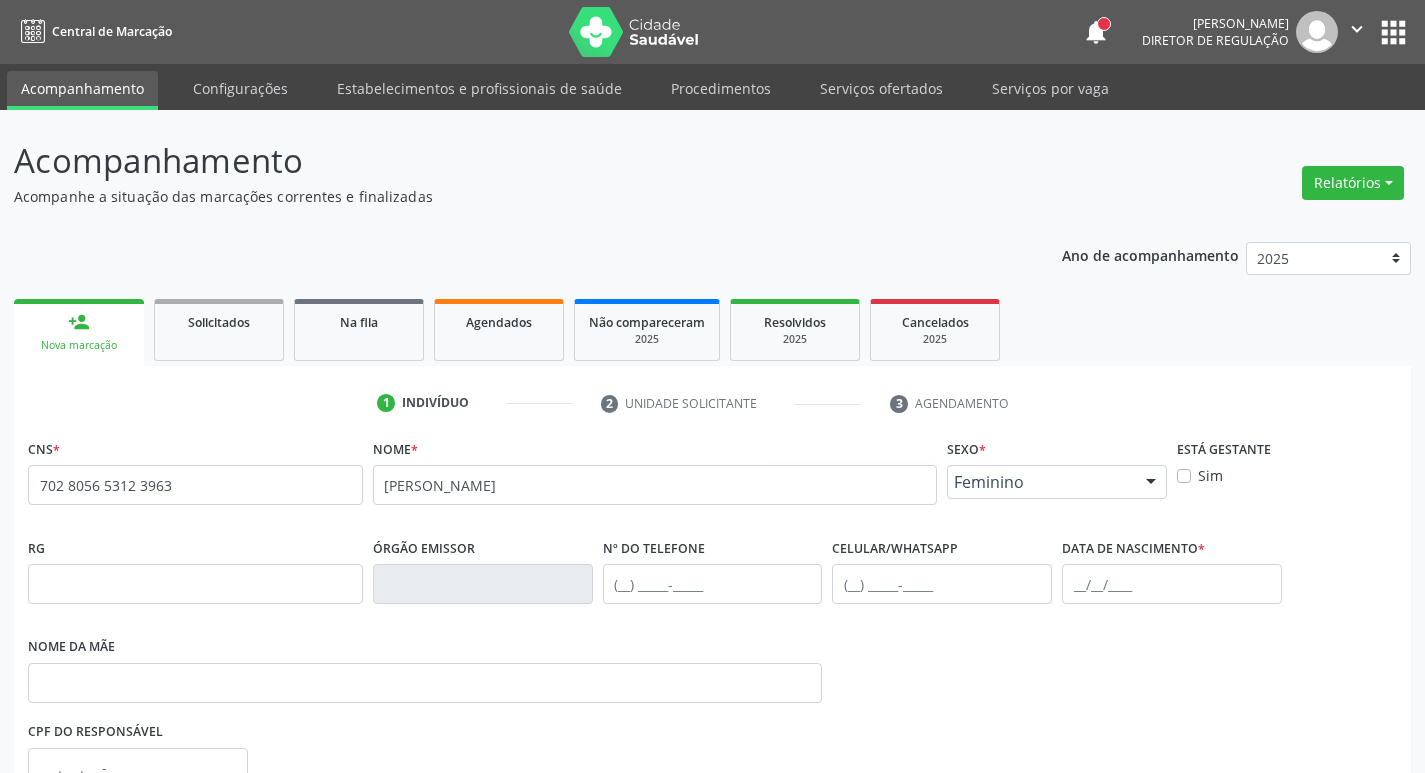 scroll, scrollTop: 297, scrollLeft: 0, axis: vertical 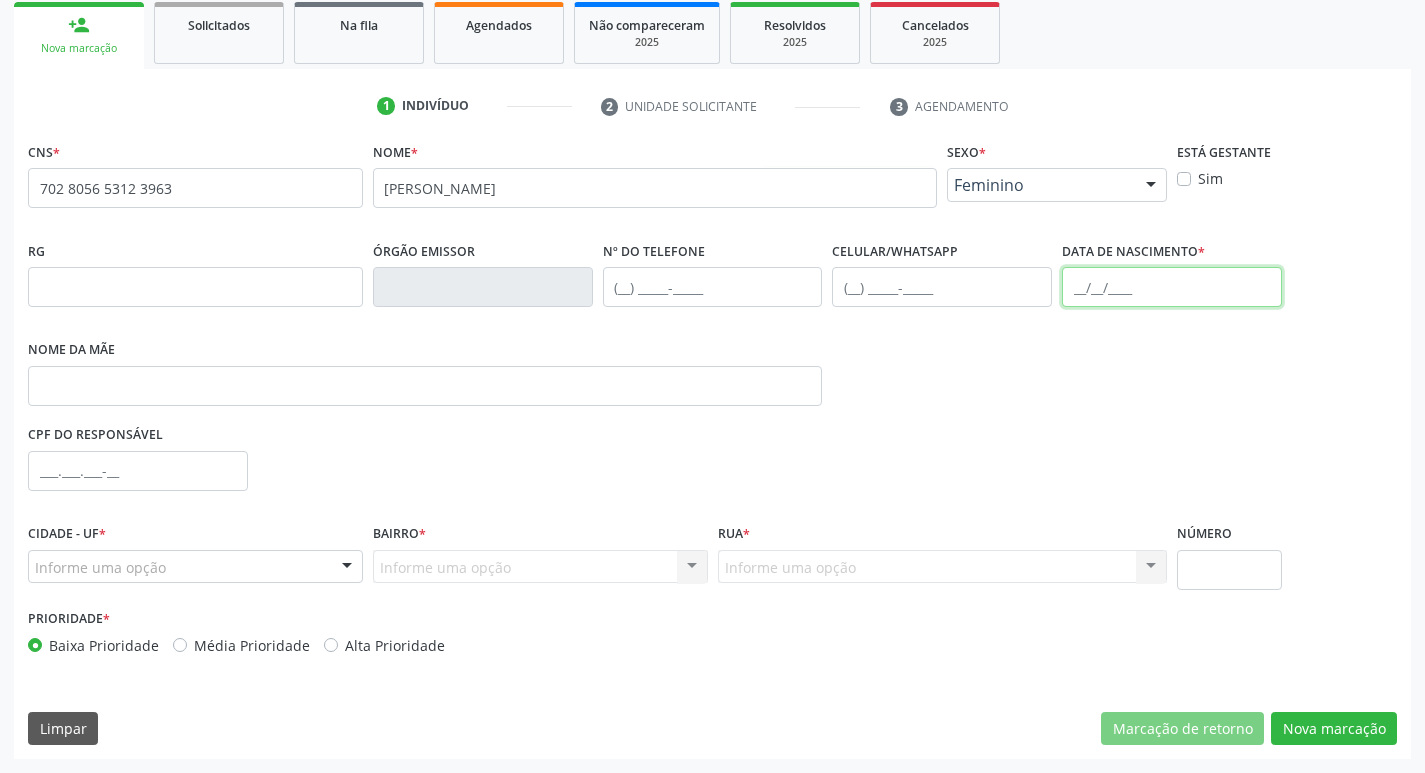 click at bounding box center (1172, 287) 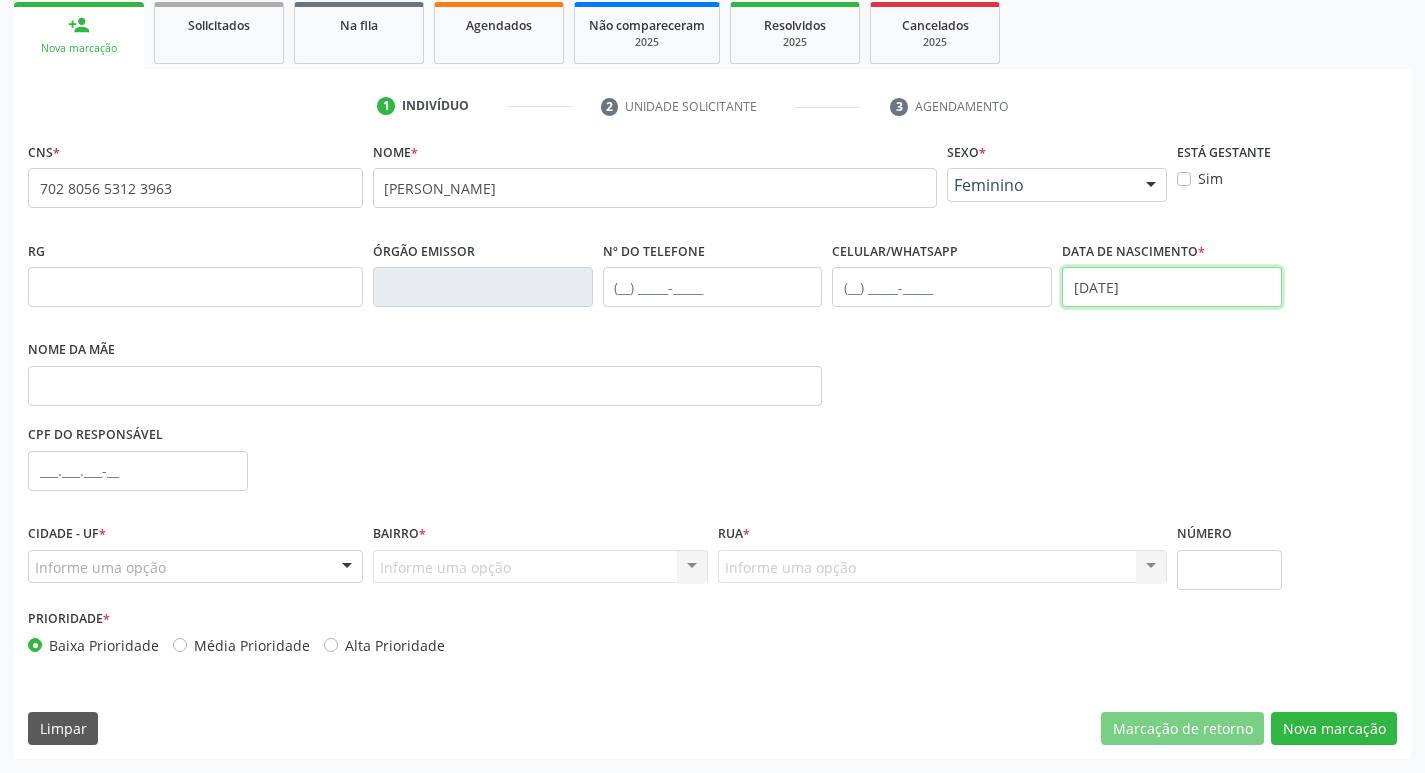 type on "[DATE]" 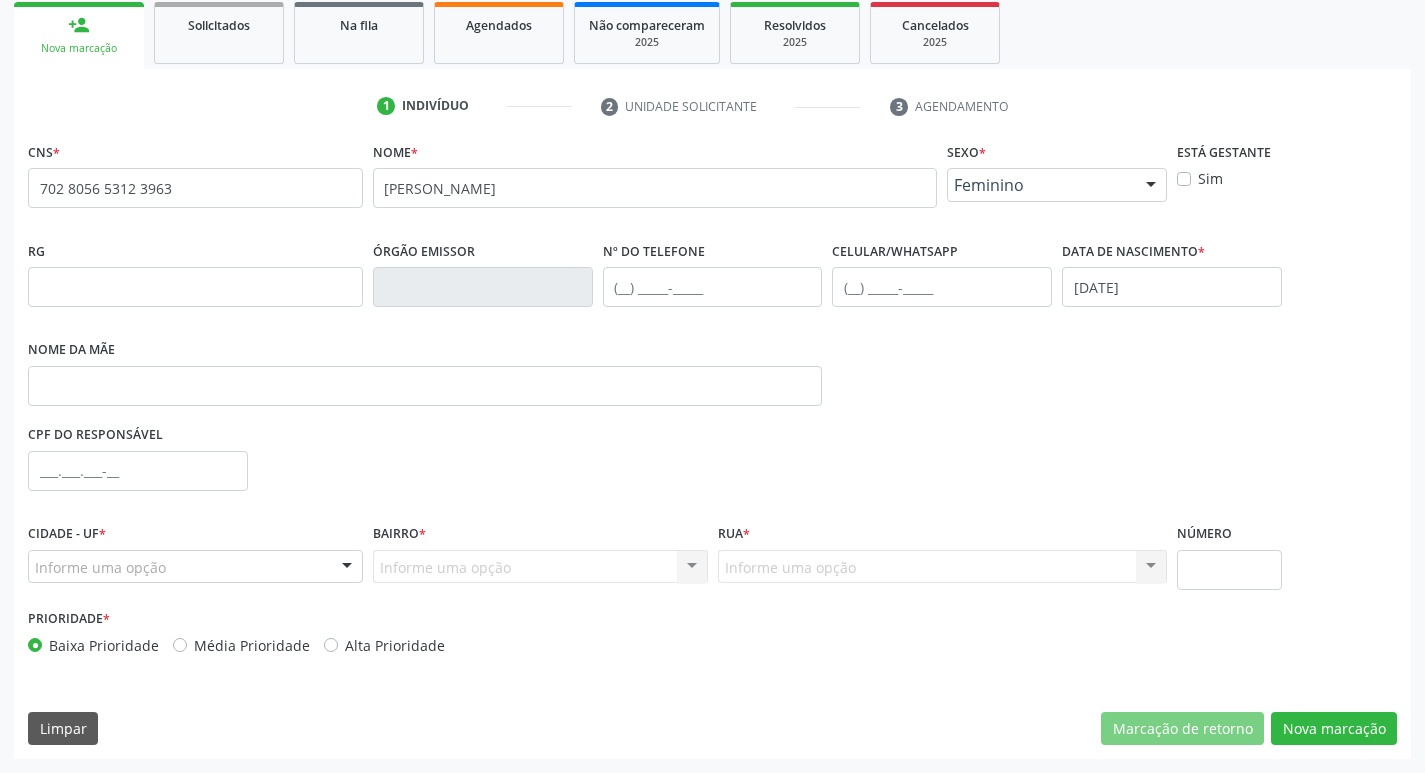 click on "Informe uma opção" at bounding box center (195, 567) 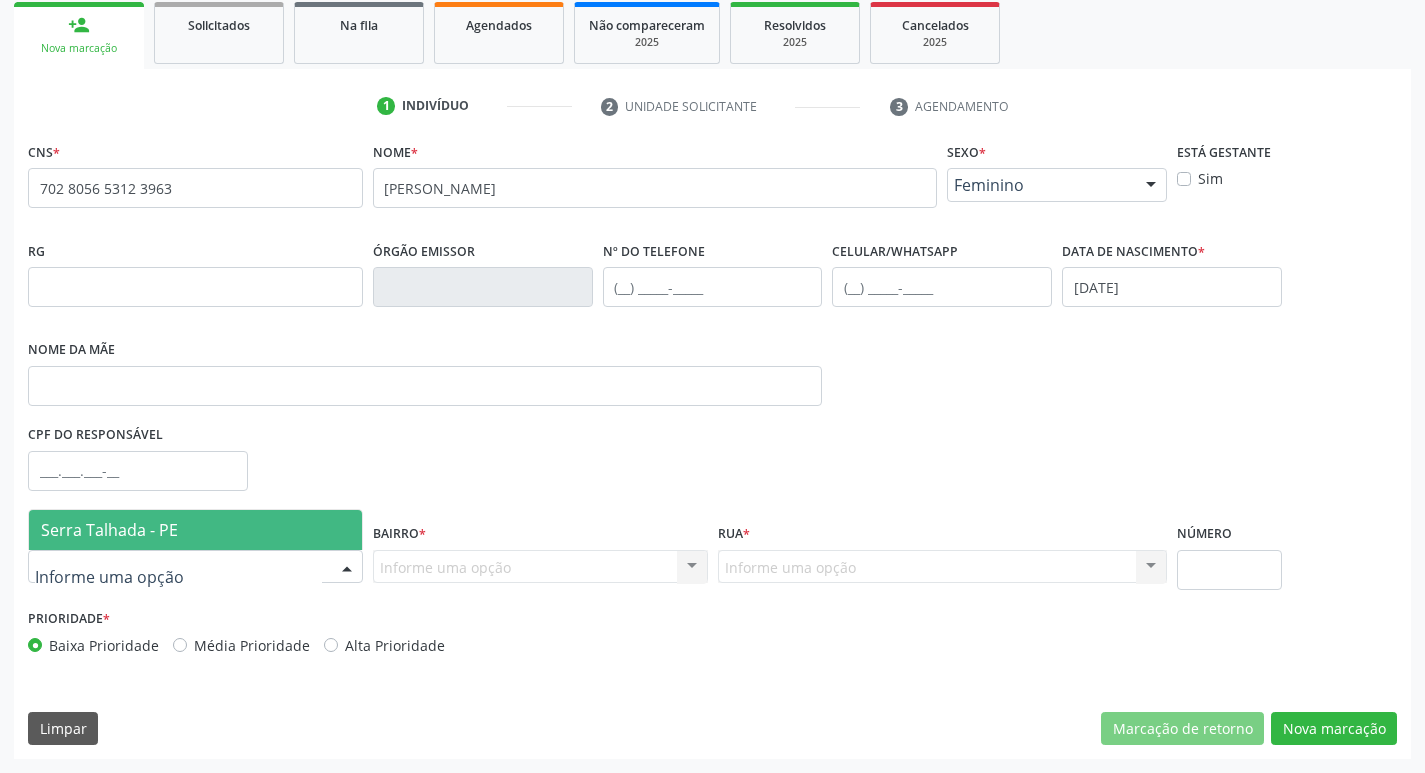 click on "Serra Talhada - PE" at bounding box center [195, 530] 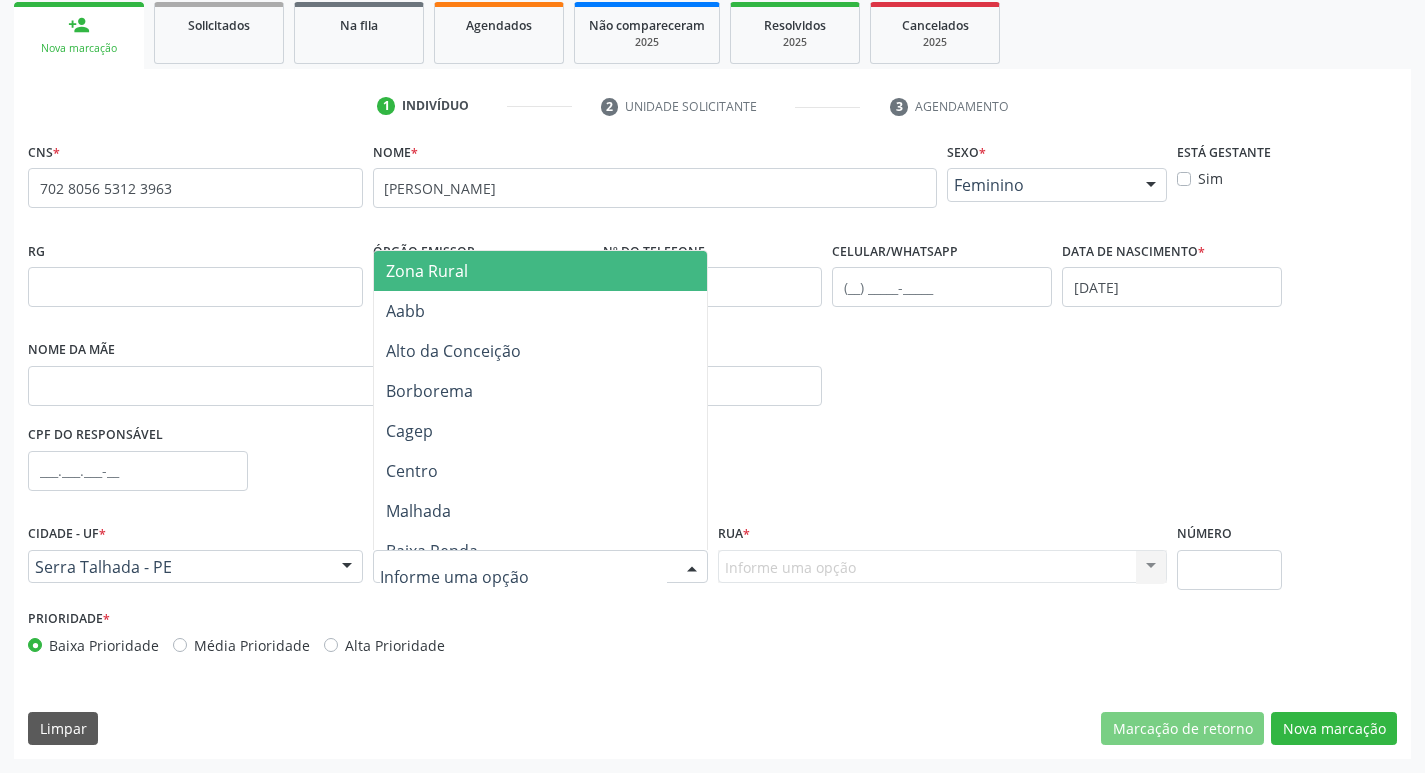 type on "Z" 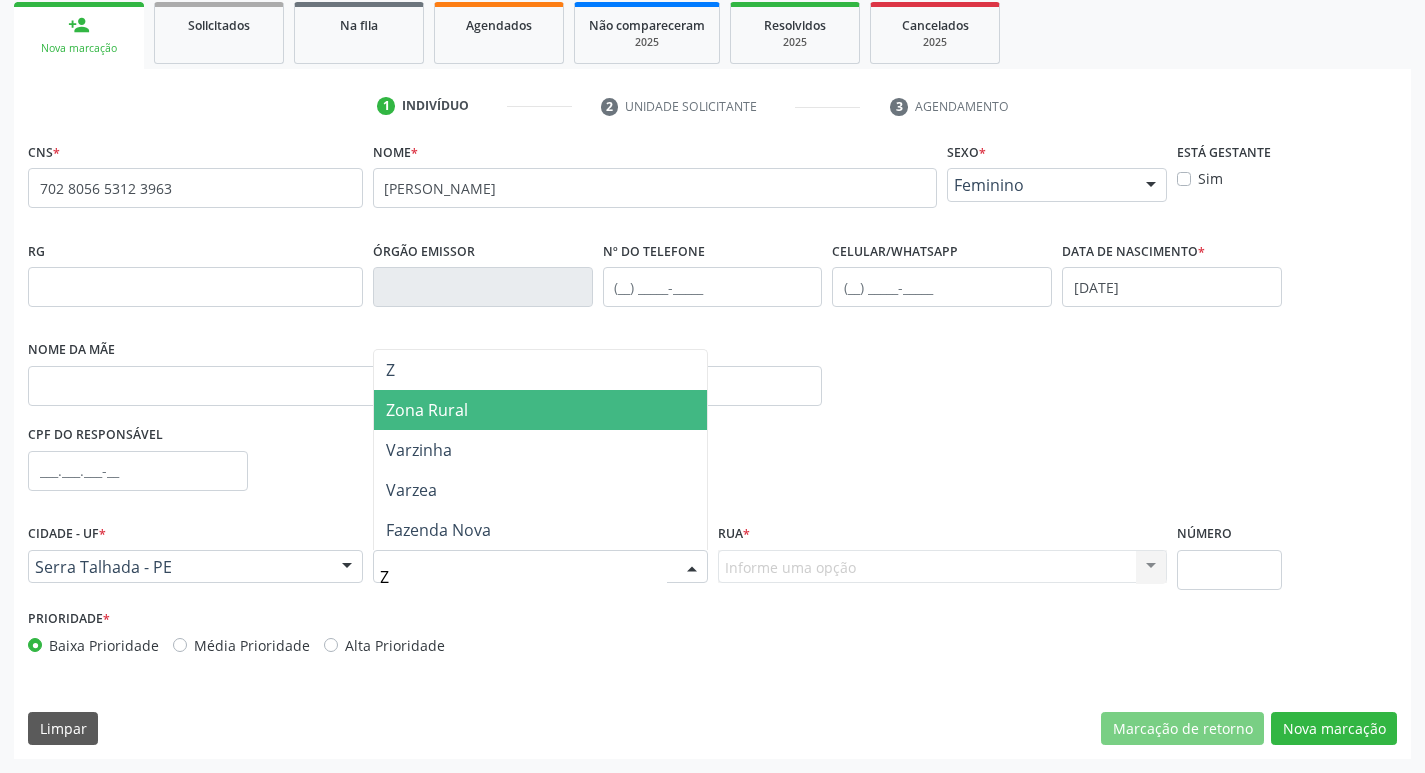 click on "Zona Rural" at bounding box center (540, 410) 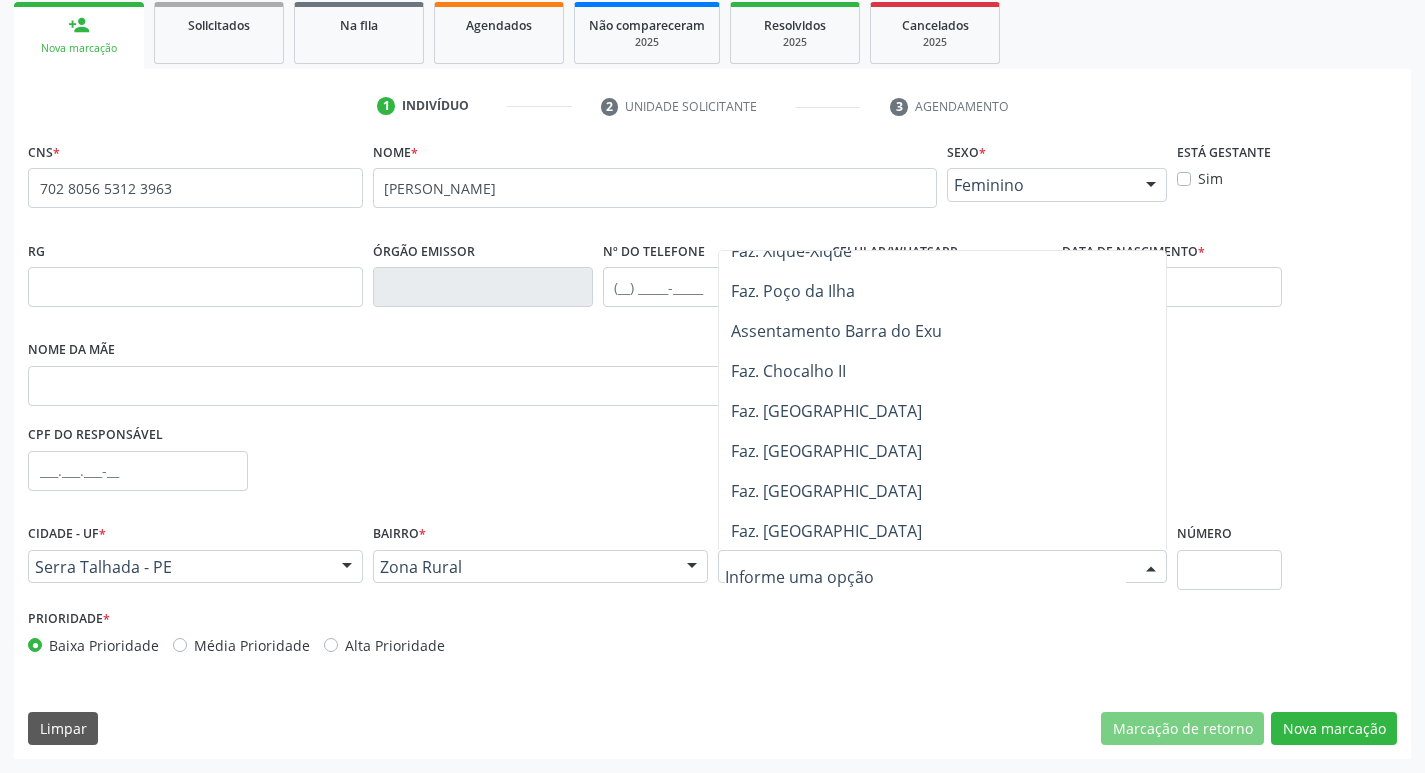 scroll, scrollTop: 600, scrollLeft: 0, axis: vertical 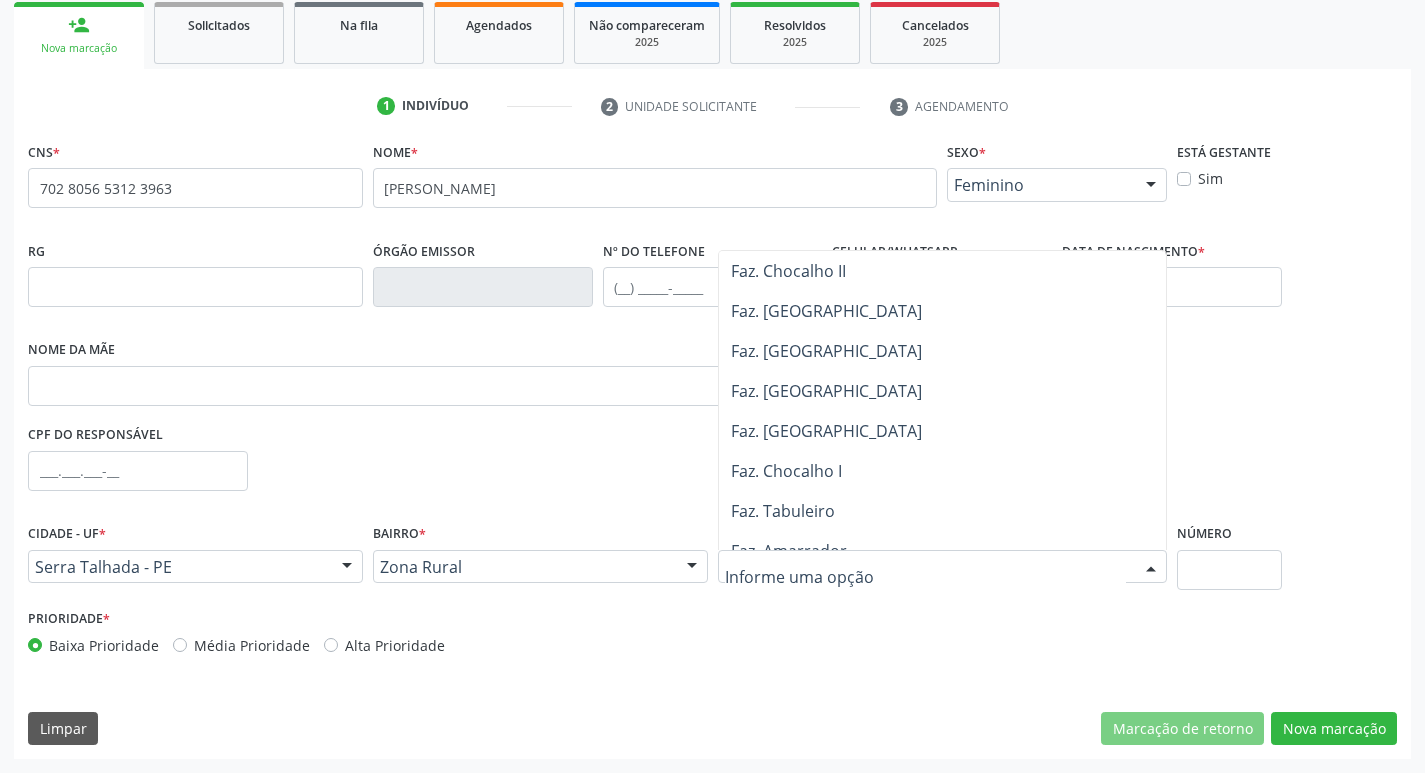 click on "Faz. [GEOGRAPHIC_DATA]" at bounding box center [826, 431] 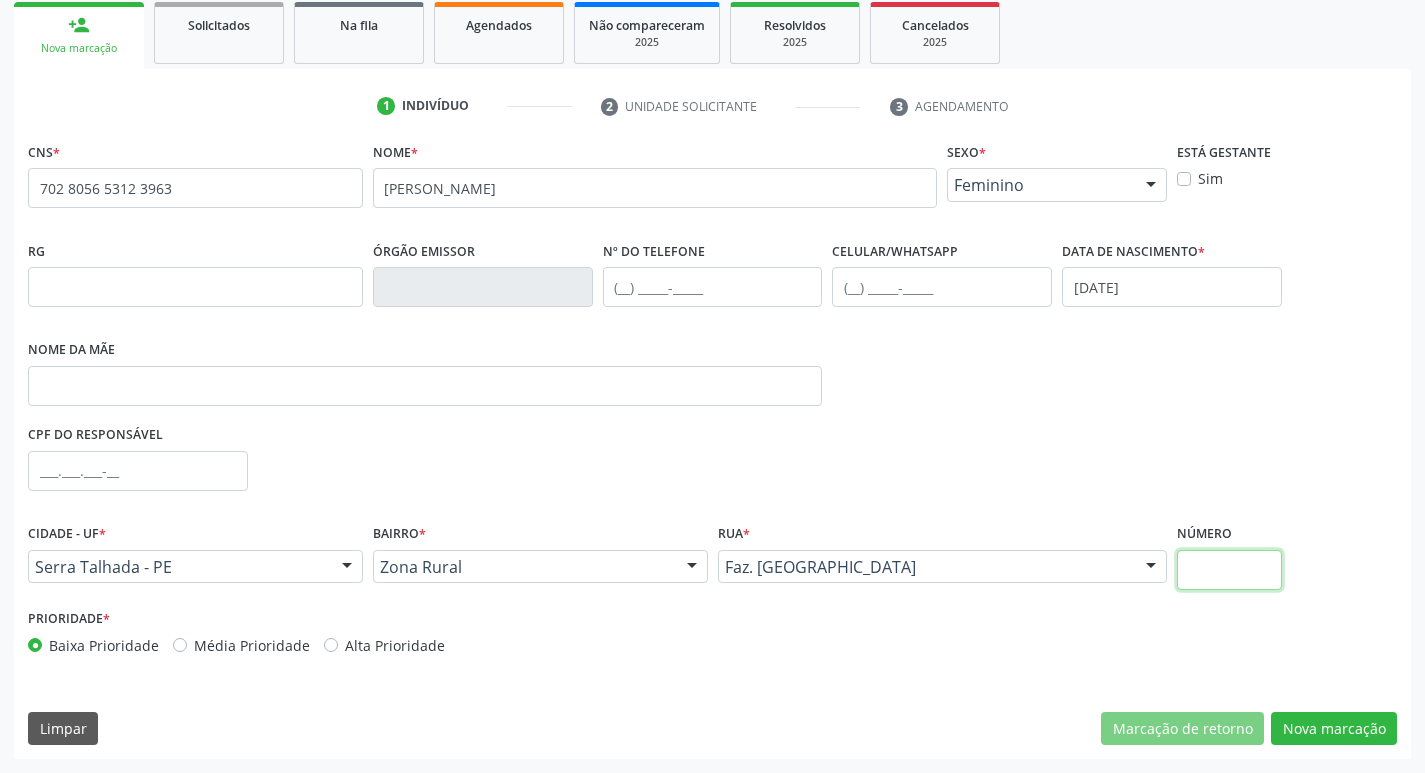 click at bounding box center [1229, 570] 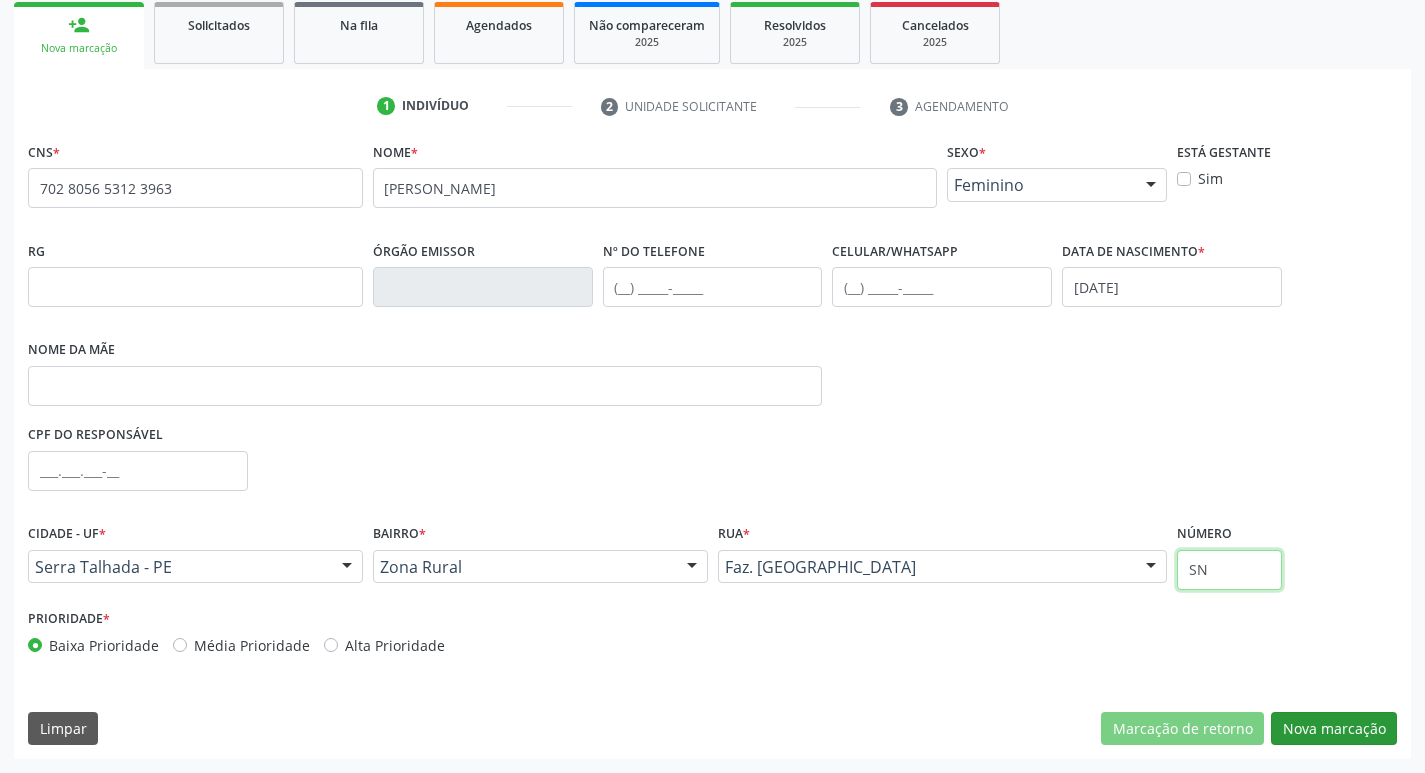 type on "SN" 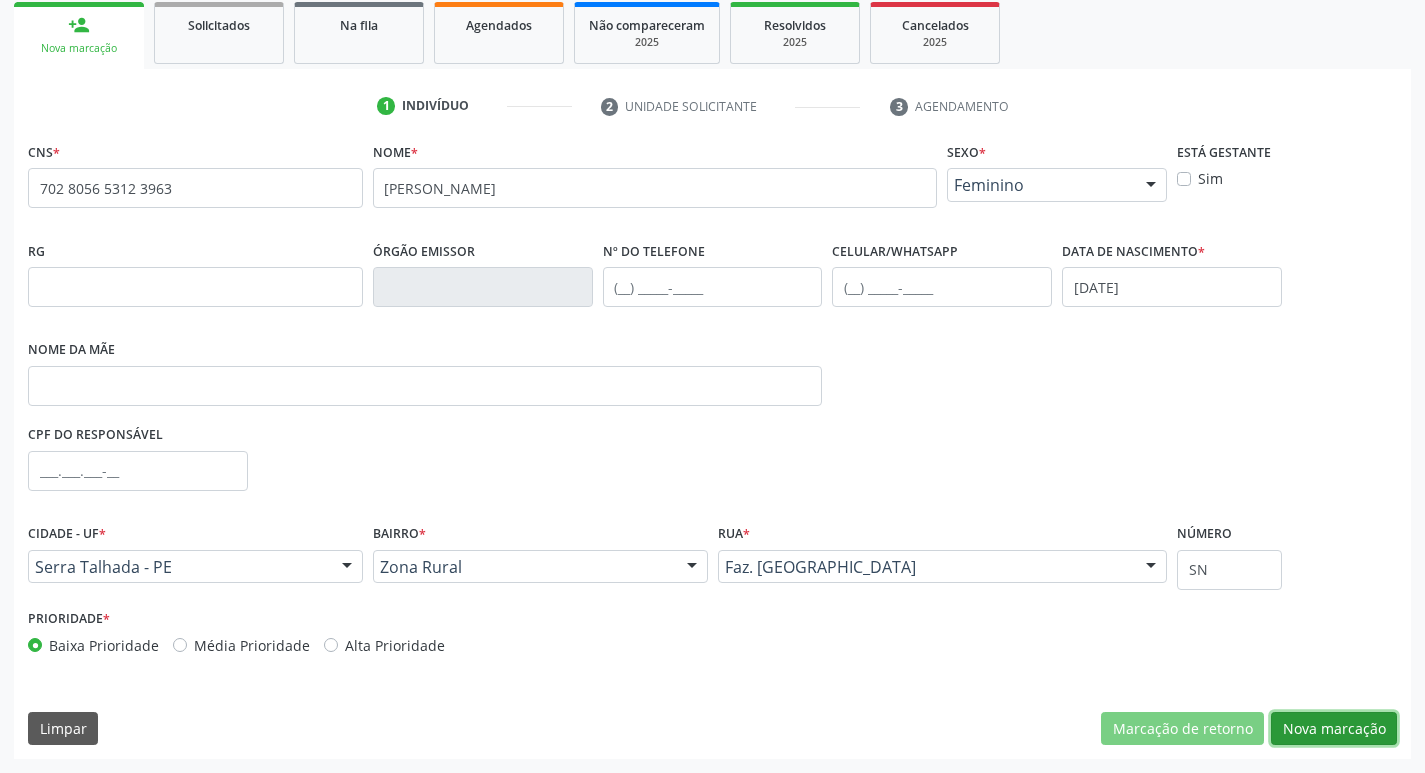 click on "Nova marcação" at bounding box center (1334, 729) 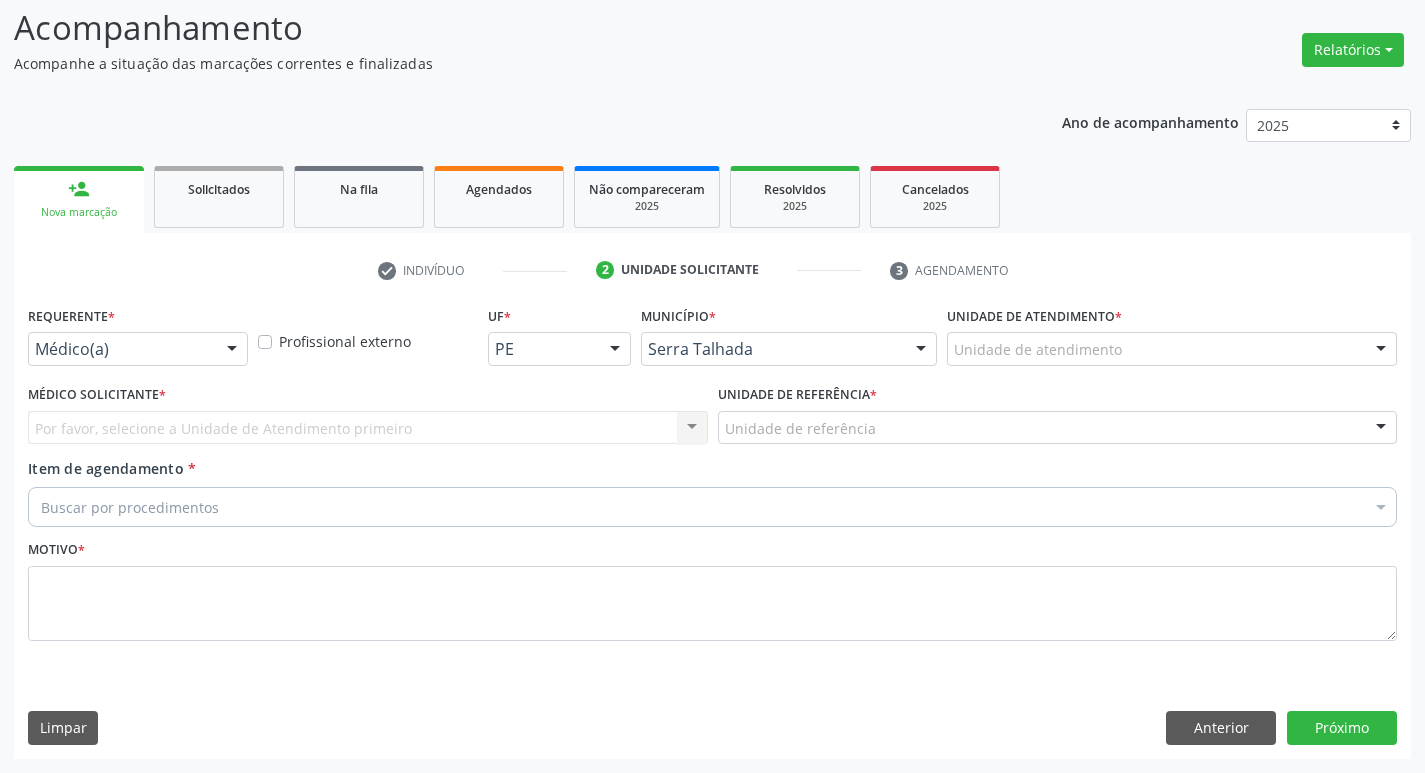 scroll, scrollTop: 133, scrollLeft: 0, axis: vertical 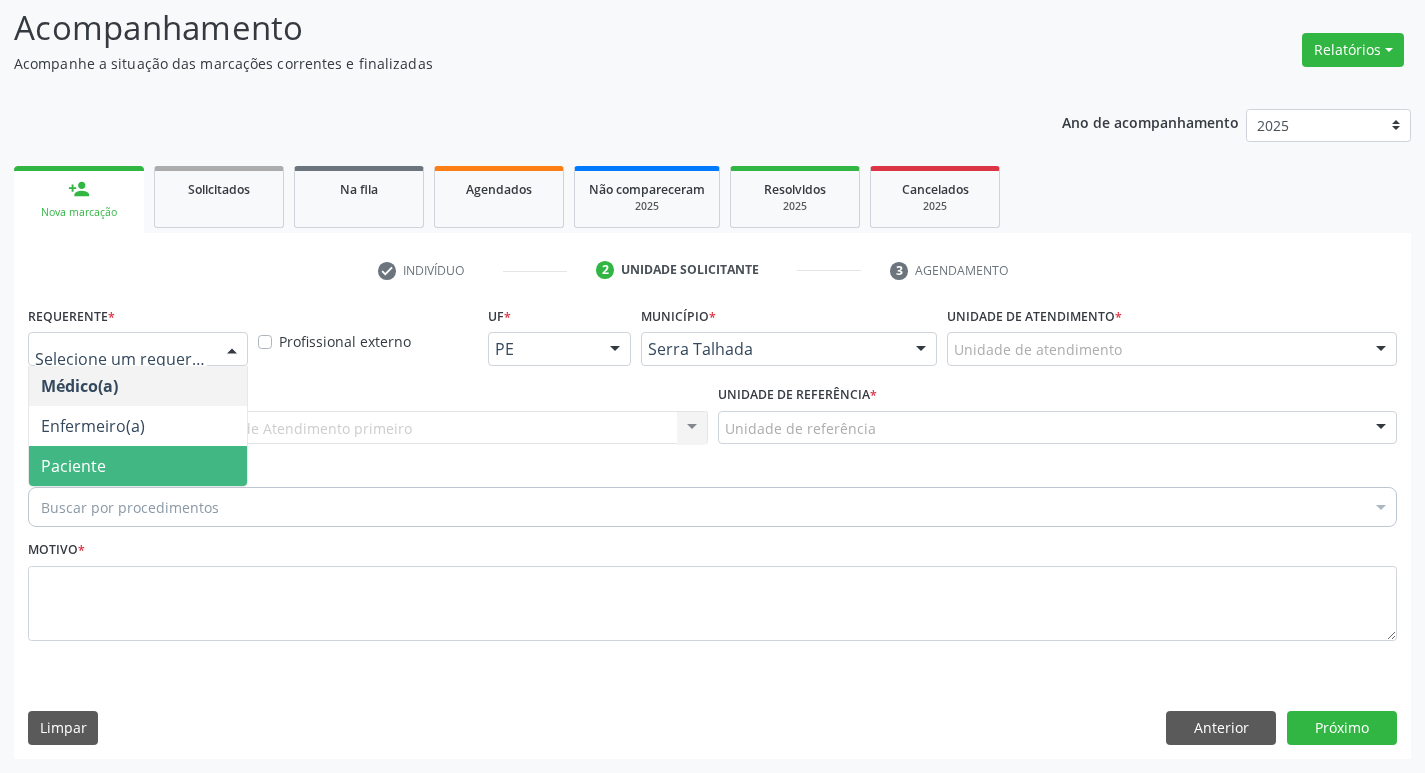 click on "Paciente" at bounding box center (138, 466) 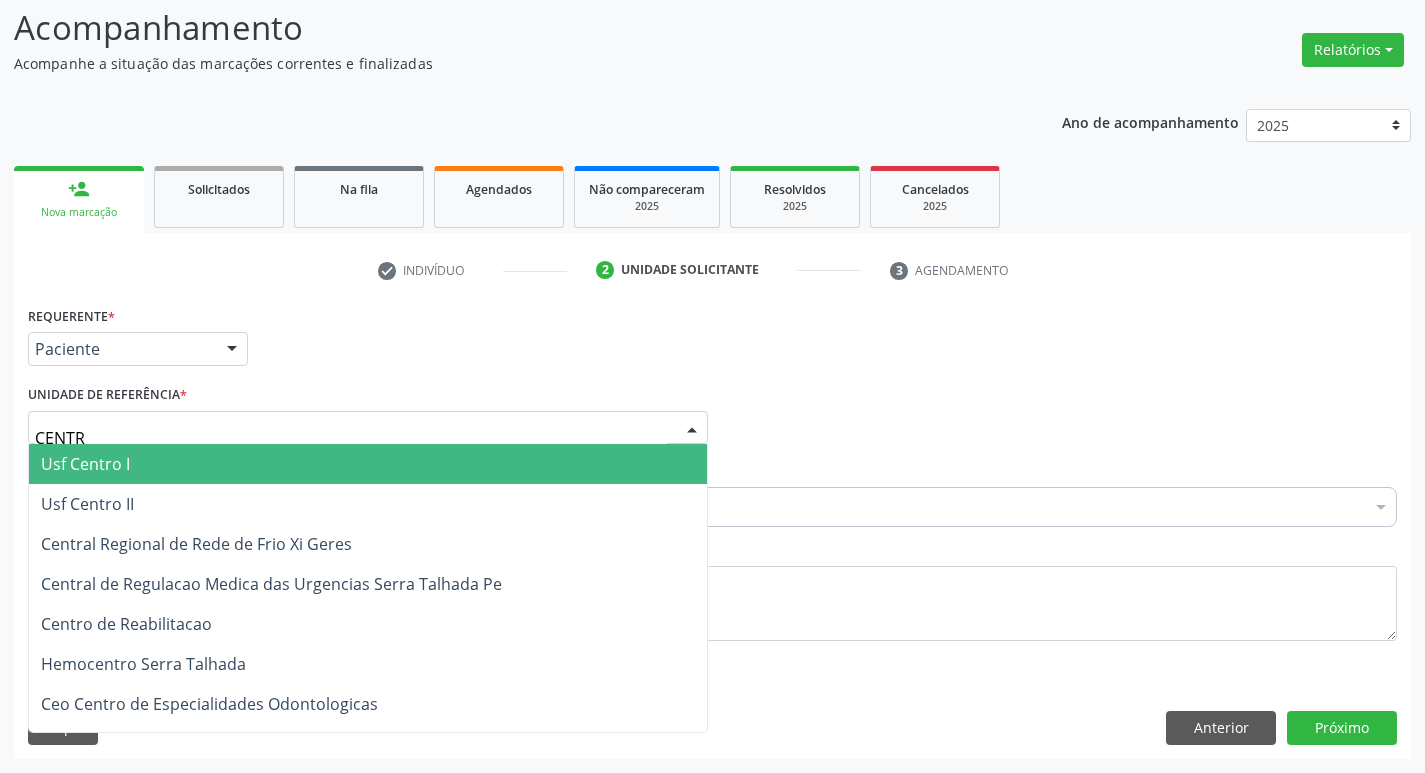 type on "CENTRO" 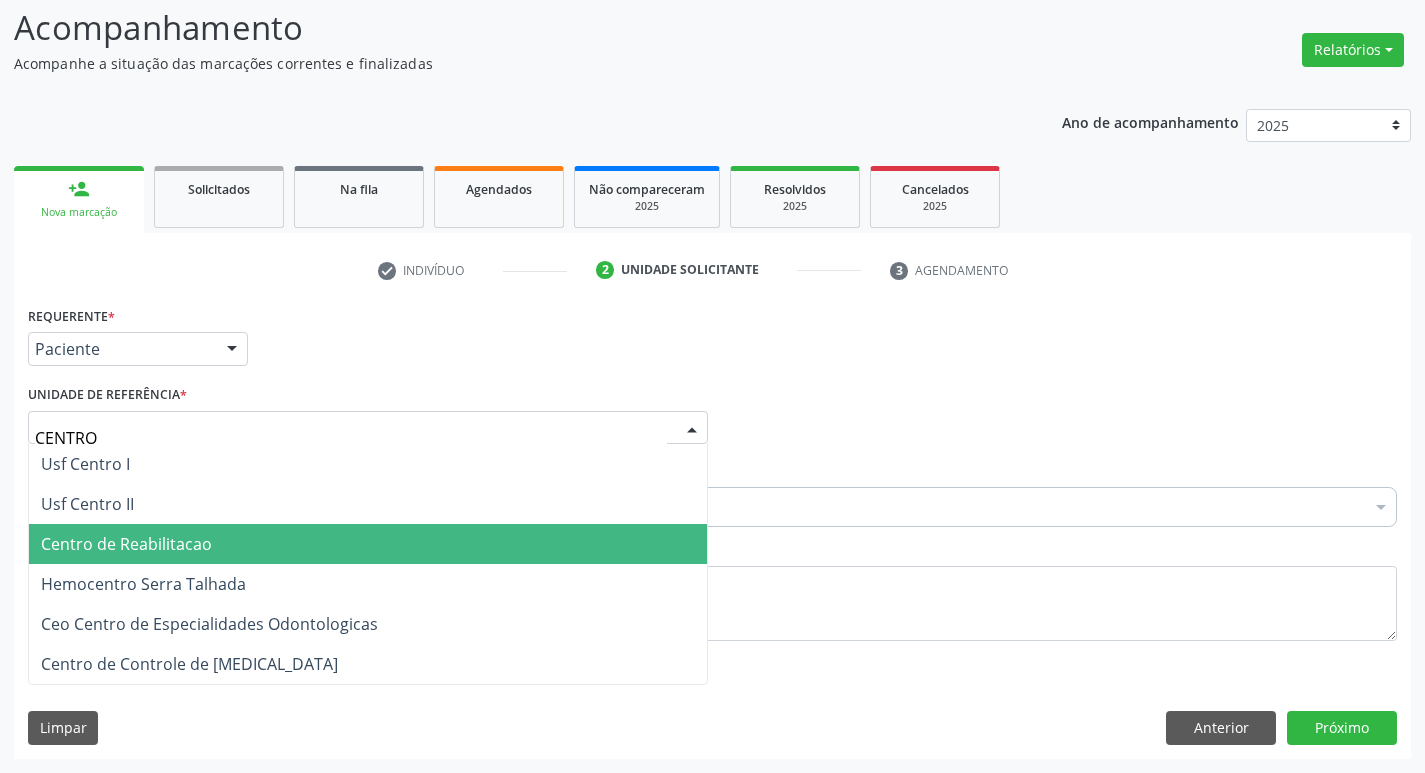 click on "Centro de Reabilitacao" at bounding box center (126, 544) 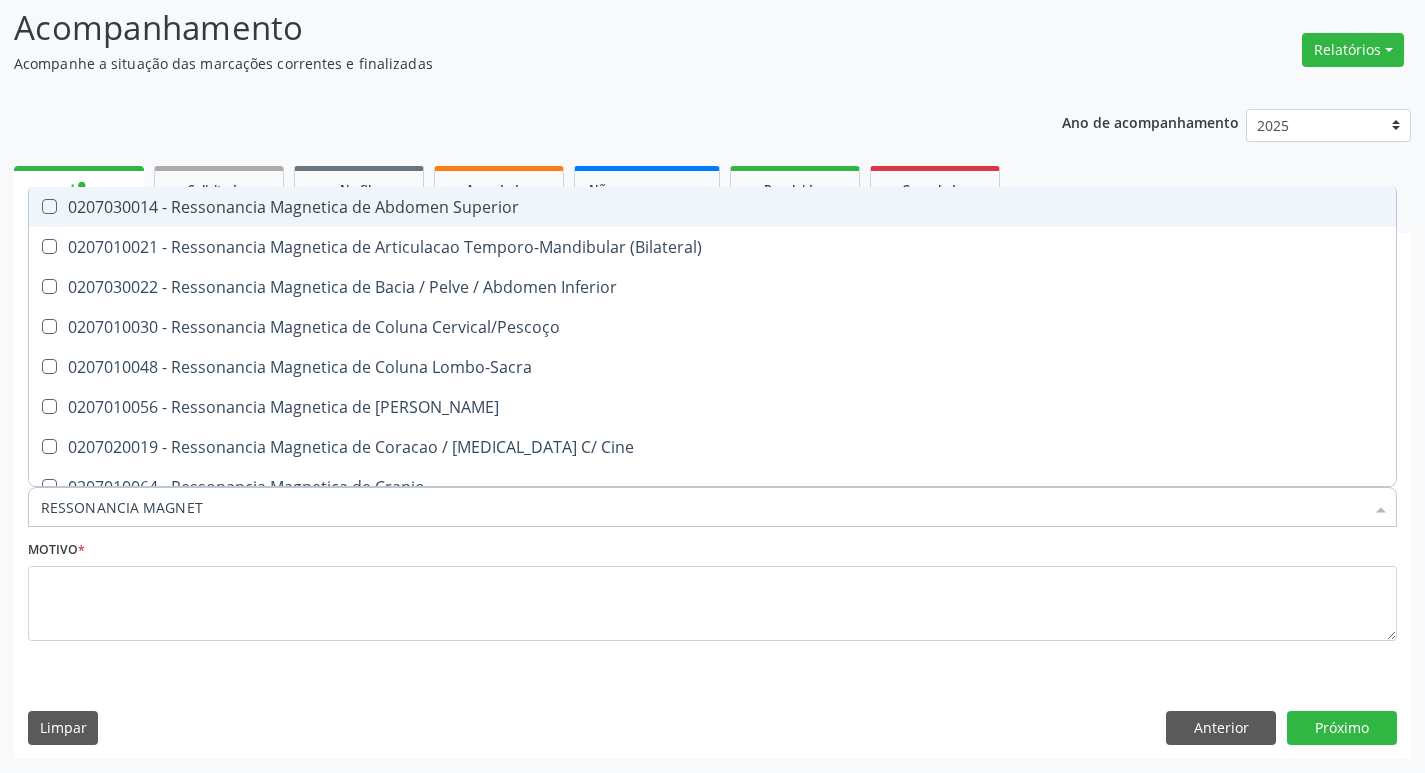 type on "RESSONANCIA MAGNETI" 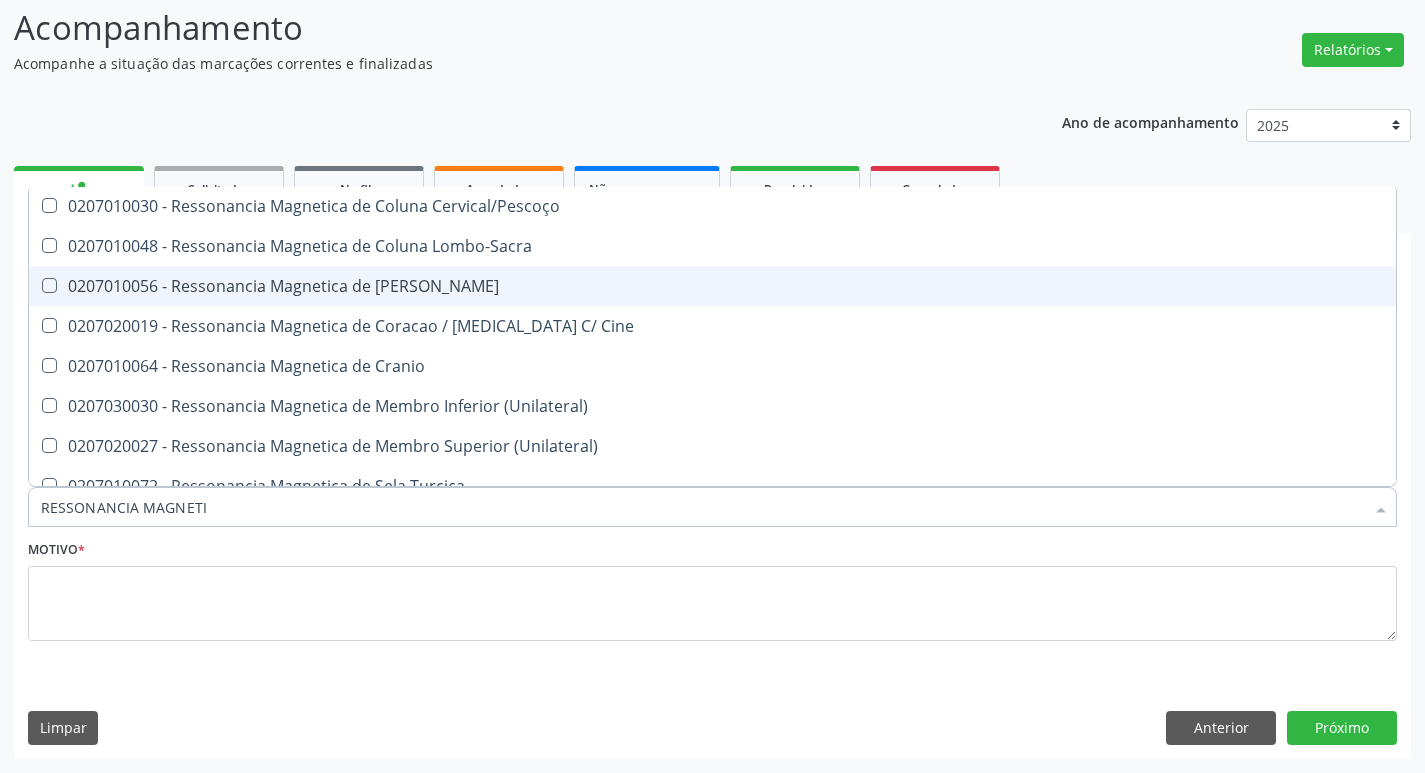 scroll, scrollTop: 21, scrollLeft: 0, axis: vertical 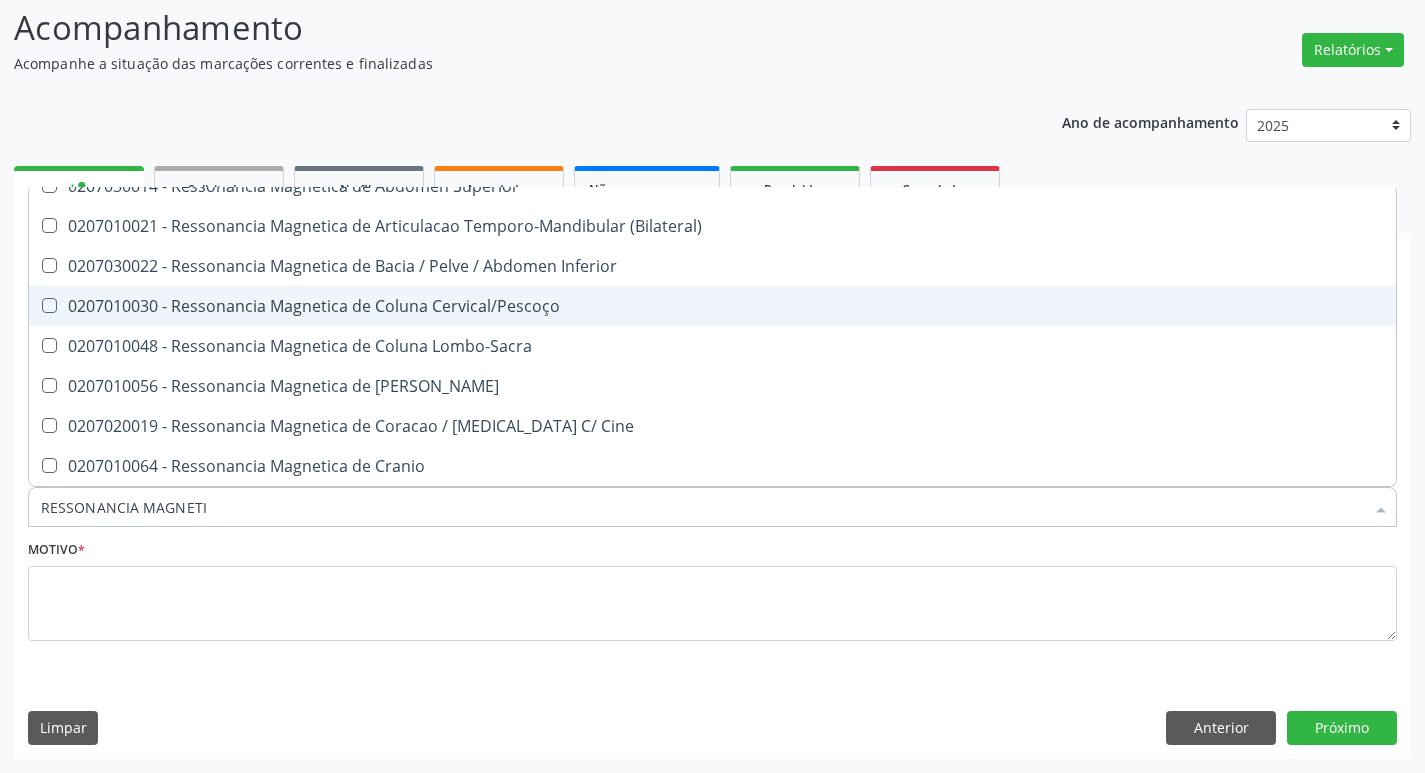 click on "0207010030 - Ressonancia Magnetica de Coluna Cervical/Pescoço" at bounding box center [712, 306] 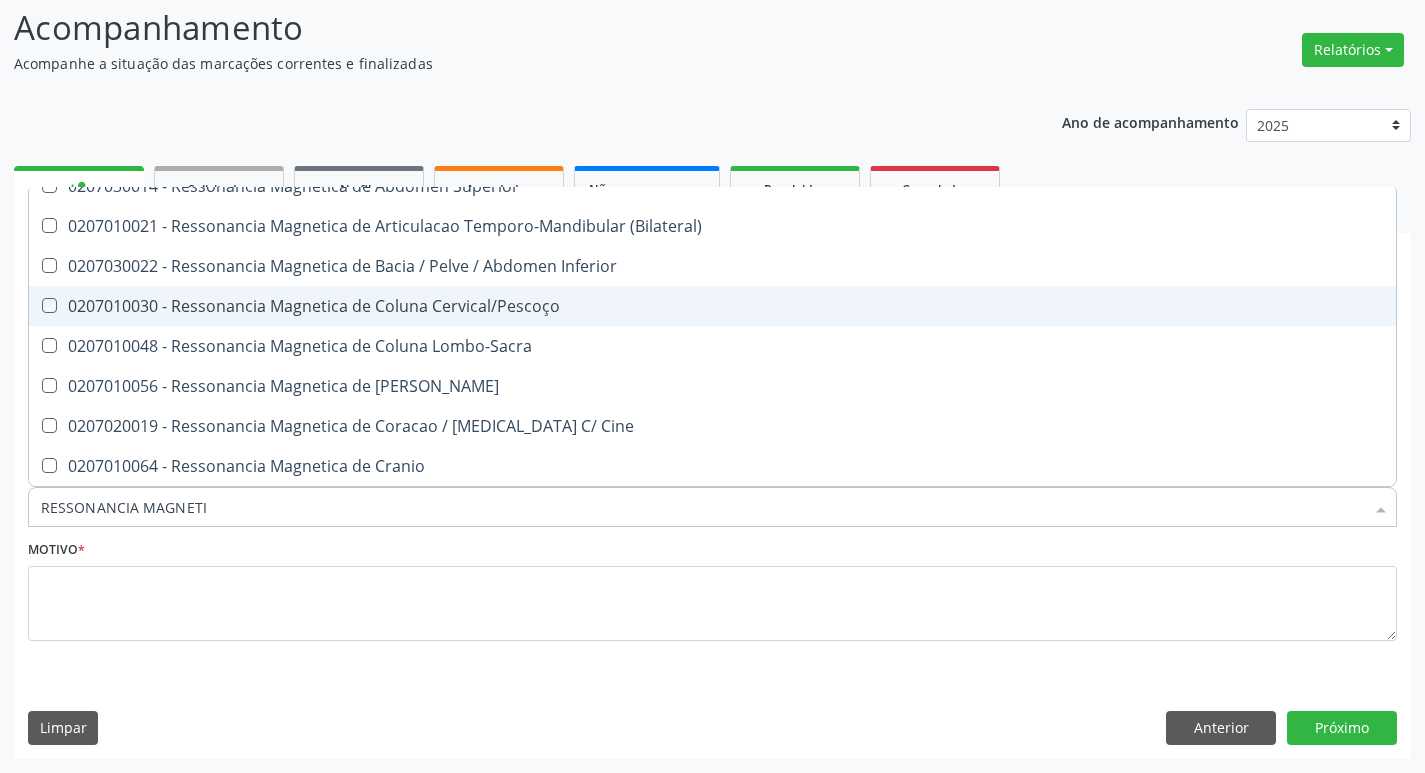 checkbox on "true" 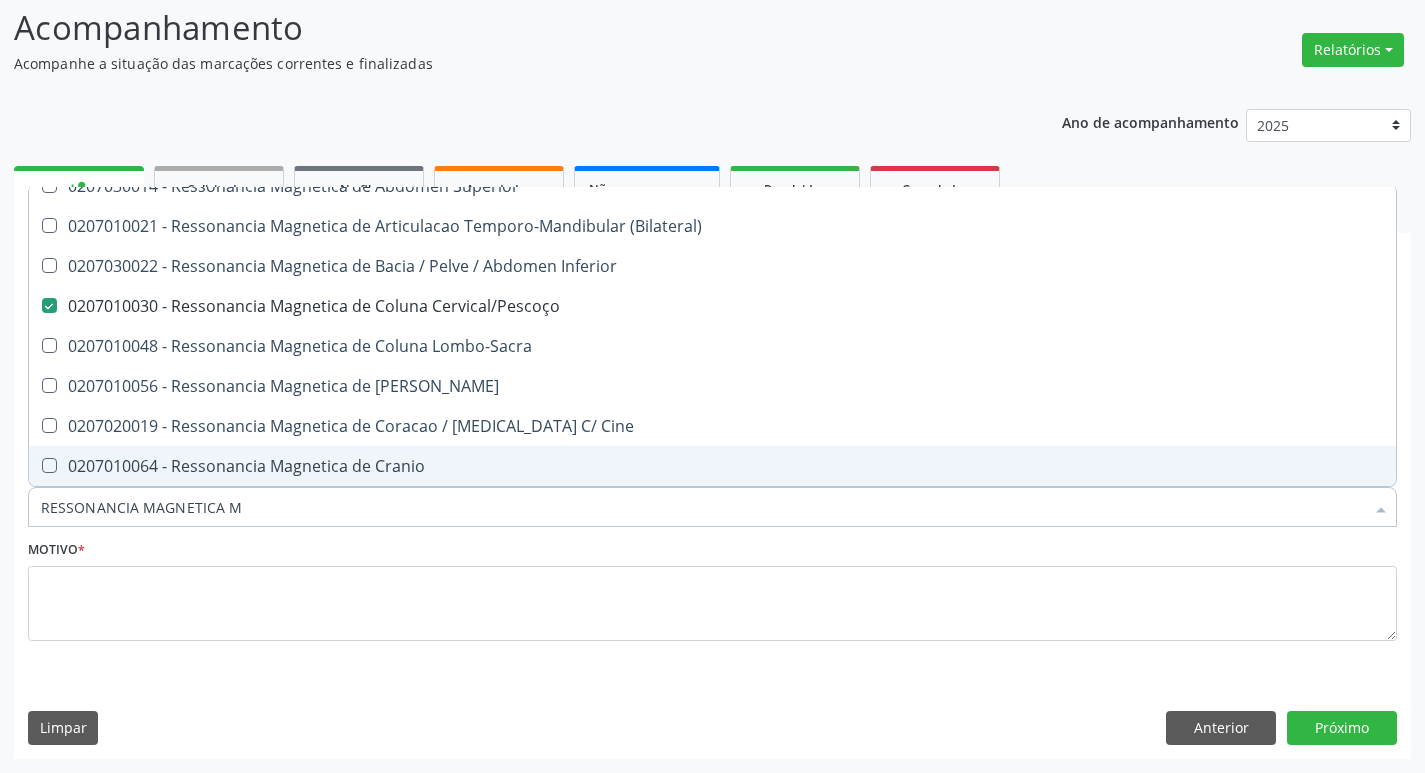 scroll, scrollTop: 0, scrollLeft: 0, axis: both 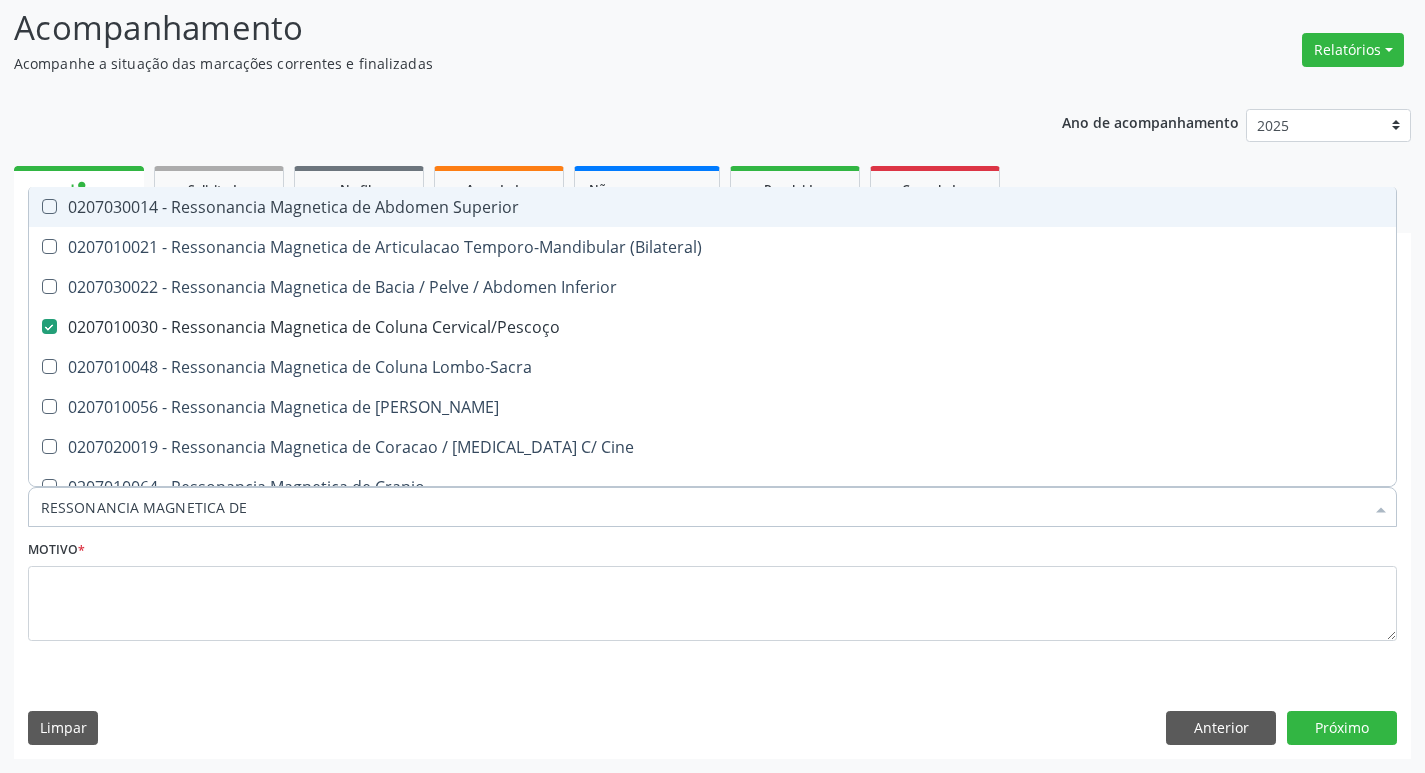 type on "RESSONANCIA MAGNETICA DE M" 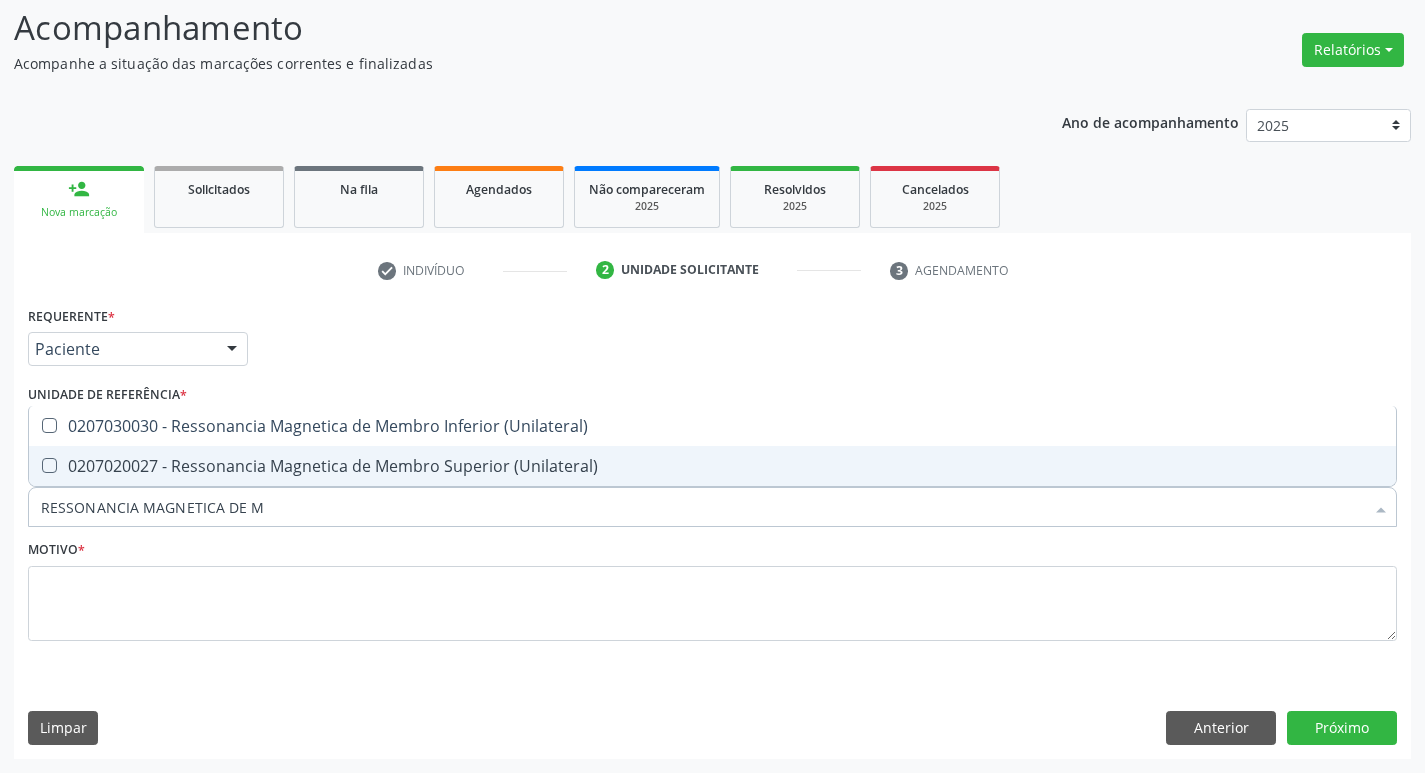 click on "0207020027 - Ressonancia Magnetica de Membro Superior (Unilateral)" at bounding box center [712, 466] 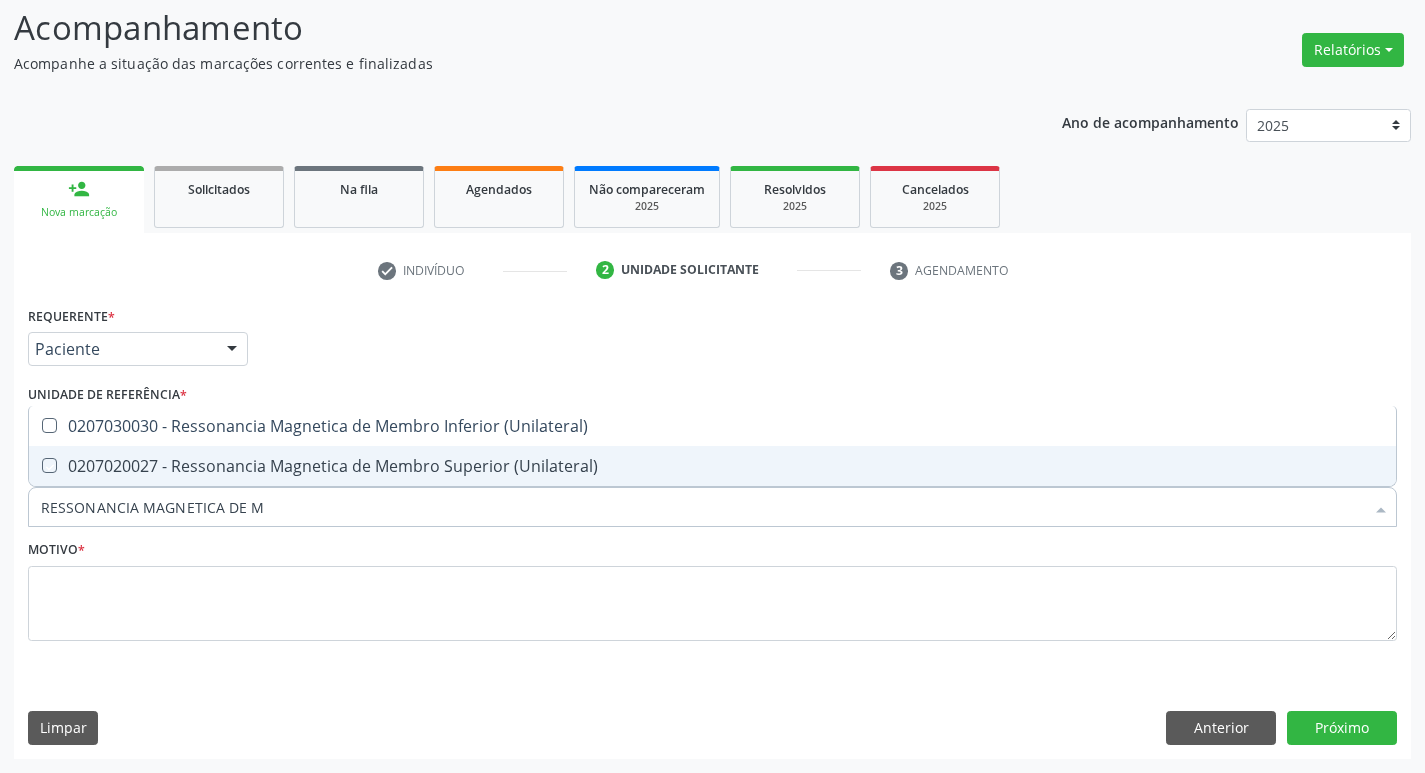 checkbox on "true" 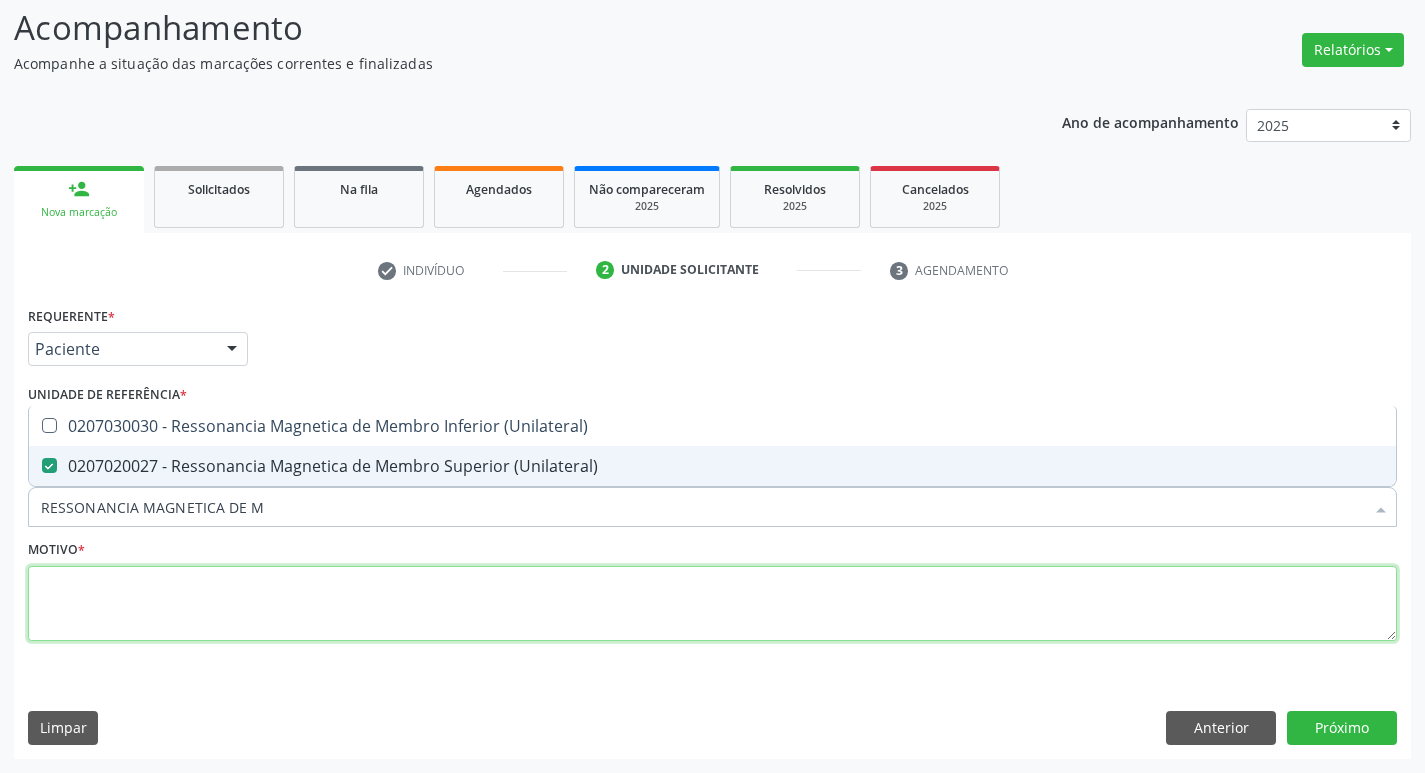 click at bounding box center (712, 604) 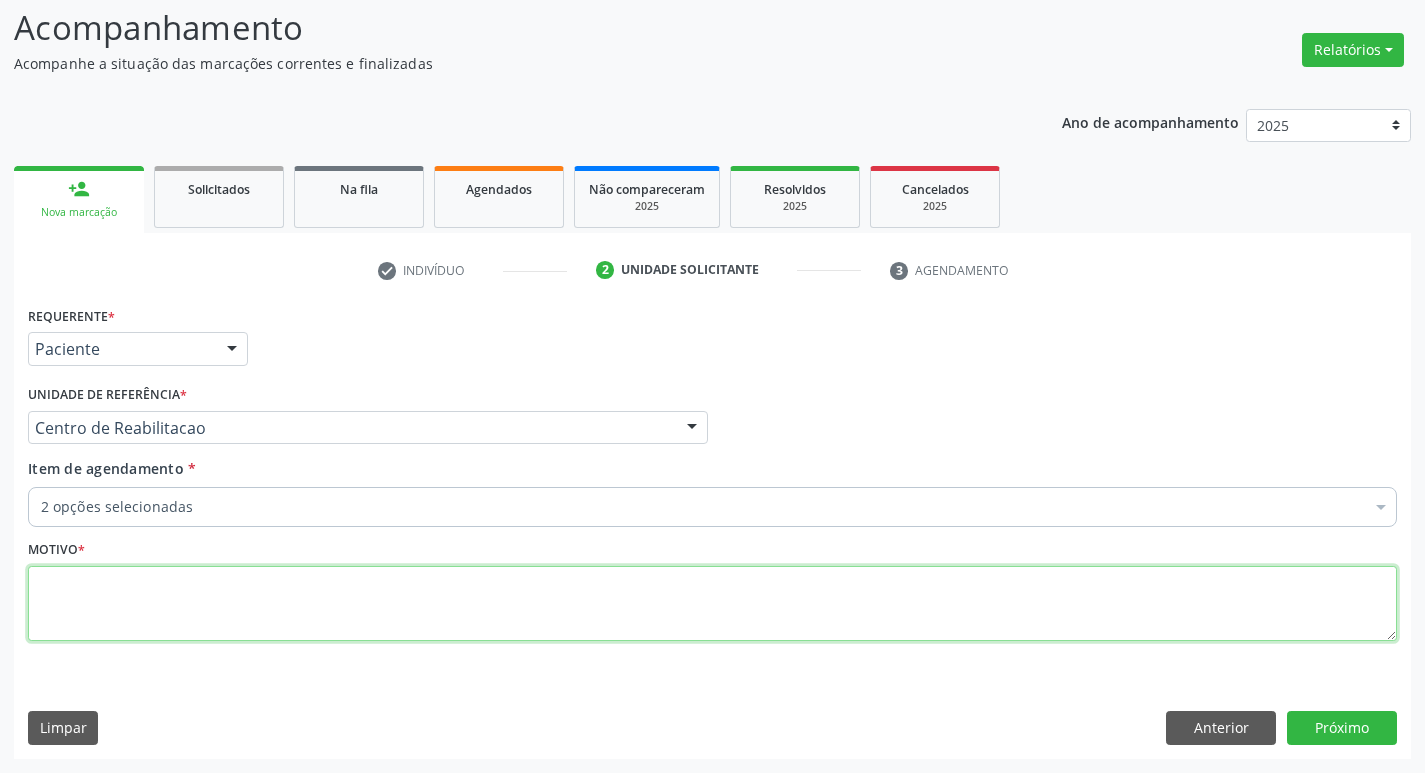 type on "." 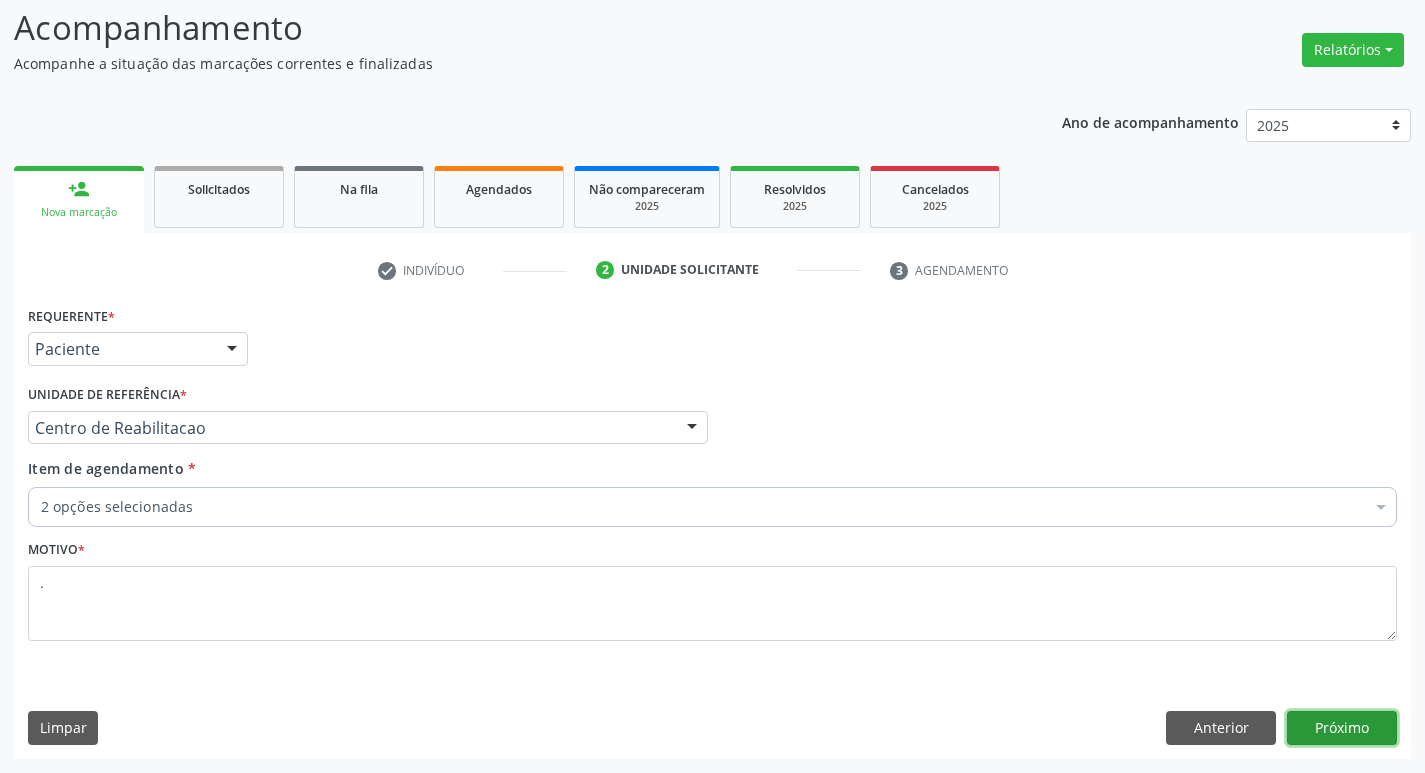 click on "Próximo" at bounding box center [1342, 728] 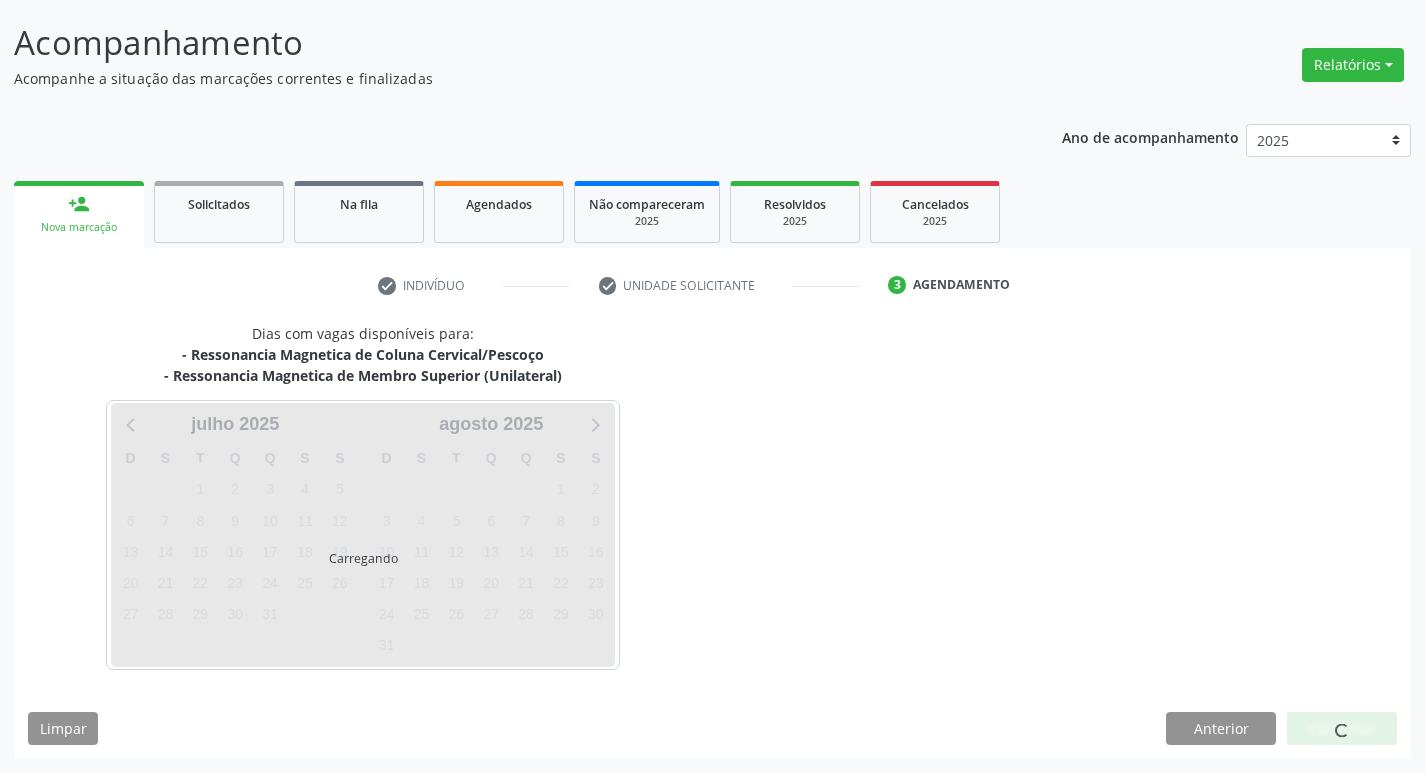 scroll, scrollTop: 118, scrollLeft: 0, axis: vertical 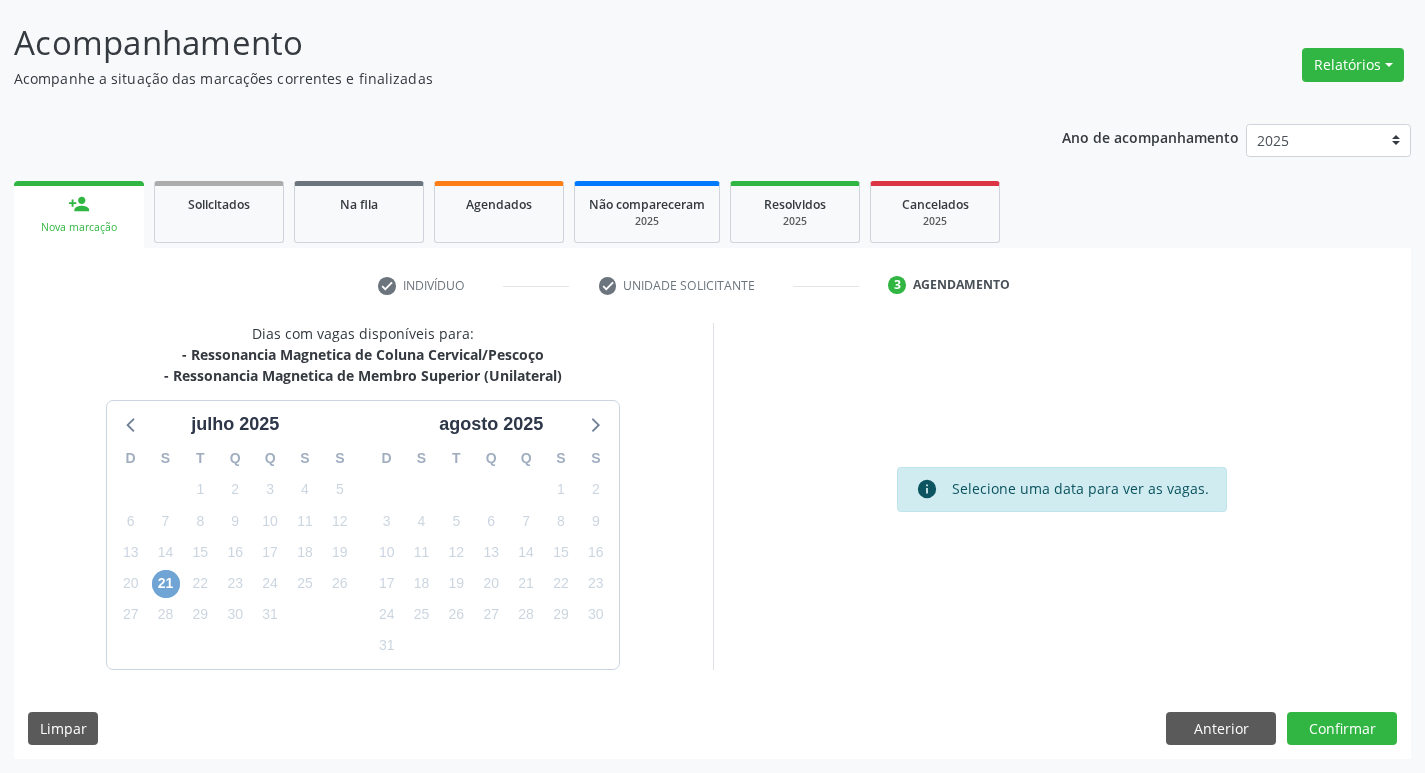 click on "21" at bounding box center (166, 584) 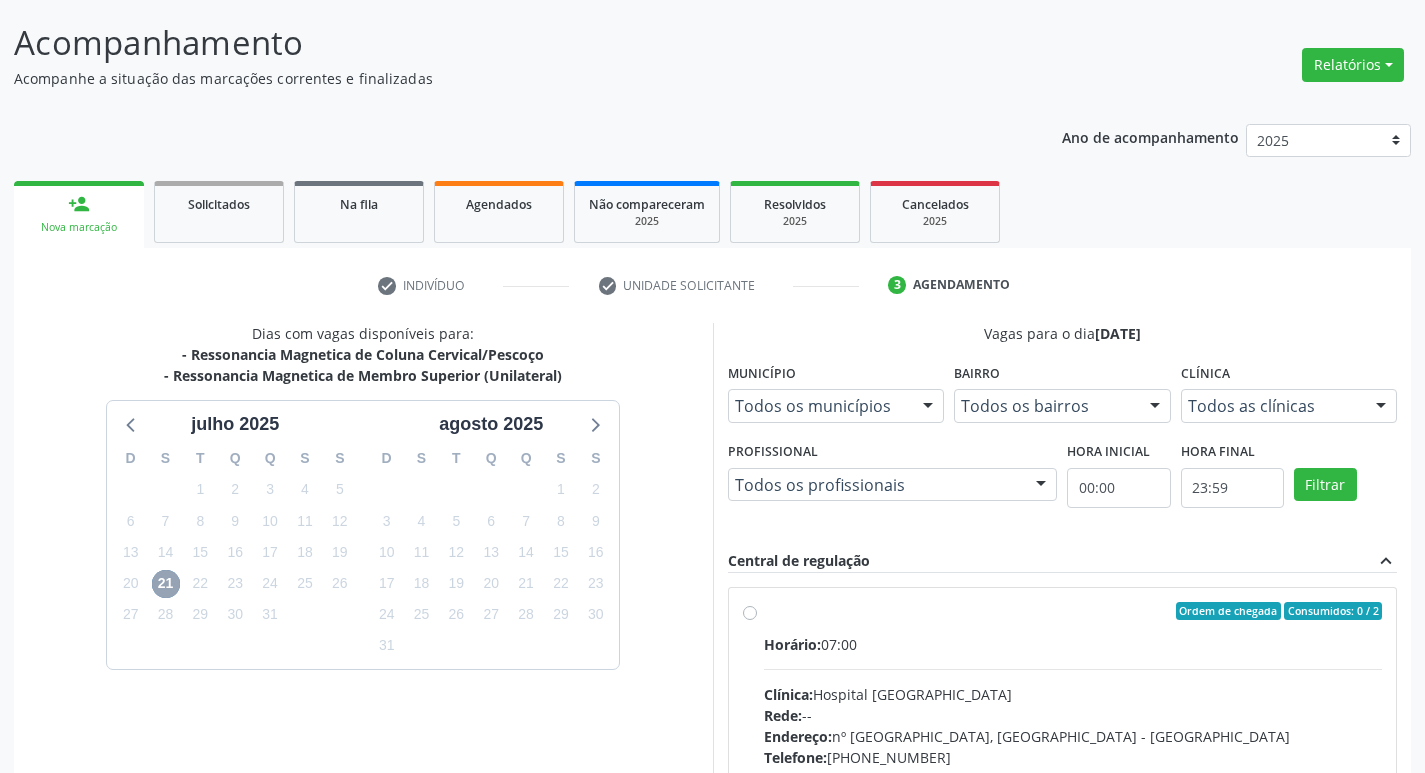 scroll, scrollTop: 386, scrollLeft: 0, axis: vertical 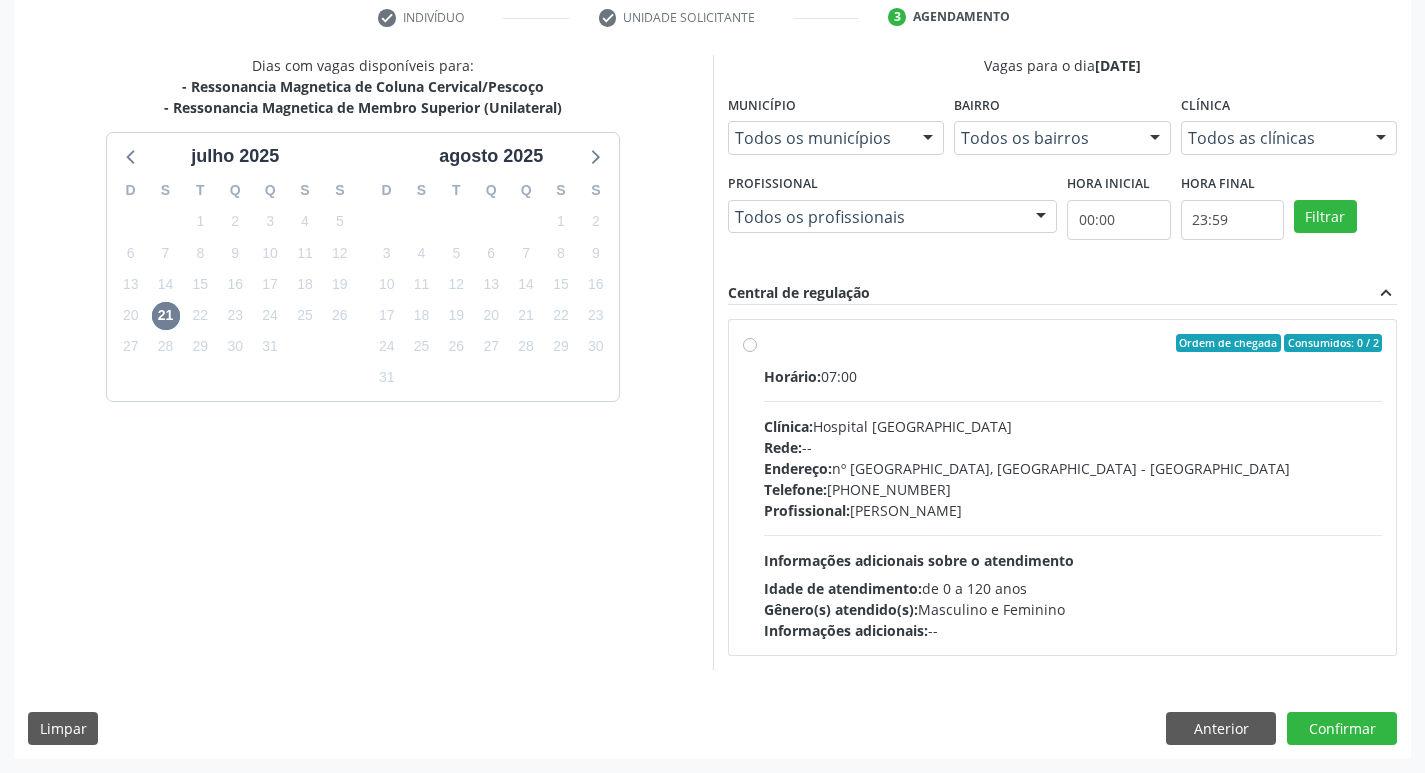 click on "Ordem de chegada
Consumidos: 0 / 2
Horário:   07:00
Clínica:  Hospital [GEOGRAPHIC_DATA]
Rede:
--
Endereço:   [STREET_ADDRESS]
Telefone:   [PHONE_NUMBER]
Profissional:
[PERSON_NAME]
Informações adicionais sobre o atendimento
Idade de atendimento:
de 0 a 120 anos
Gênero(s) atendido(s):
Masculino e Feminino
Informações adicionais:
--" at bounding box center [1073, 487] 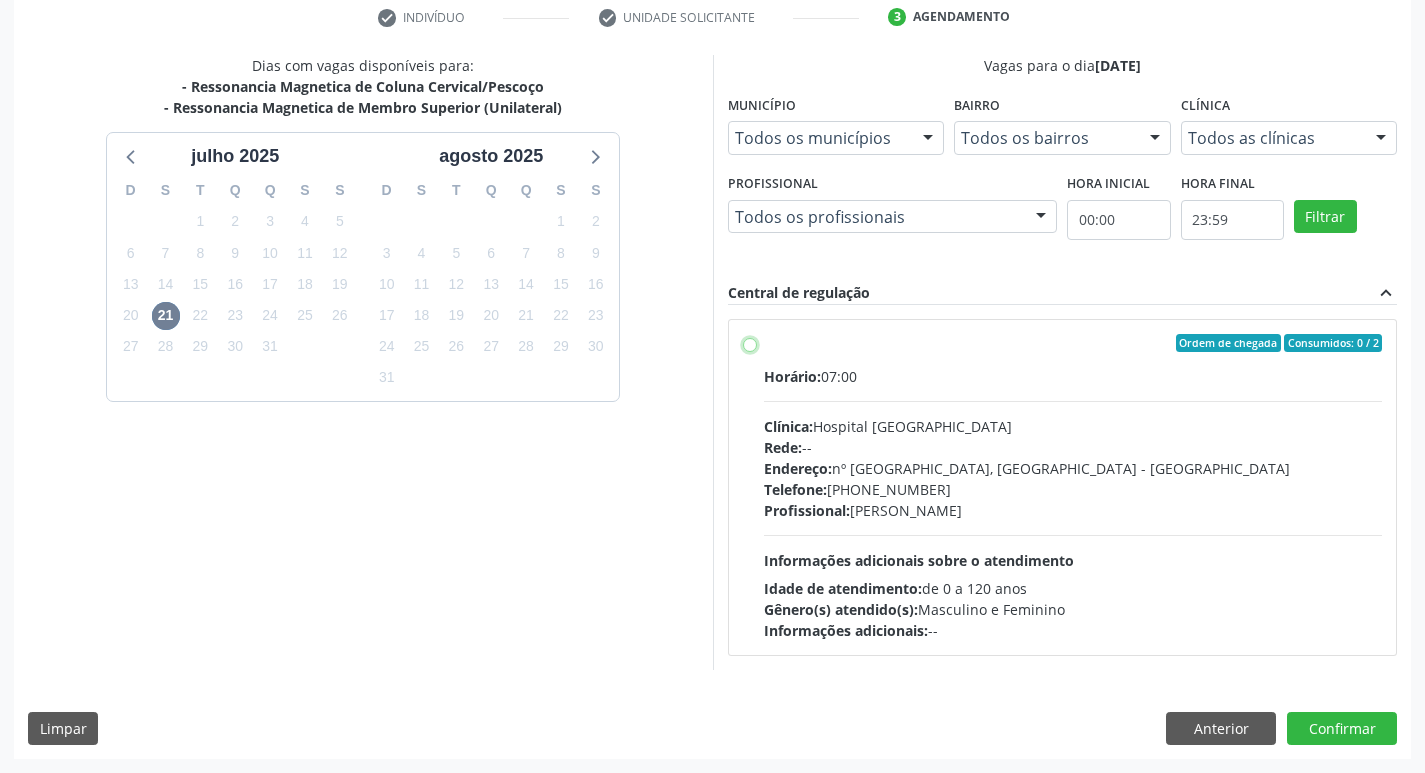 click on "Ordem de chegada
Consumidos: 0 / 2
Horário:   07:00
Clínica:  Hospital [GEOGRAPHIC_DATA]
Rede:
--
Endereço:   [STREET_ADDRESS]
Telefone:   [PHONE_NUMBER]
Profissional:
[PERSON_NAME]
Informações adicionais sobre o atendimento
Idade de atendimento:
de 0 a 120 anos
Gênero(s) atendido(s):
Masculino e Feminino
Informações adicionais:
--" at bounding box center [750, 343] 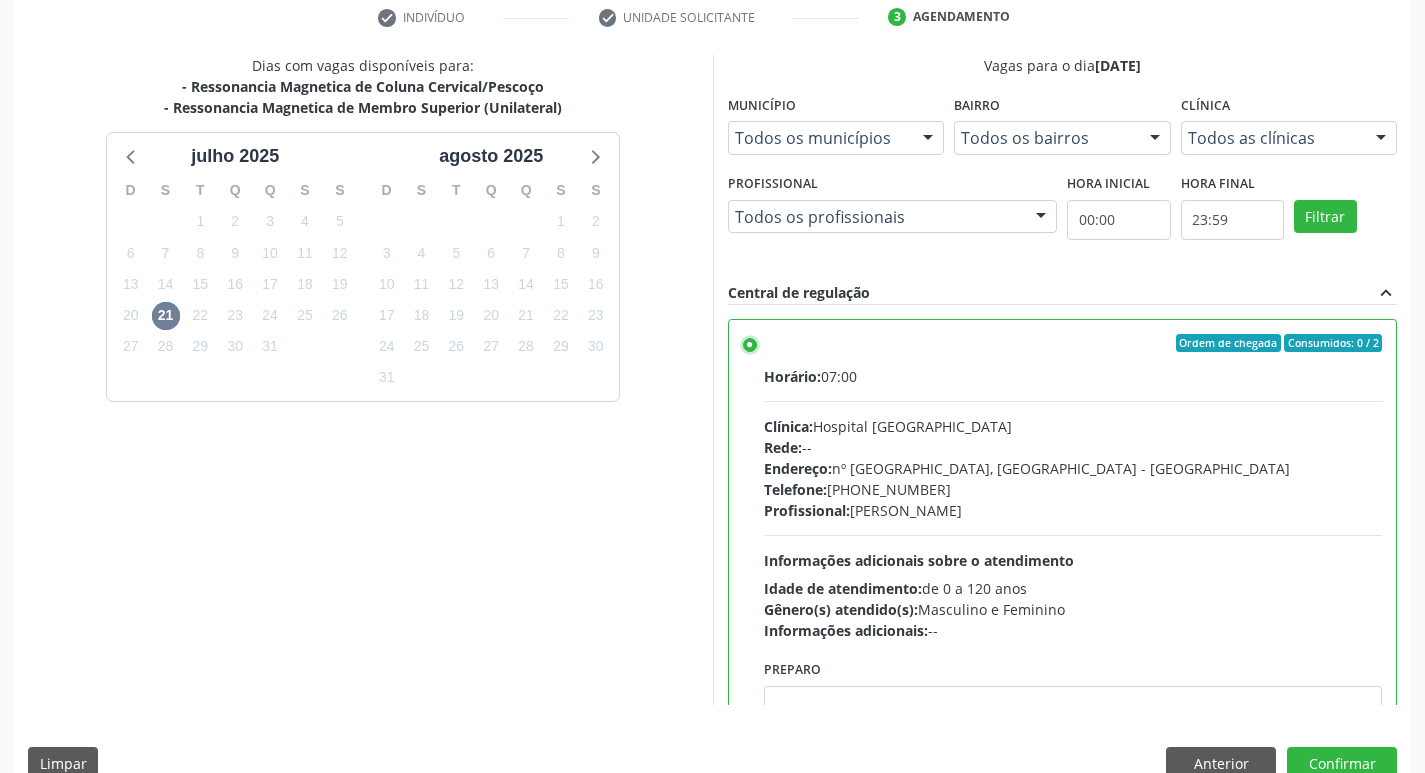 scroll, scrollTop: 99, scrollLeft: 0, axis: vertical 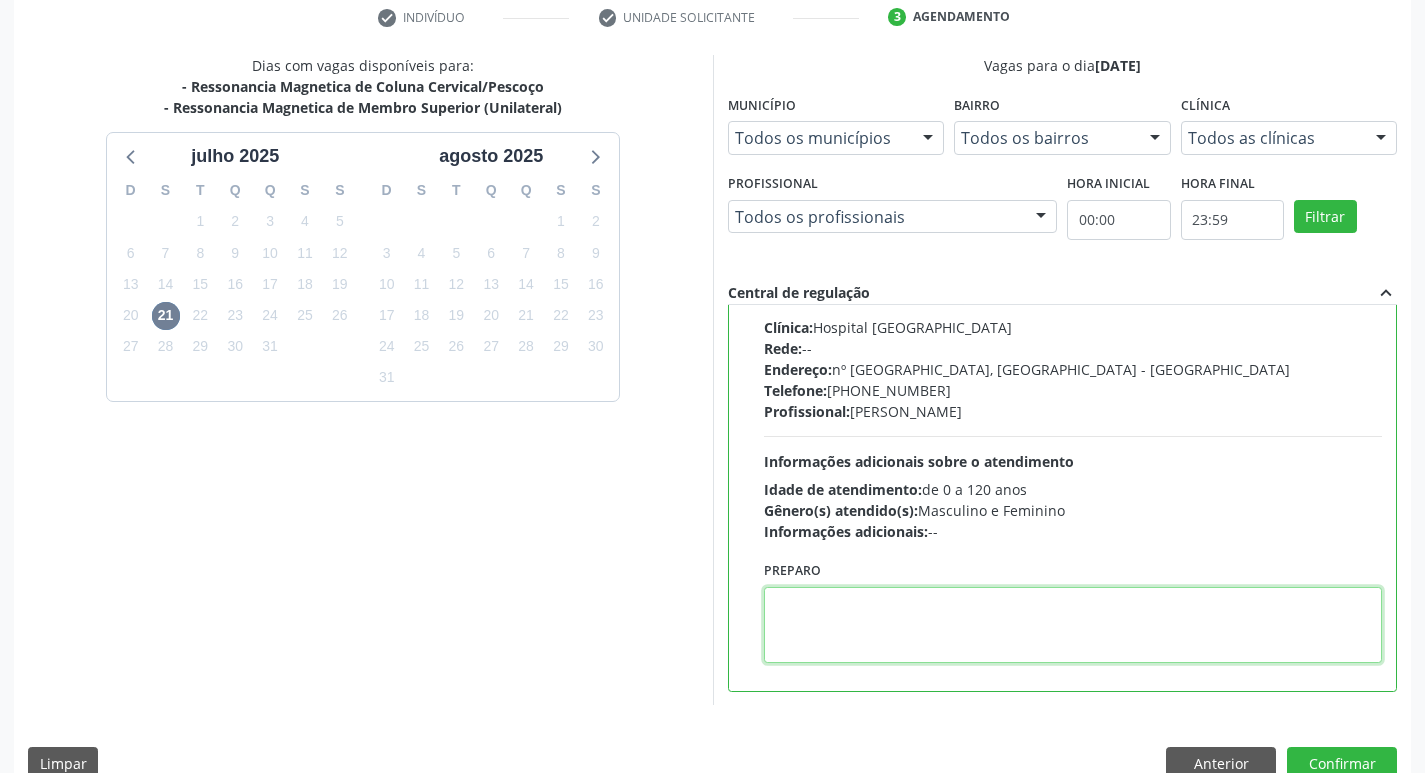click at bounding box center [1073, 625] 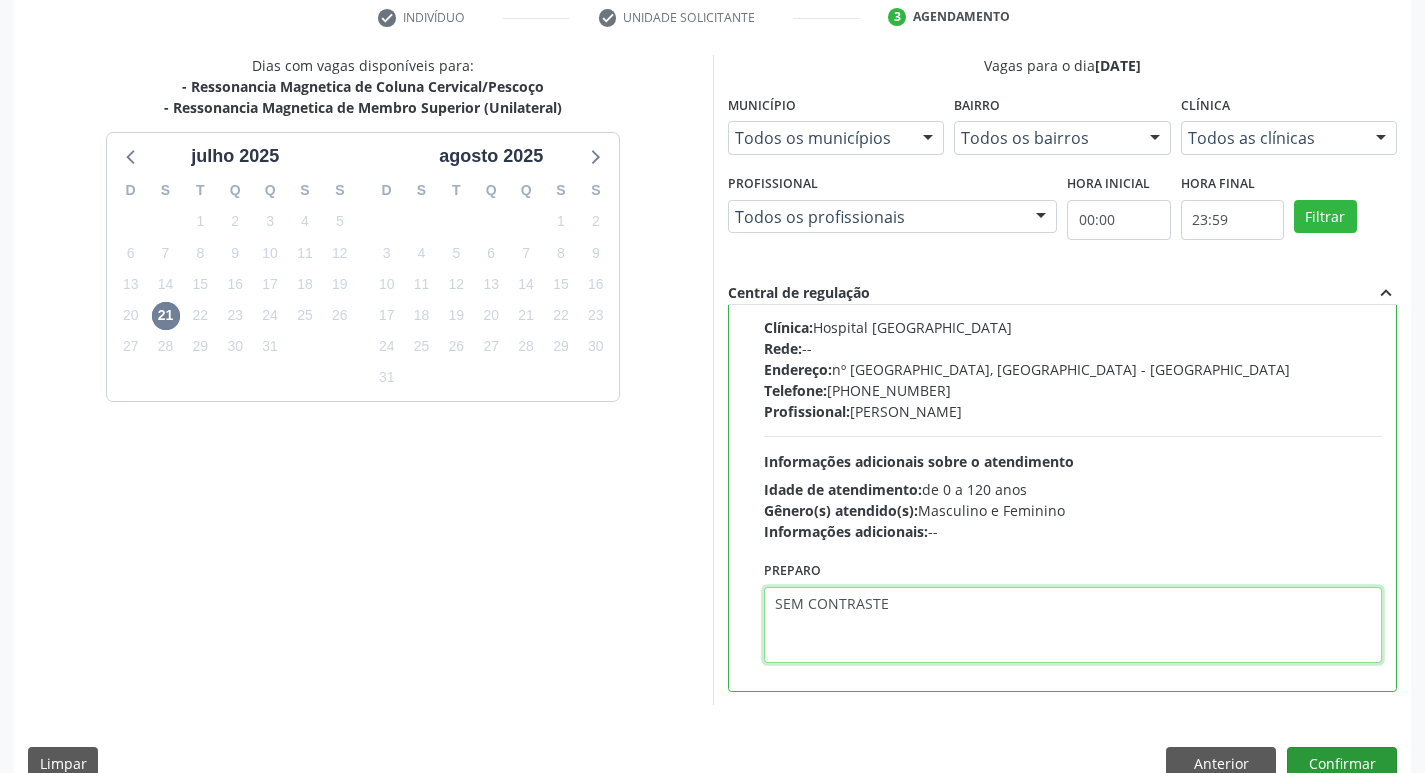 type on "SEM CONTRASTE" 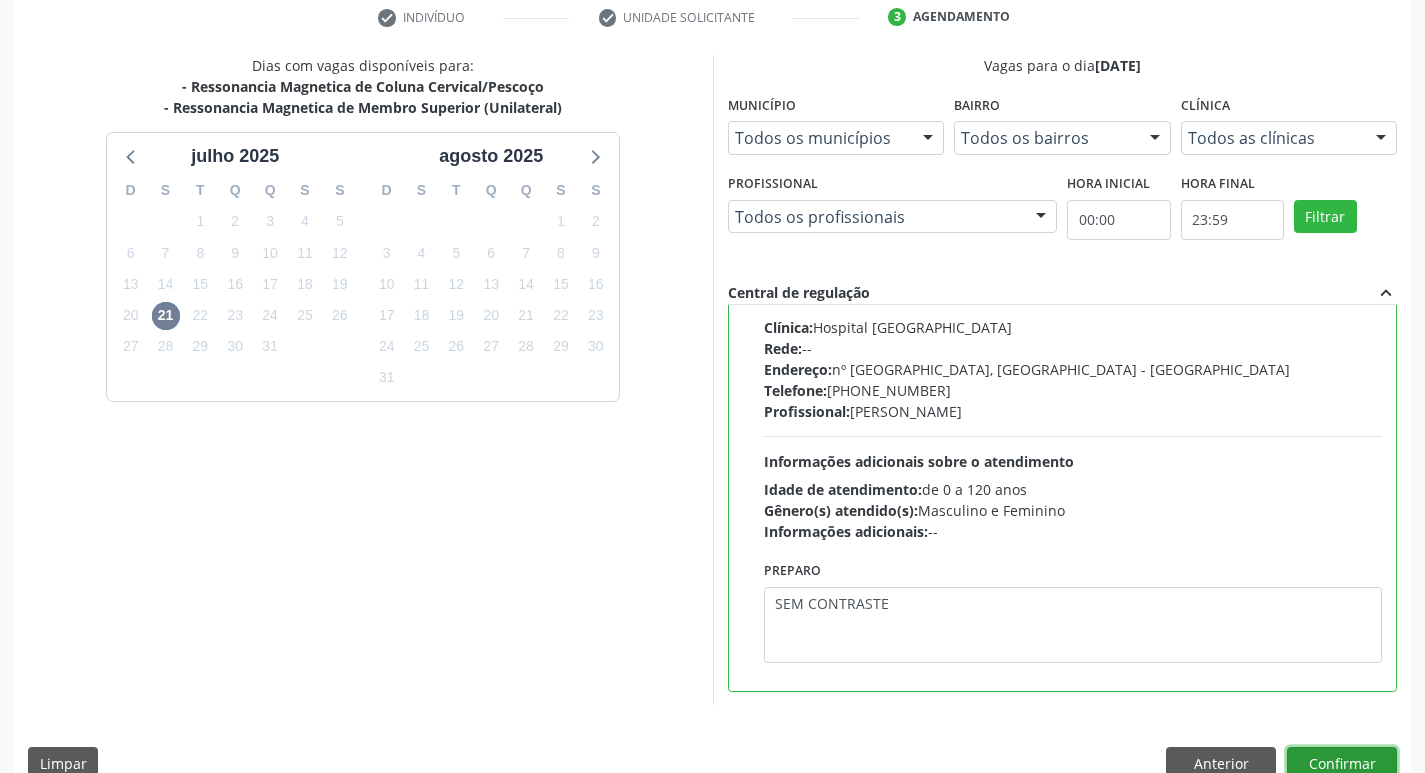 click on "Confirmar" at bounding box center [1342, 764] 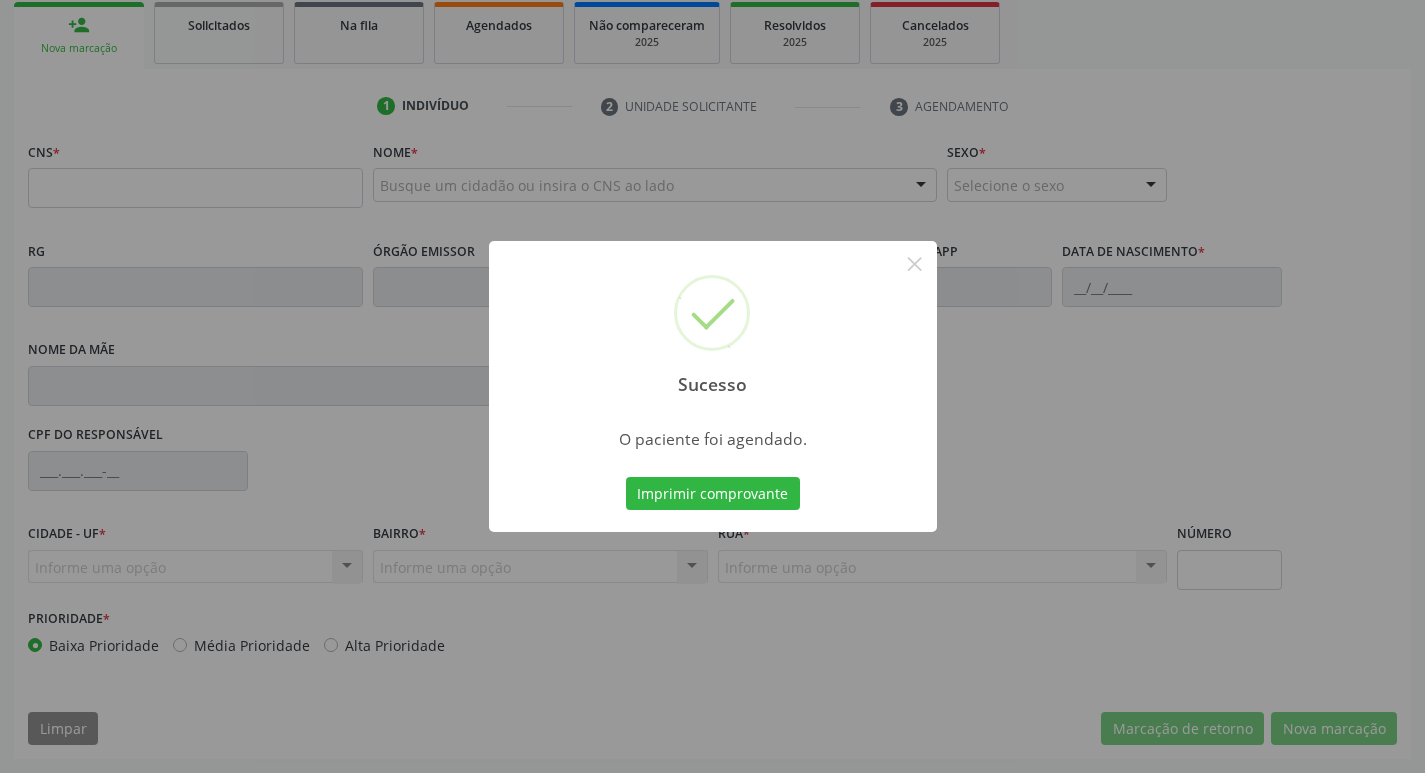 scroll, scrollTop: 297, scrollLeft: 0, axis: vertical 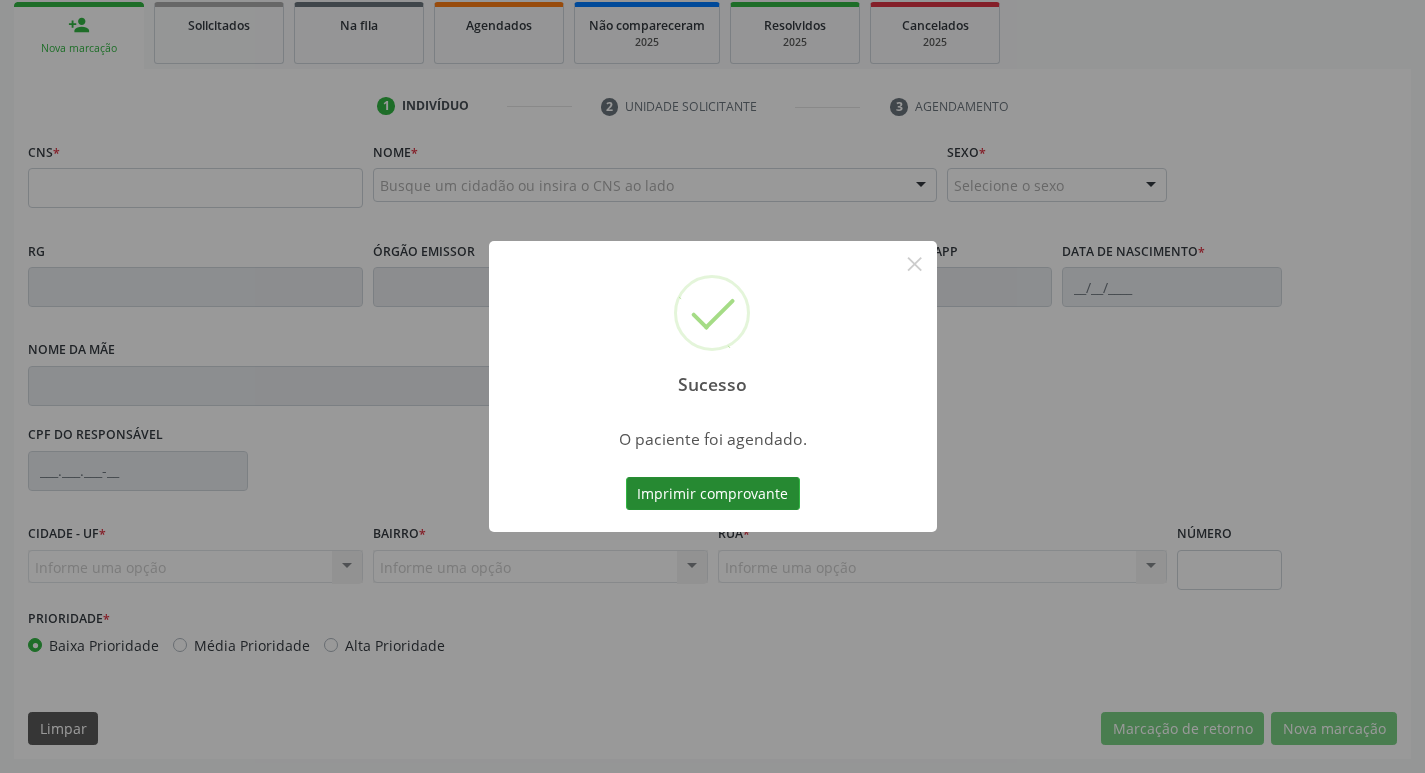 click on "Imprimir comprovante" at bounding box center (713, 494) 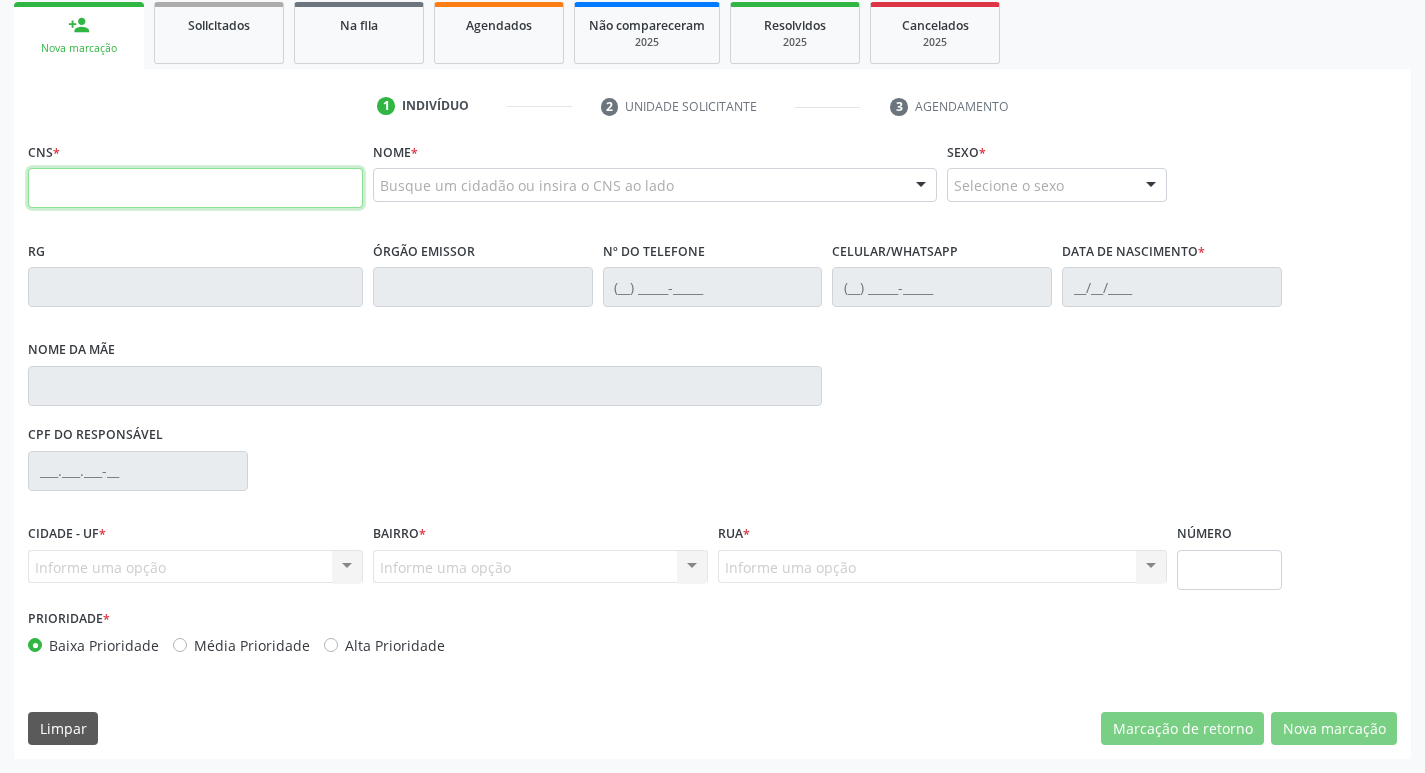 click at bounding box center (195, 188) 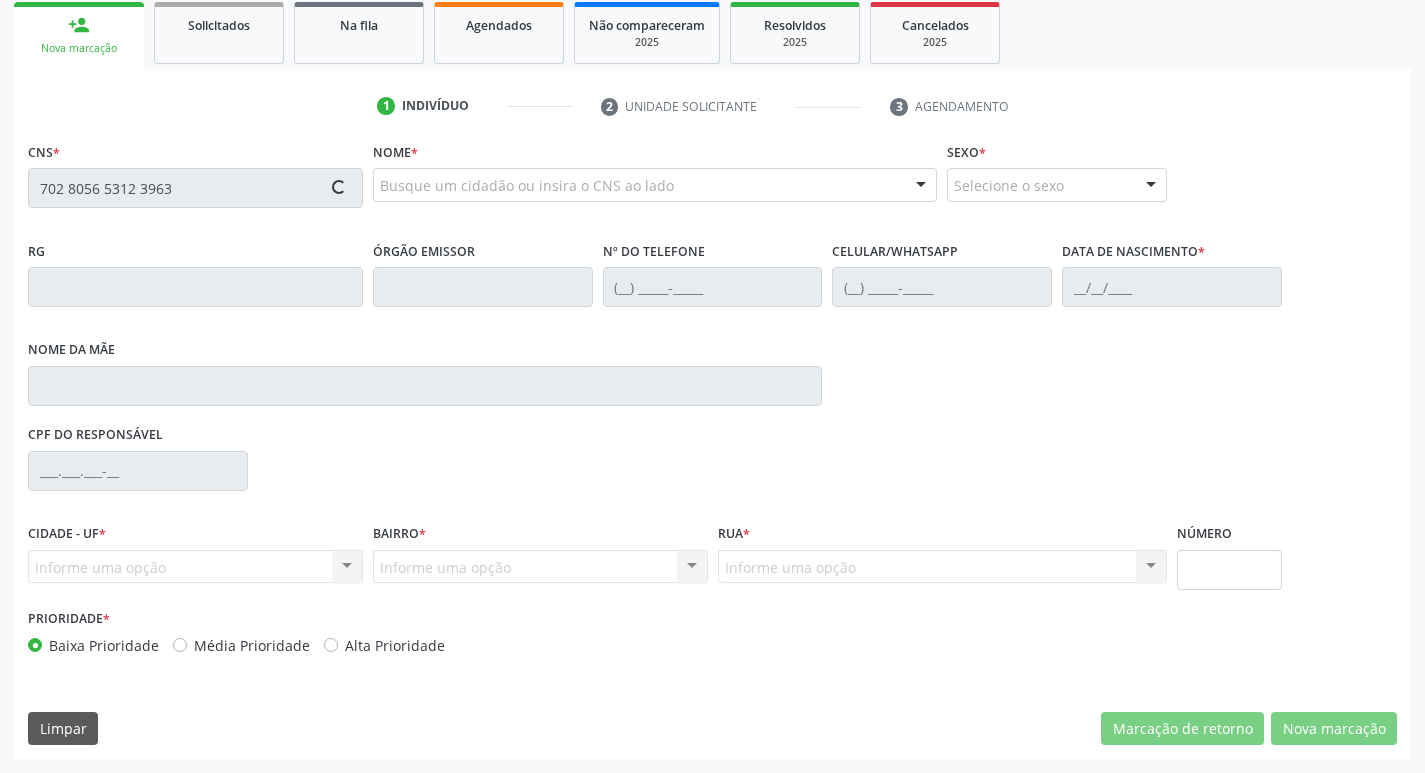 type on "702 8056 5312 3963" 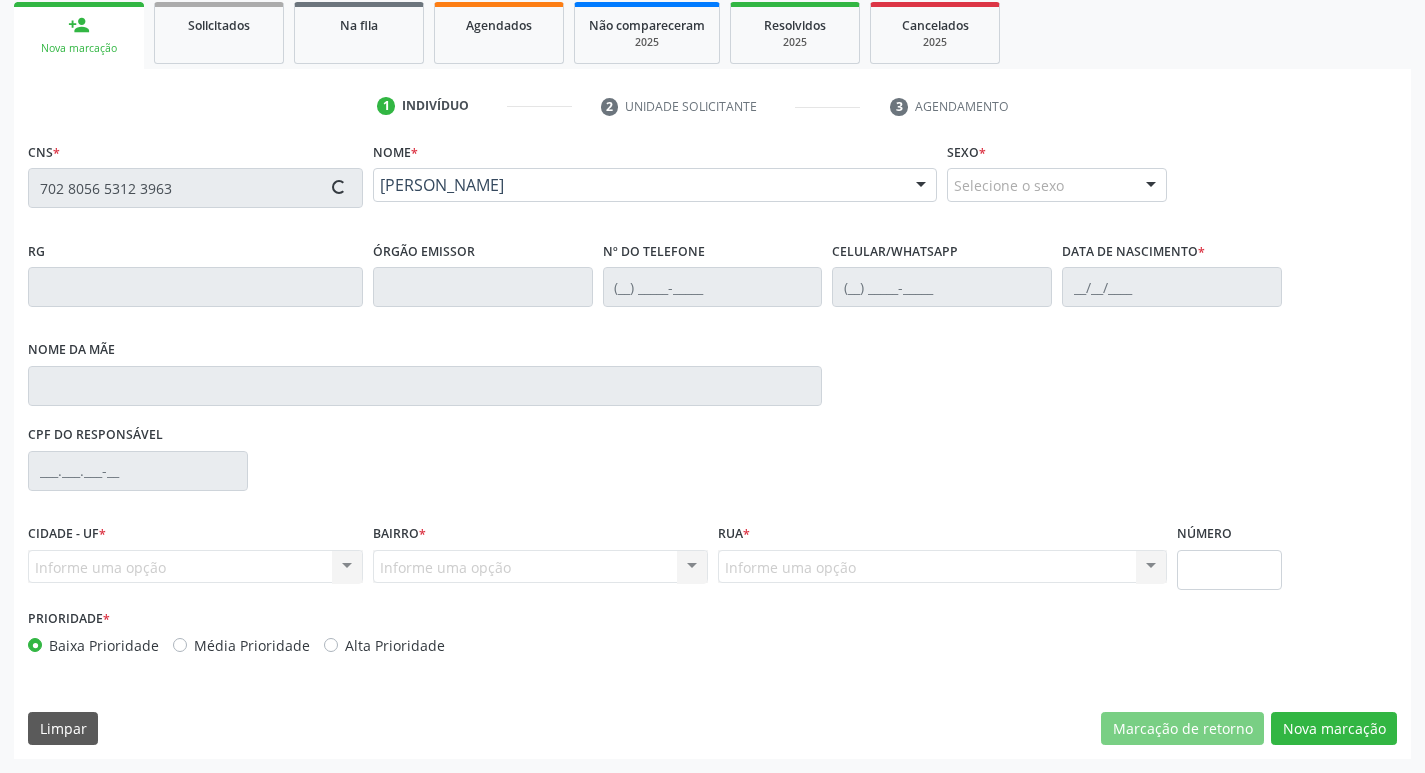 type on "[DATE]" 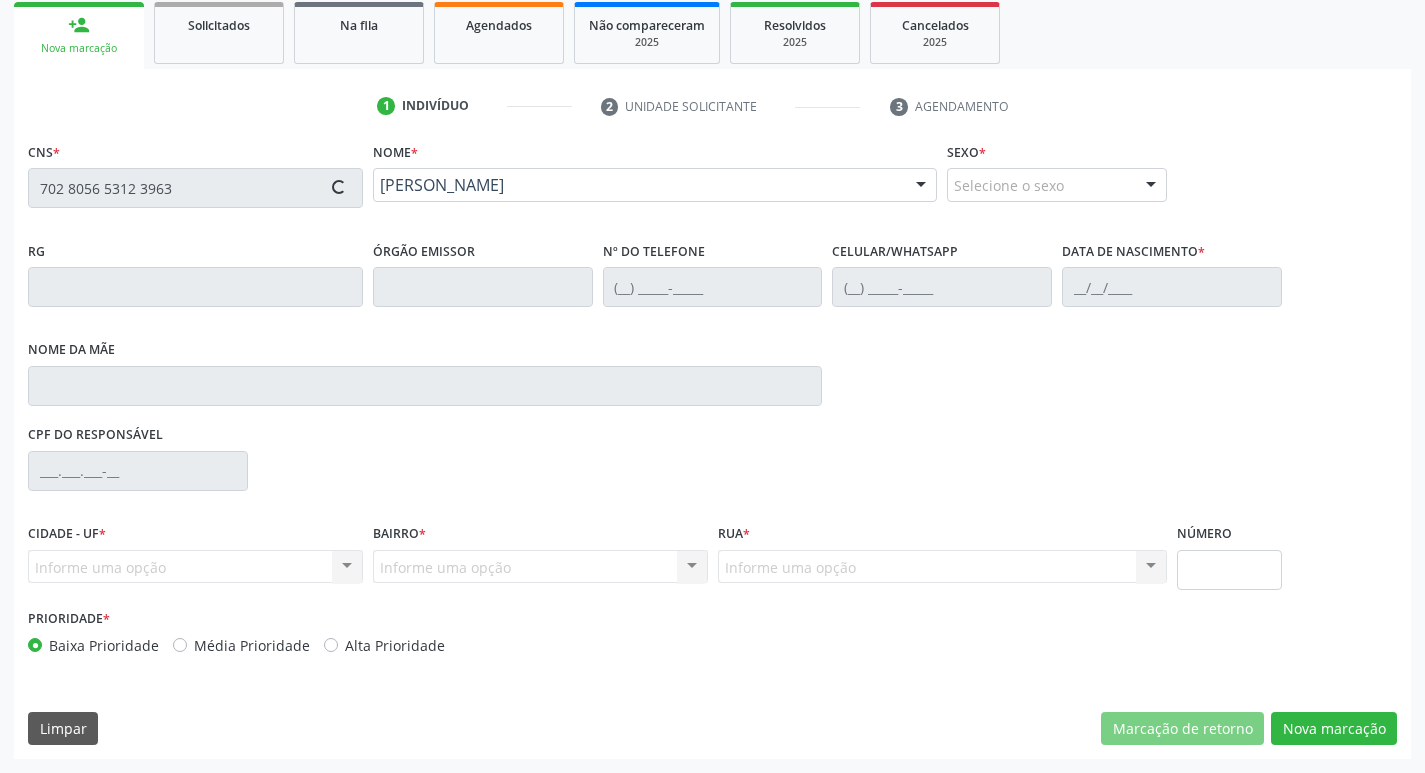 type on "SN" 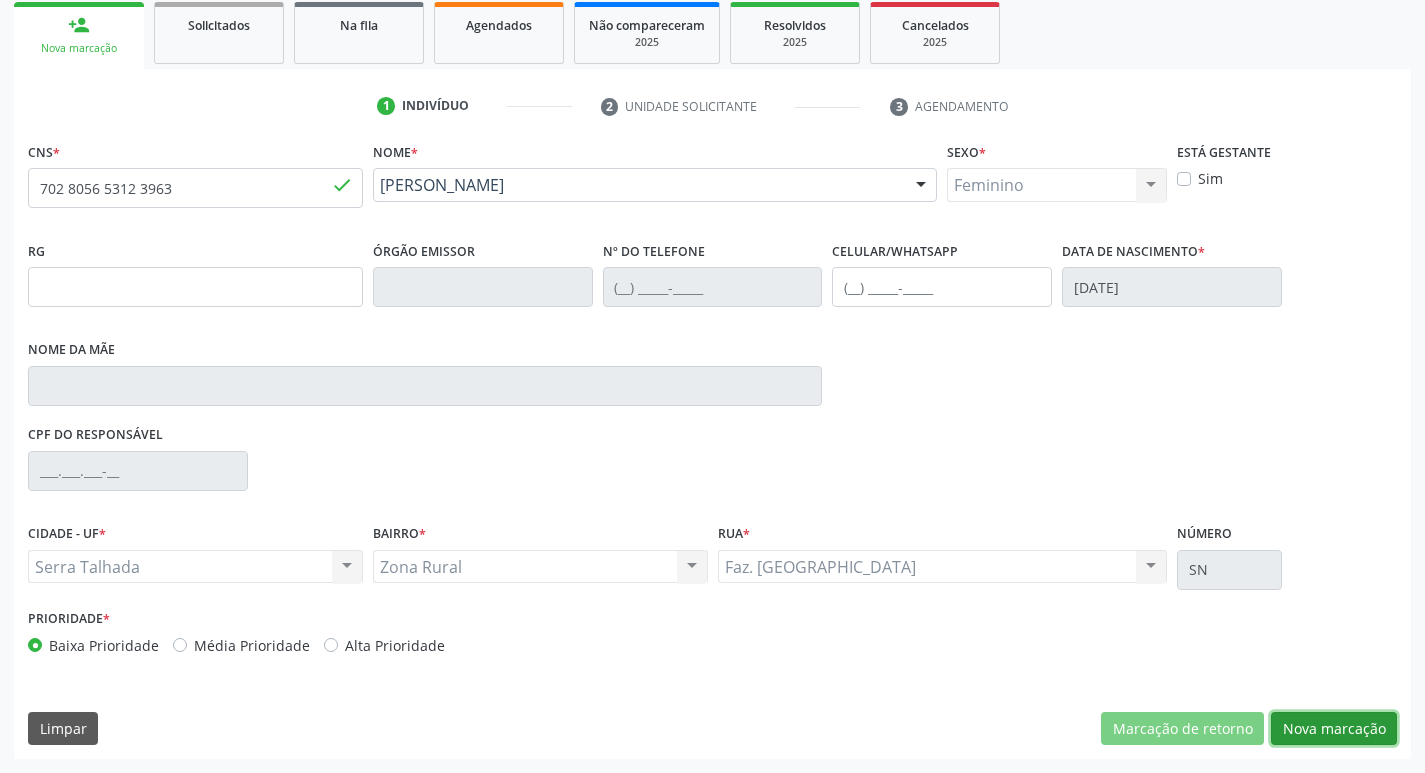 click on "Nova marcação" at bounding box center [1334, 729] 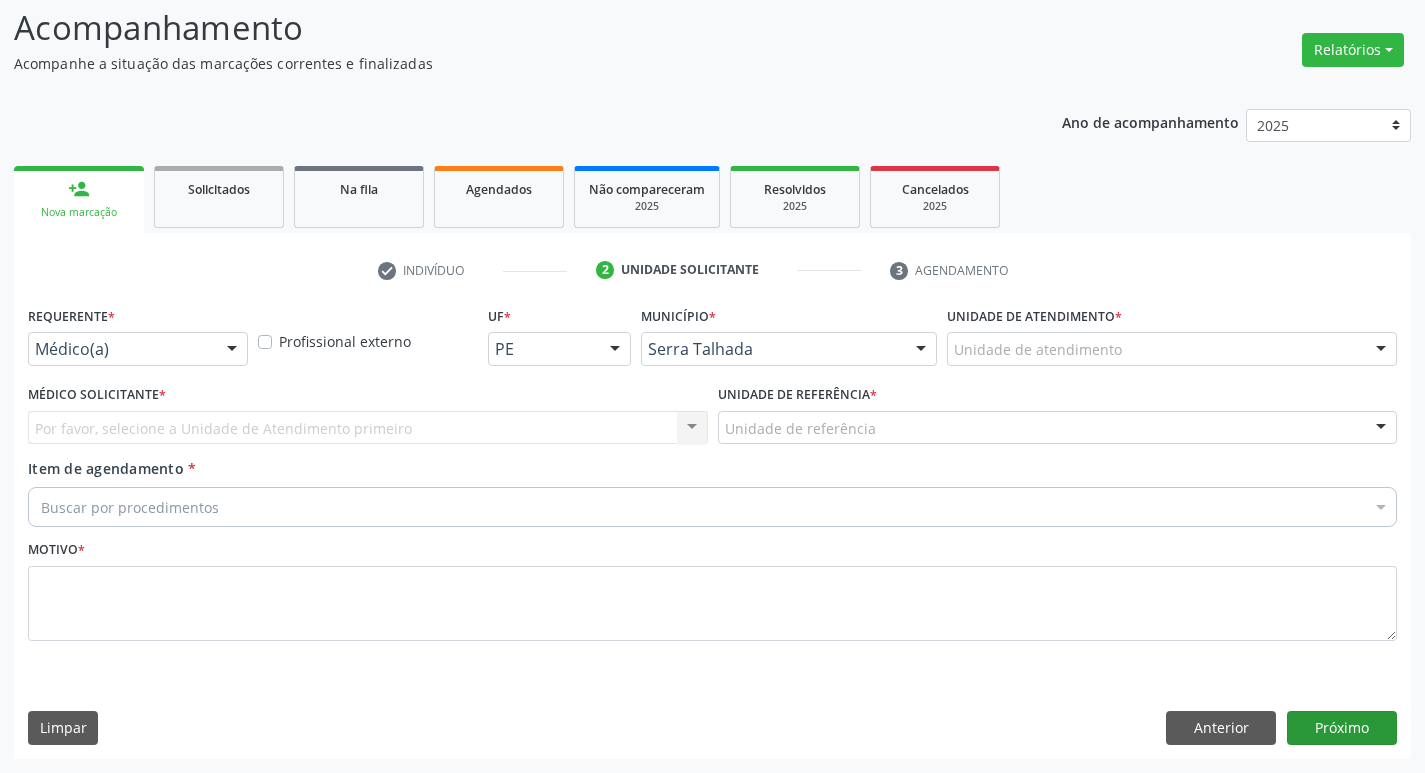 scroll, scrollTop: 133, scrollLeft: 0, axis: vertical 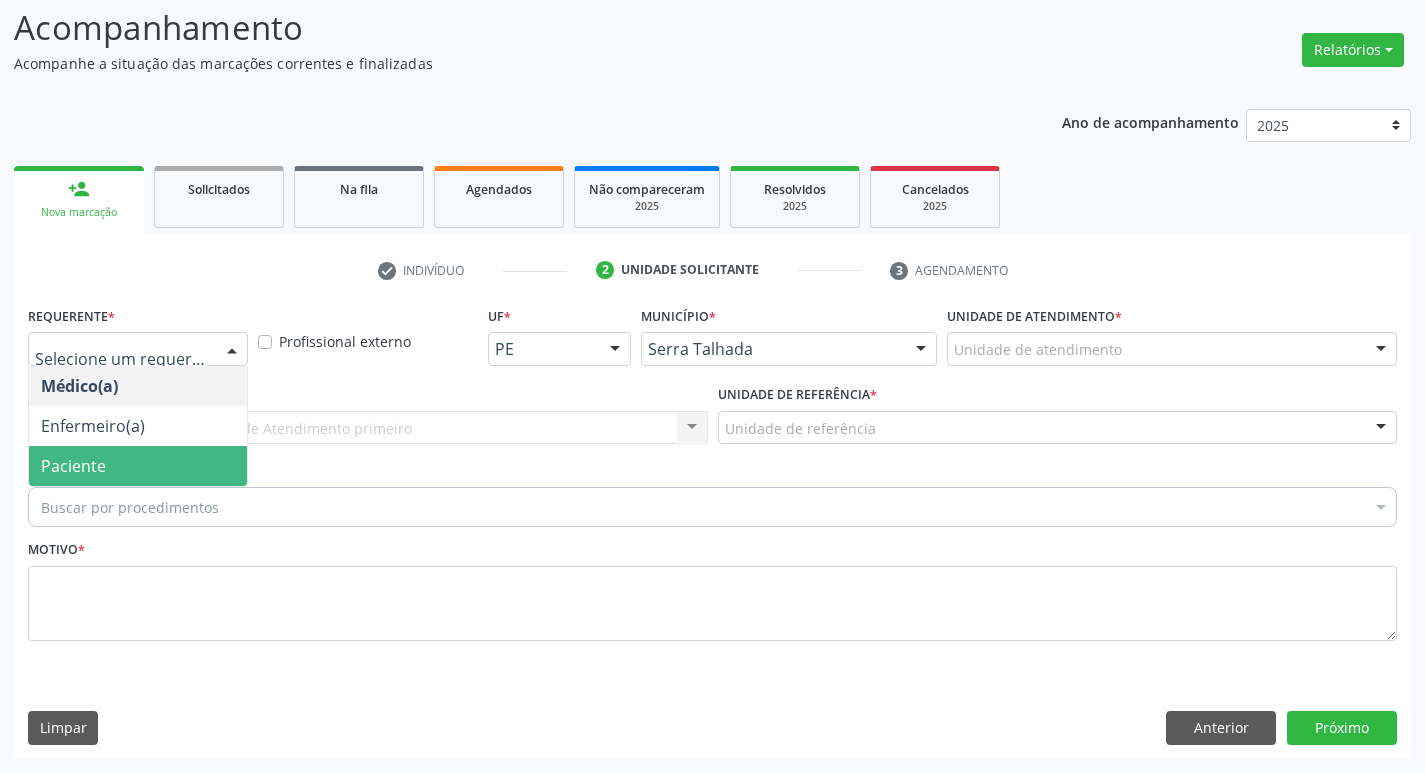 click on "Paciente" at bounding box center (138, 466) 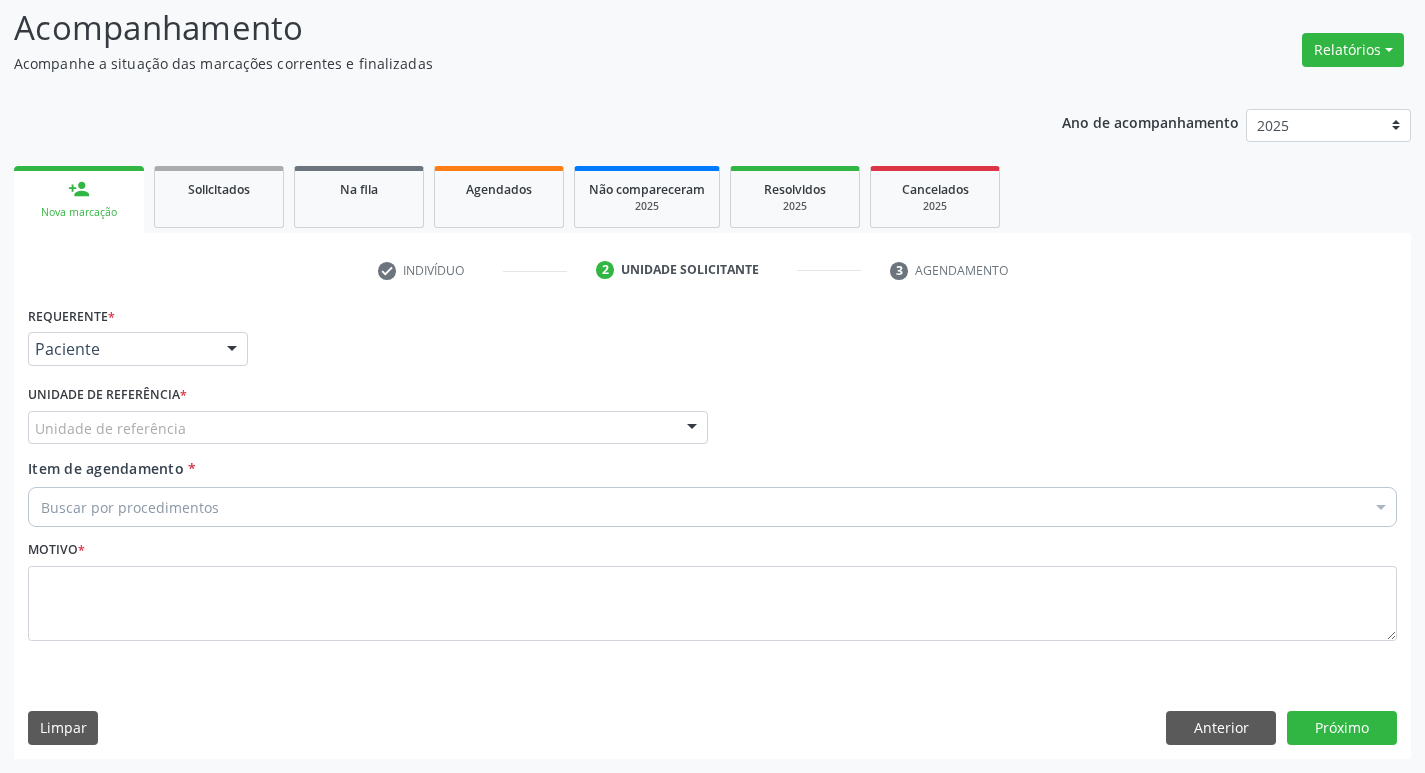click on "Unidade de referência" at bounding box center (368, 428) 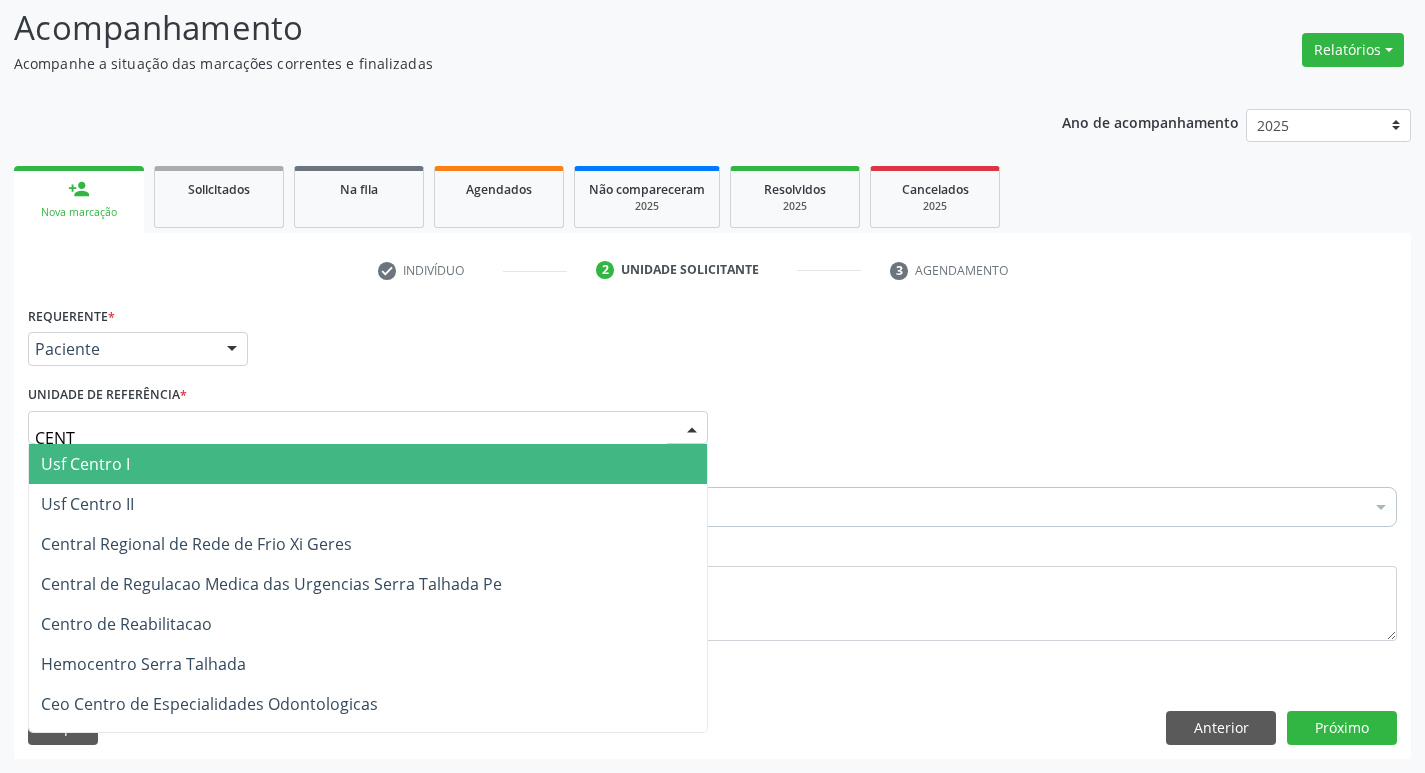 type on "CENTR" 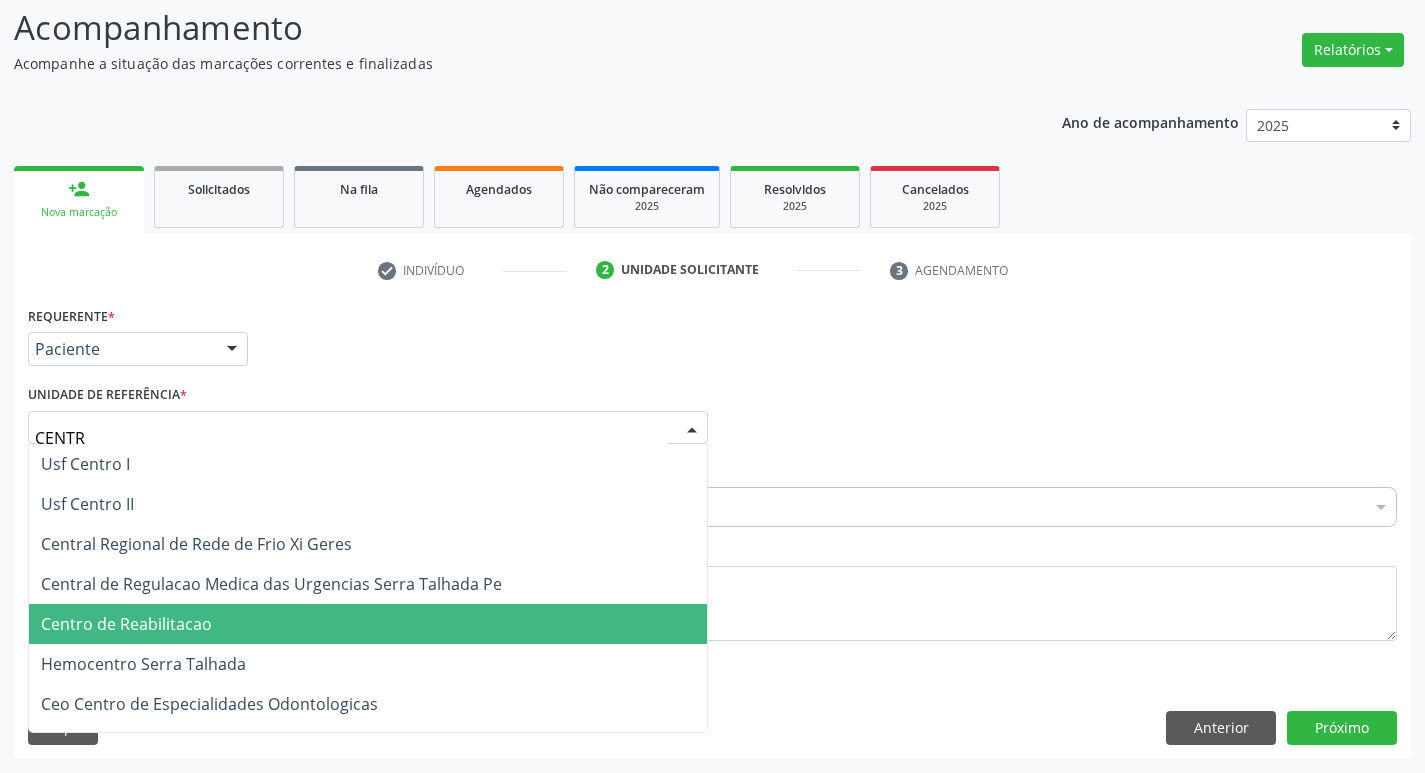 click on "Centro de Reabilitacao" at bounding box center [126, 624] 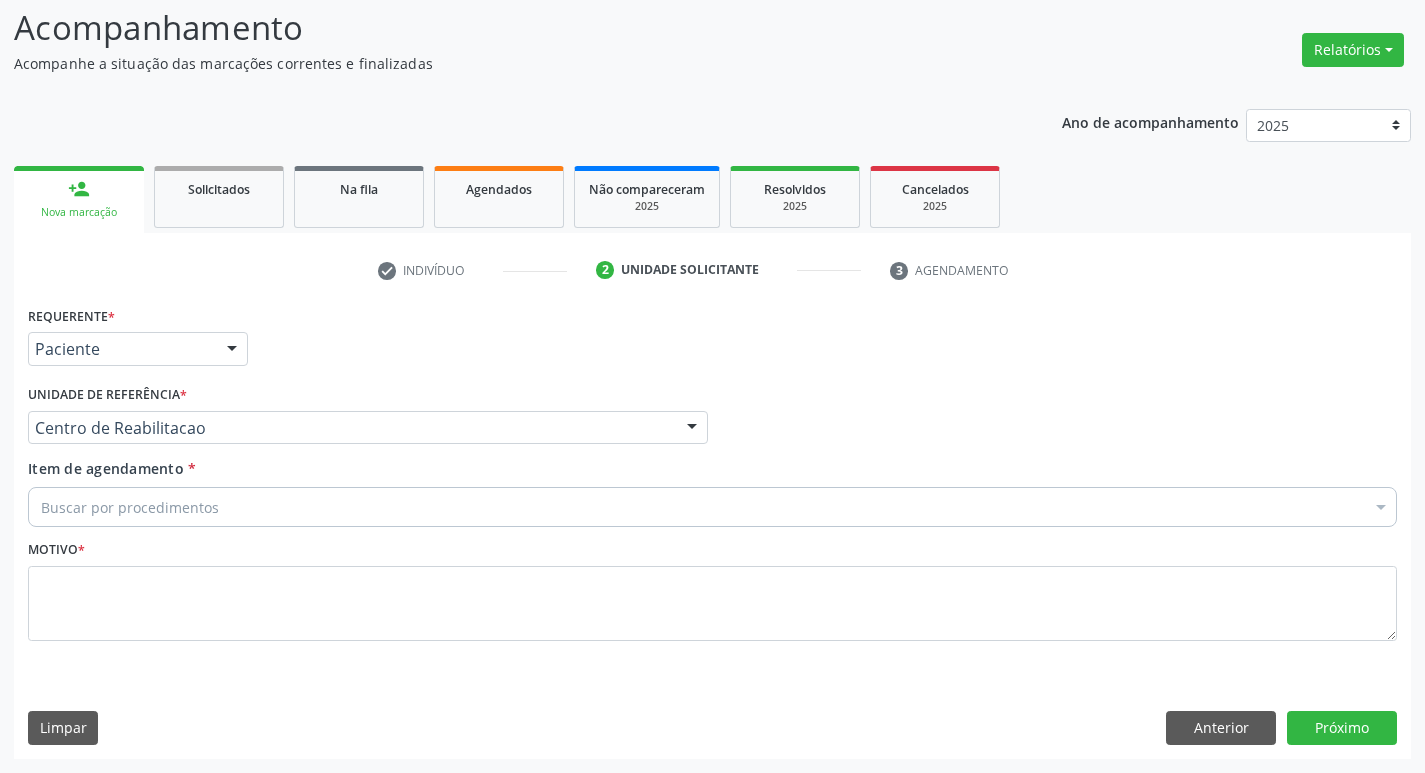 click on "Buscar por procedimentos" at bounding box center [712, 507] 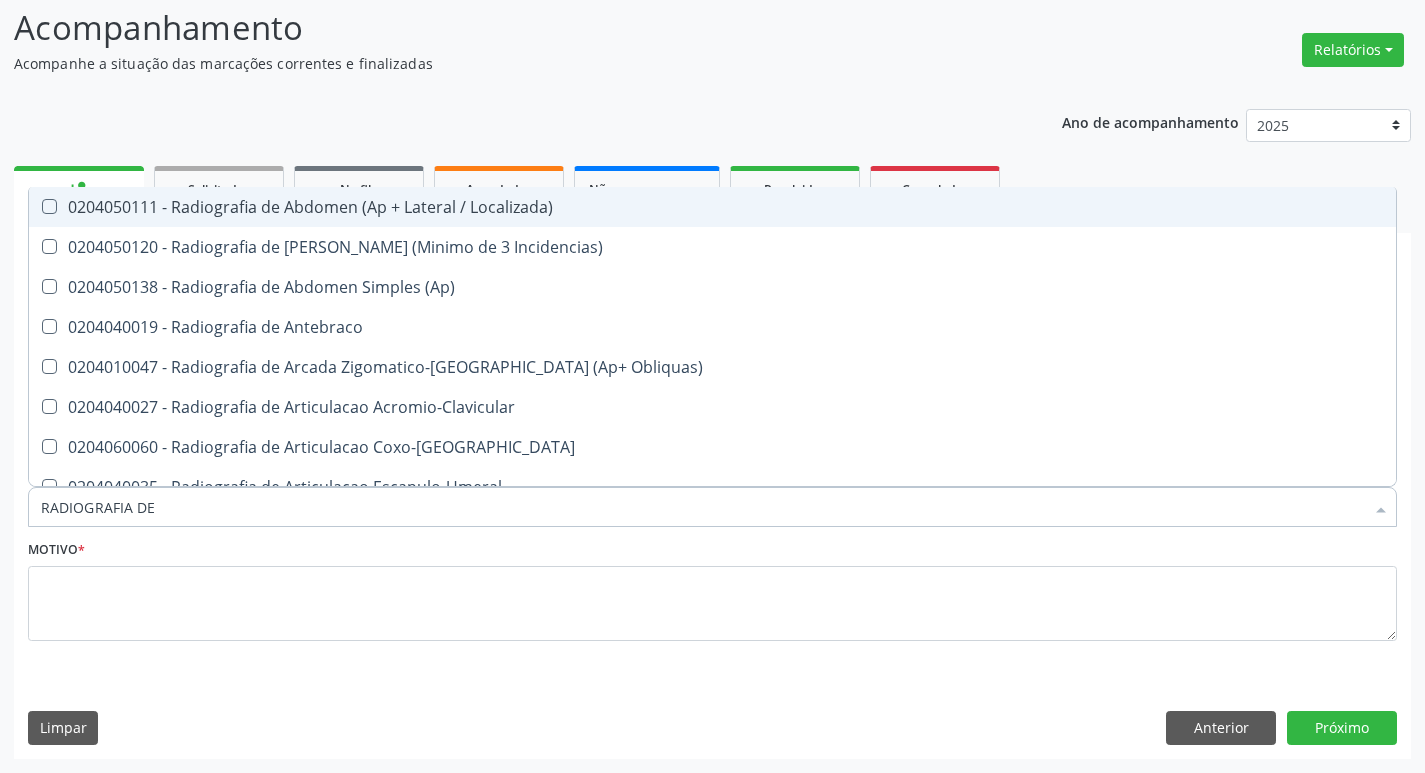 type on "RADIOGRAFIA DE J" 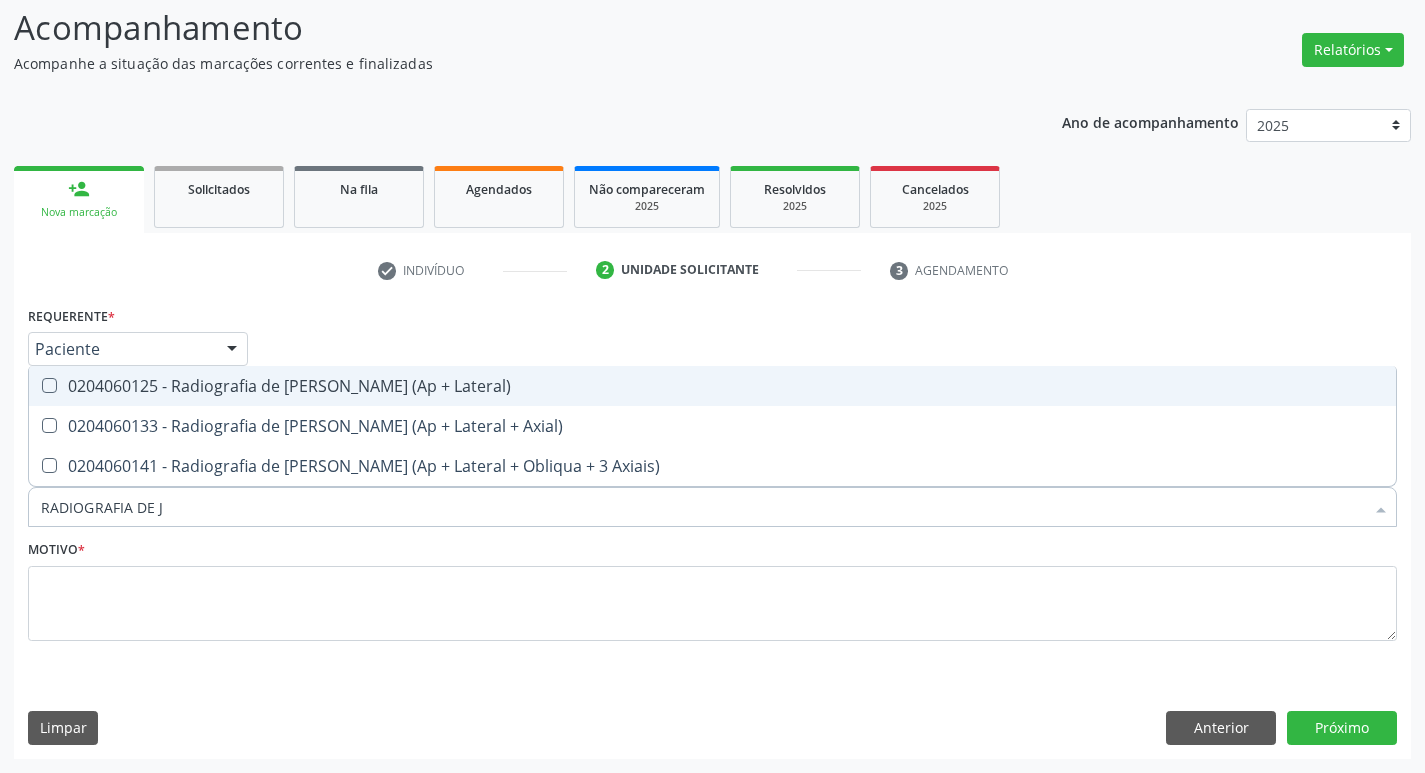 click on "0204060125 - Radiografia de [PERSON_NAME] (Ap + Lateral)" at bounding box center (712, 386) 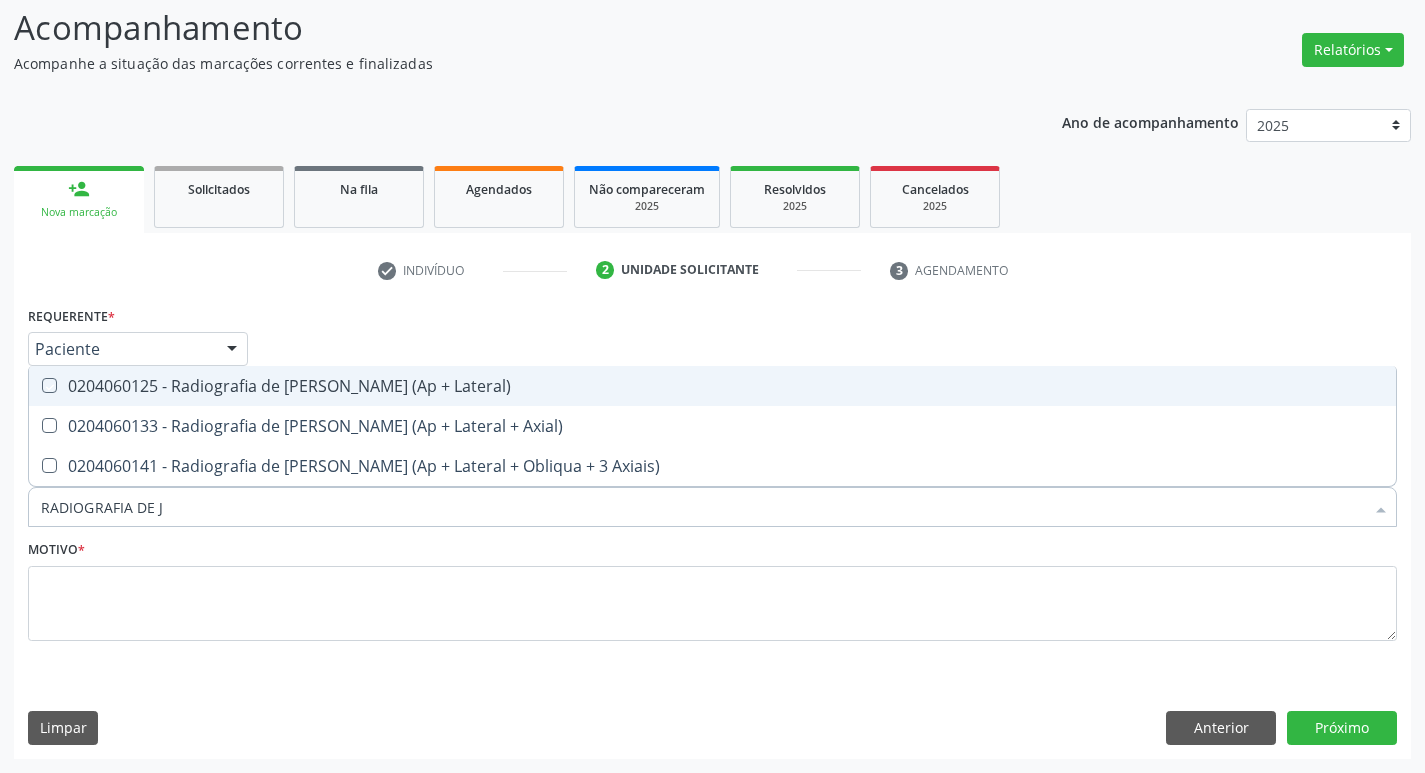 checkbox on "true" 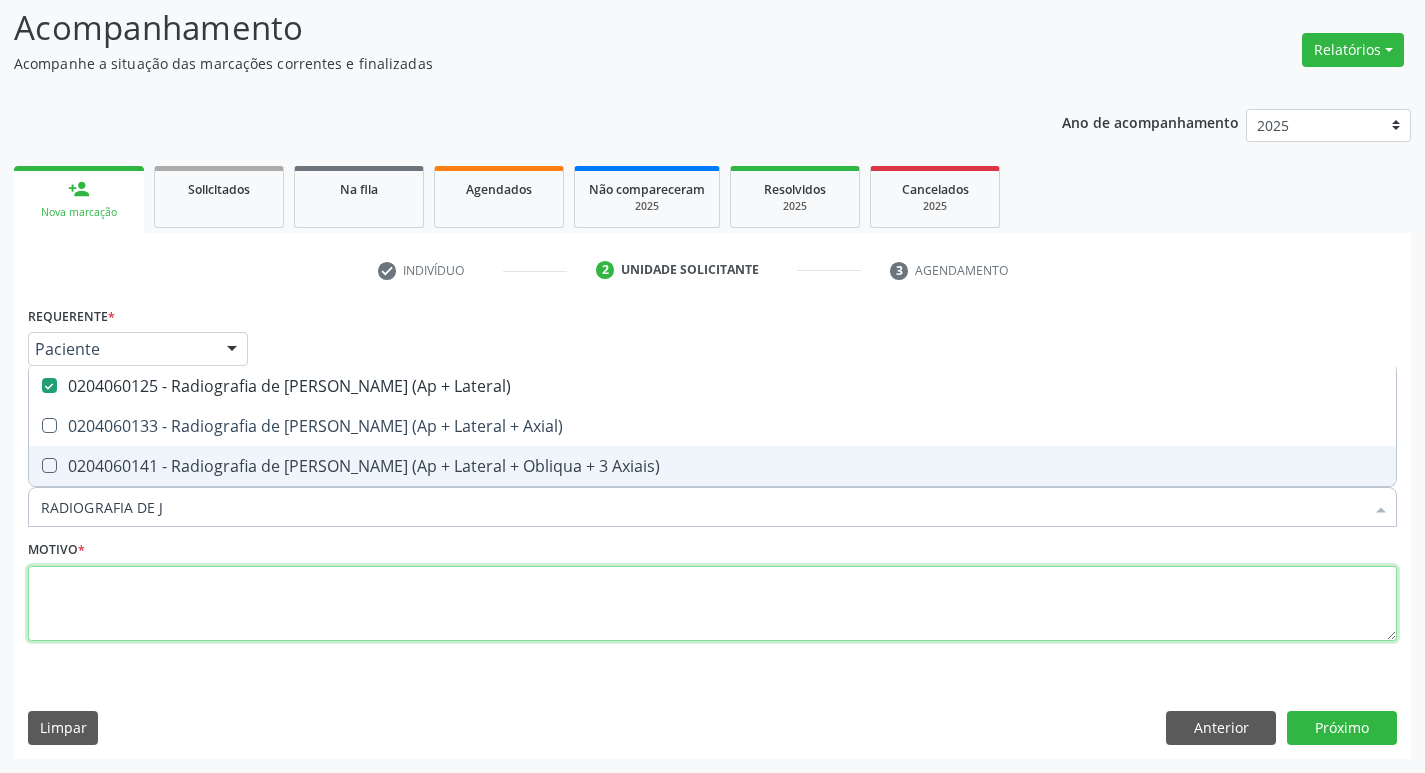 click at bounding box center (712, 604) 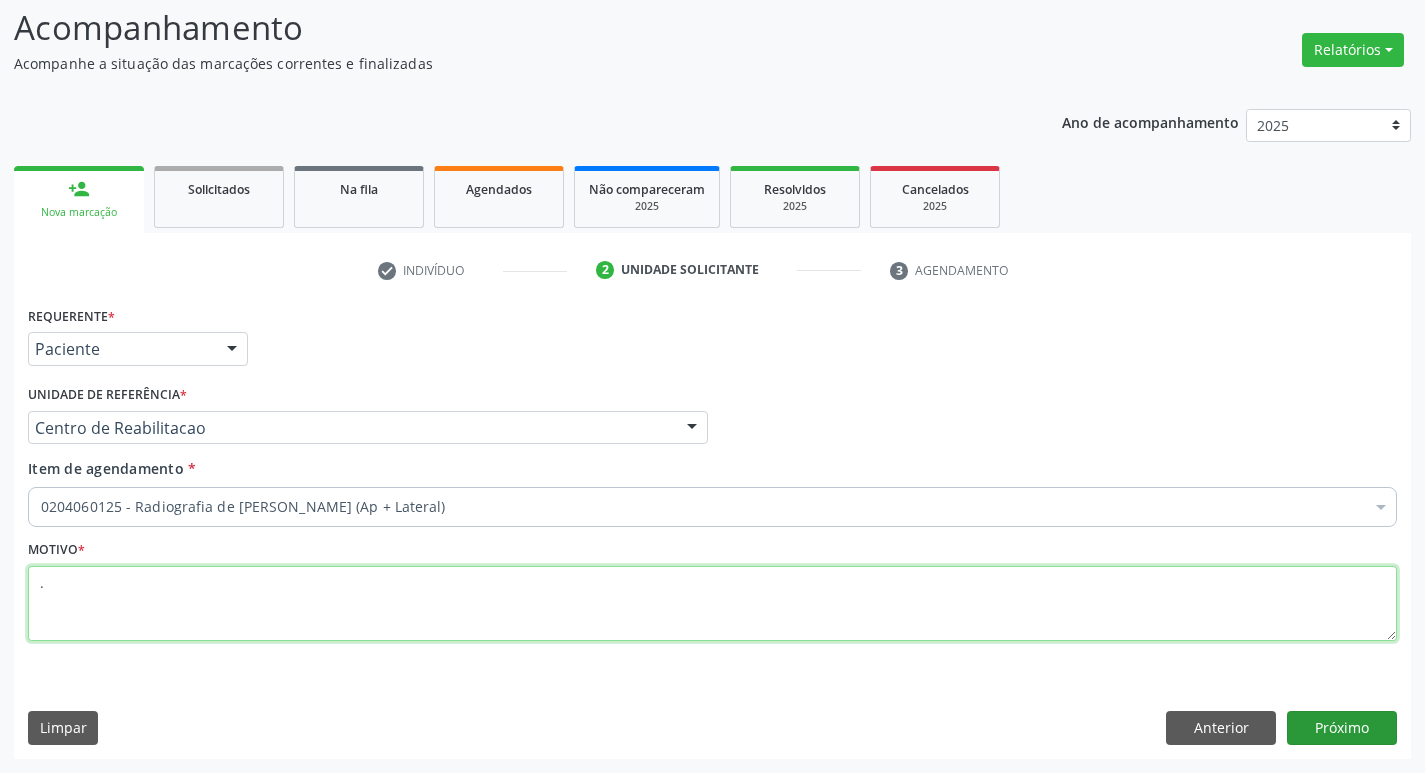 type on "." 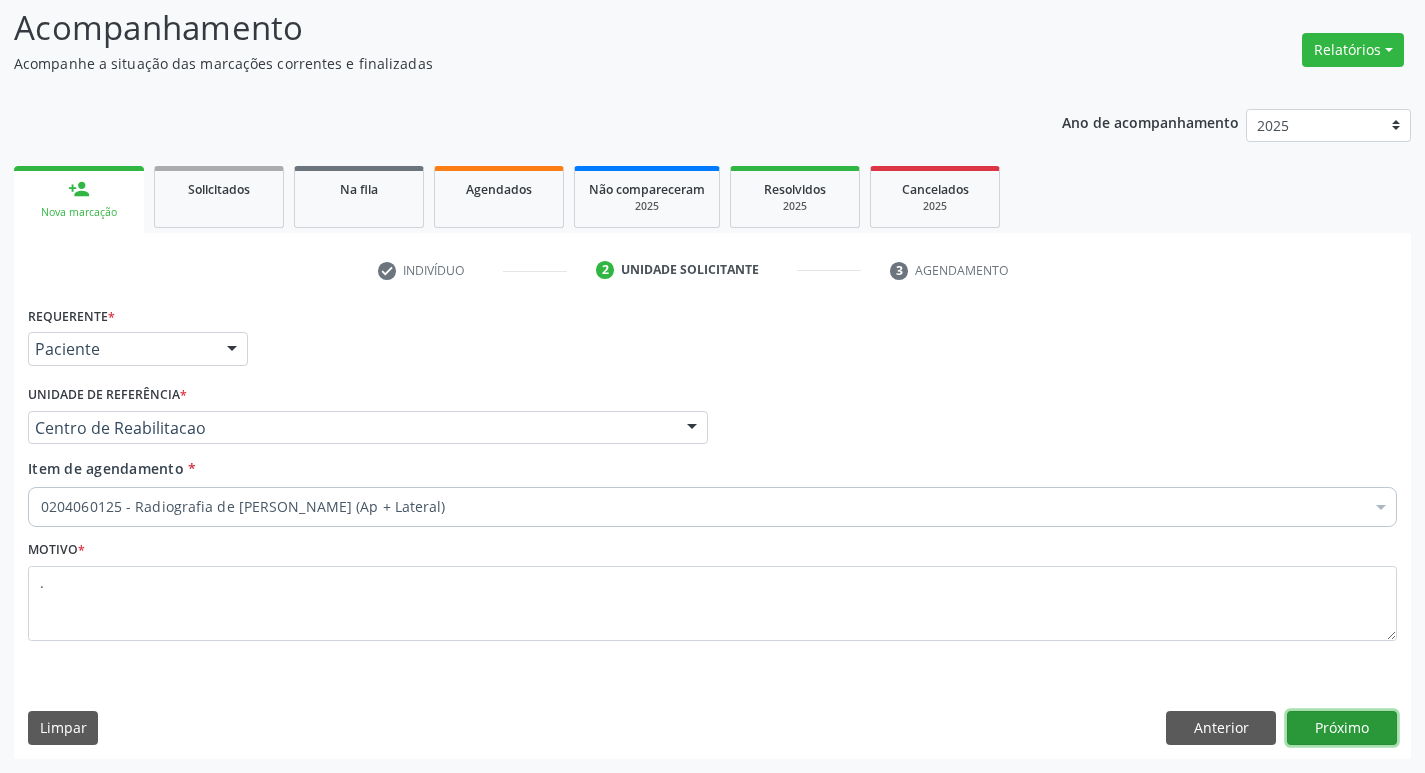click on "Próximo" at bounding box center (1342, 728) 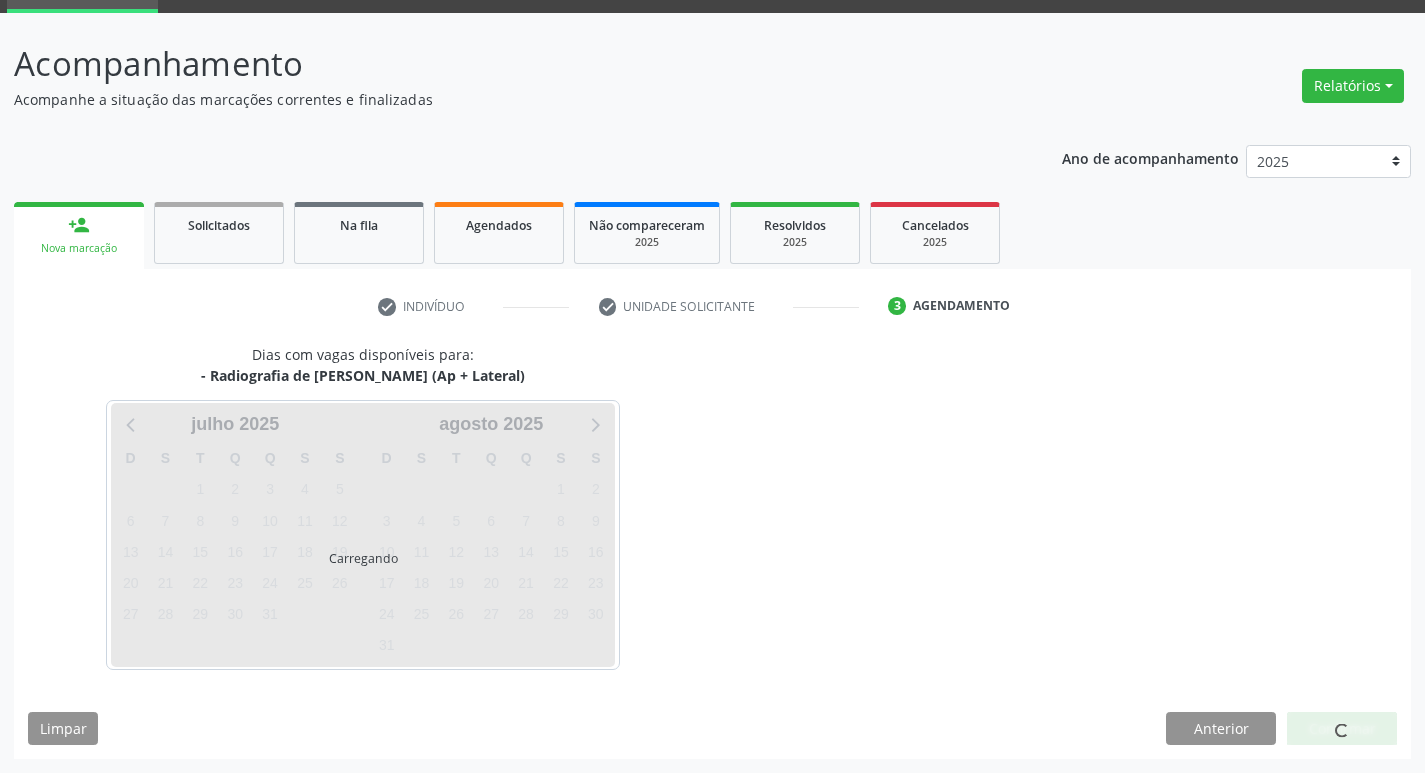 scroll, scrollTop: 97, scrollLeft: 0, axis: vertical 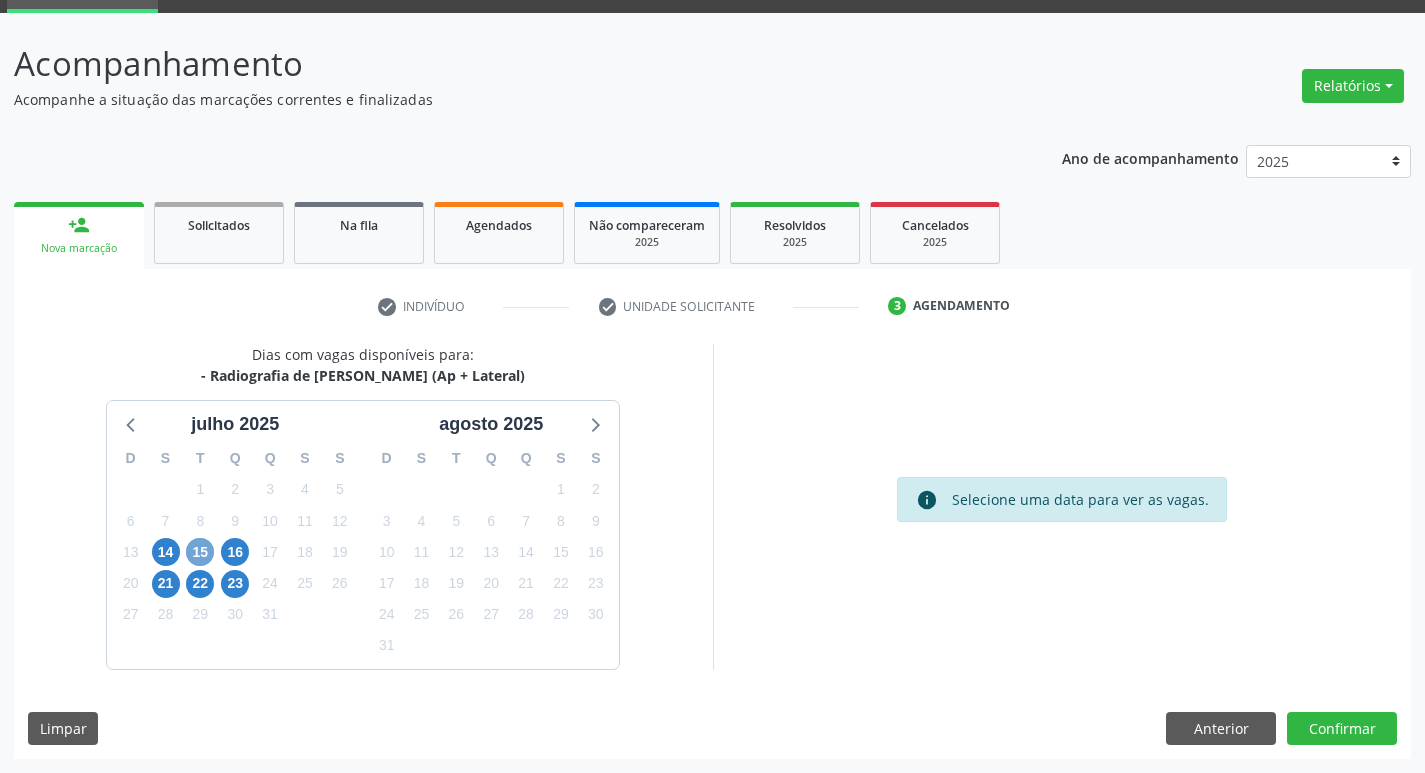 click on "15" at bounding box center [200, 552] 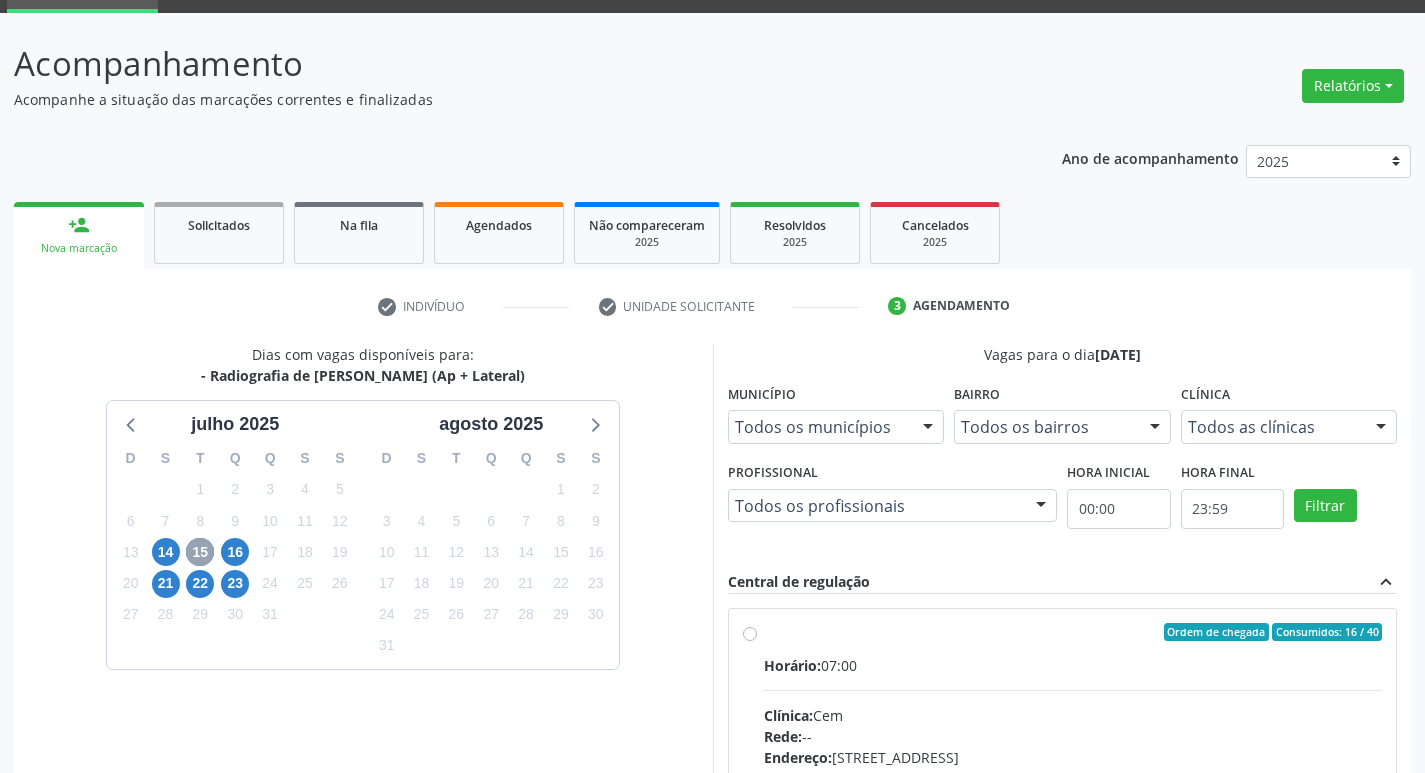 scroll, scrollTop: 386, scrollLeft: 0, axis: vertical 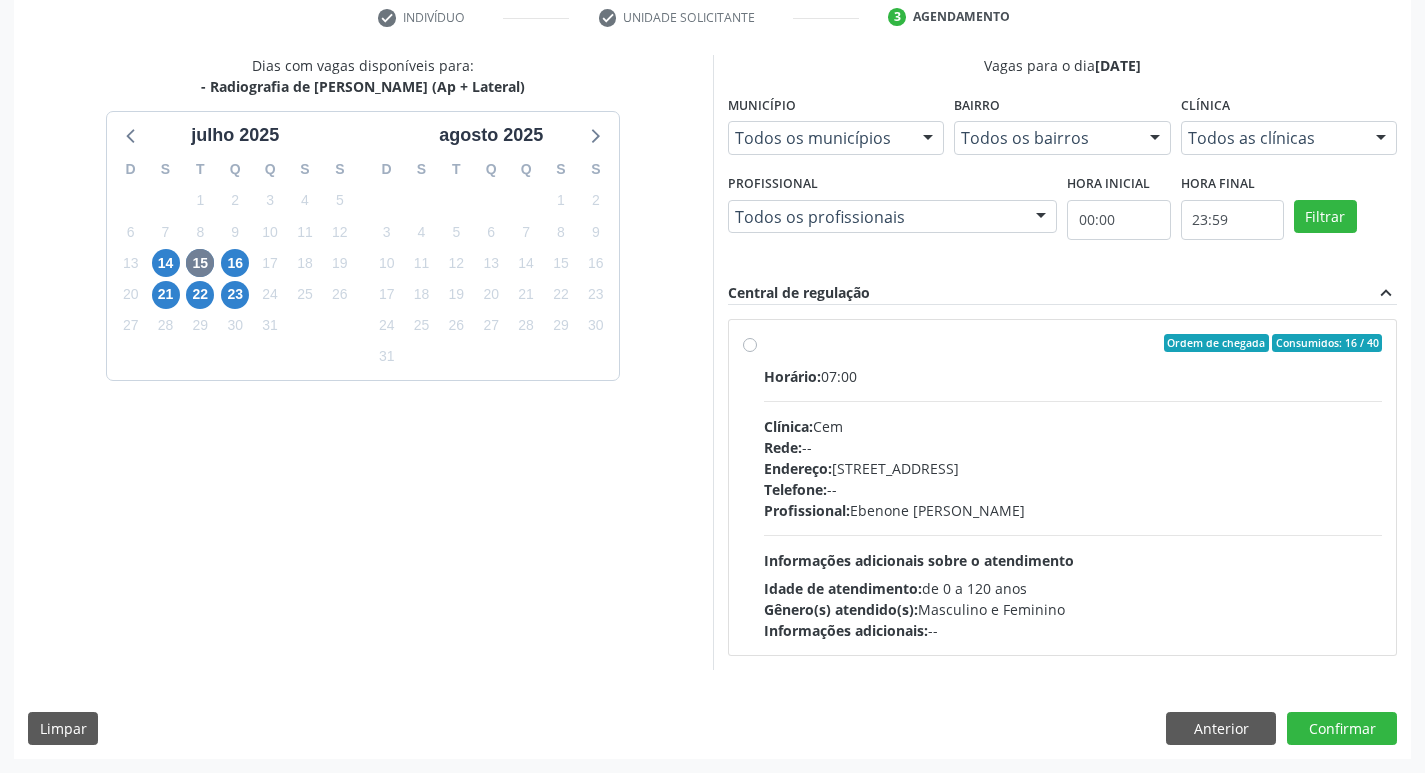 click on "Horário:   07:00
Clínica:  Cem
Rede:
--
Endereço:   [STREET_ADDRESS]
Telefone:   --
Profissional:
[PERSON_NAME]
Informações adicionais sobre o atendimento
Idade de atendimento:
de 0 a 120 anos
Gênero(s) atendido(s):
Masculino e Feminino
Informações adicionais:
--" at bounding box center (1073, 503) 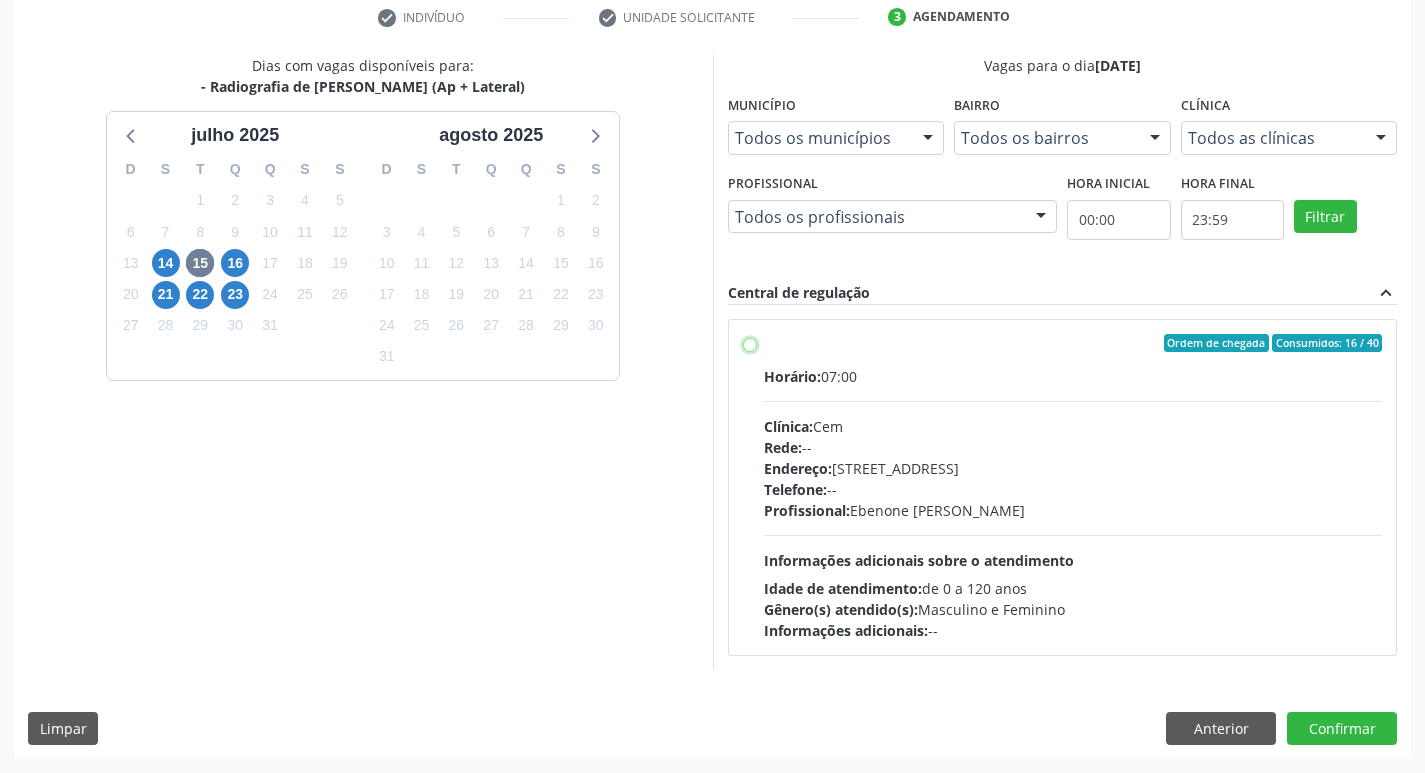 click on "Ordem de chegada
Consumidos: 16 / 40
Horário:   07:00
Clínica:  Cem
Rede:
--
Endereço:   [STREET_ADDRESS]
Telefone:   --
Profissional:
[PERSON_NAME]
Informações adicionais sobre o atendimento
Idade de atendimento:
de 0 a 120 anos
Gênero(s) atendido(s):
Masculino e Feminino
Informações adicionais:
--" at bounding box center [750, 343] 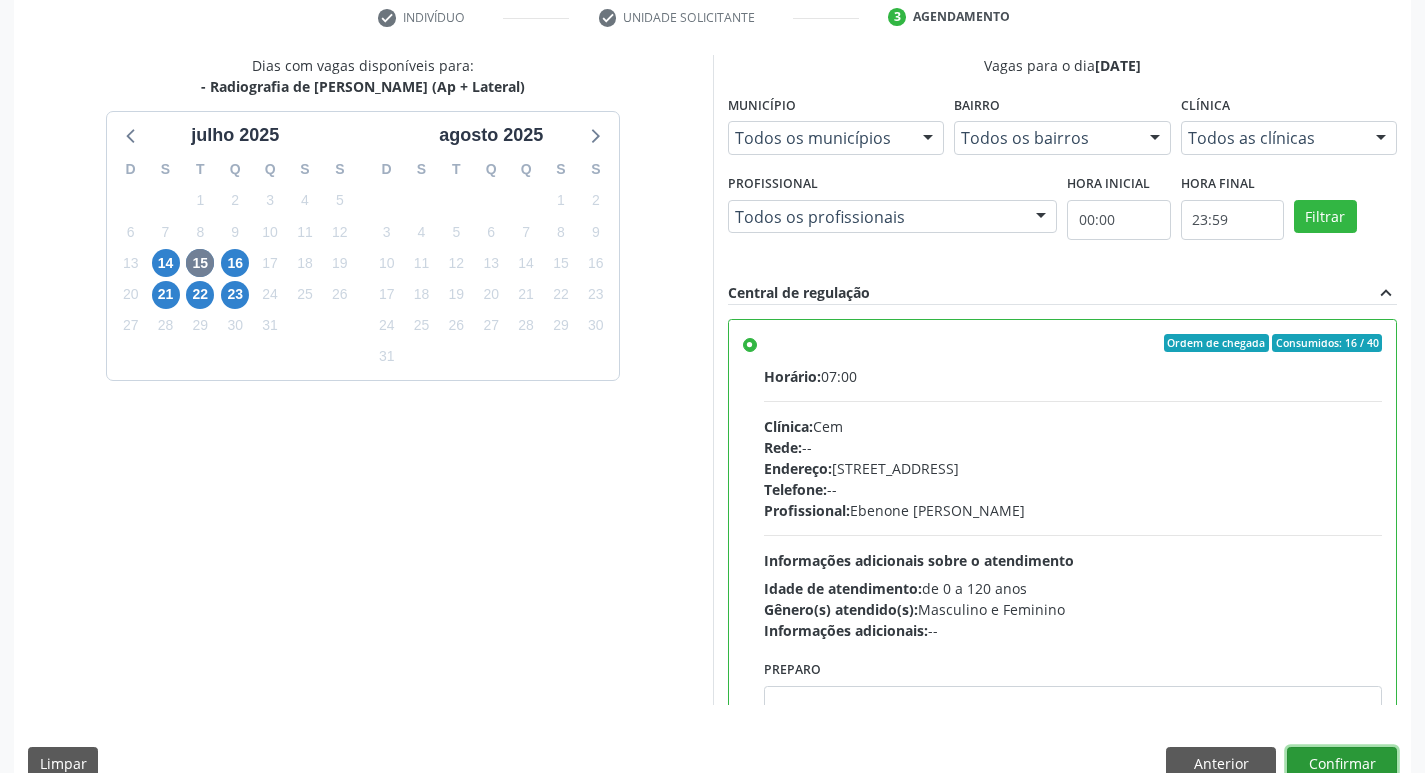 click on "Confirmar" at bounding box center [1342, 764] 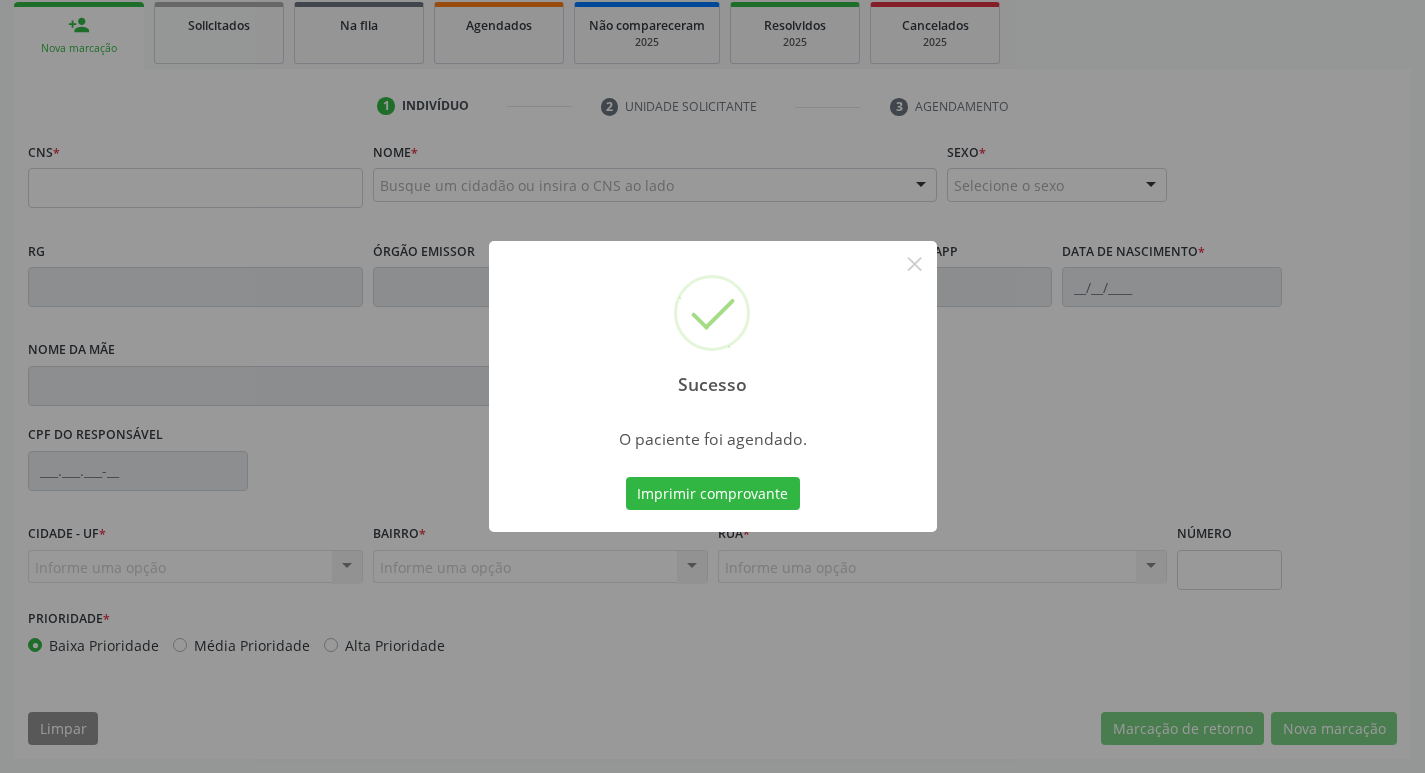 scroll, scrollTop: 297, scrollLeft: 0, axis: vertical 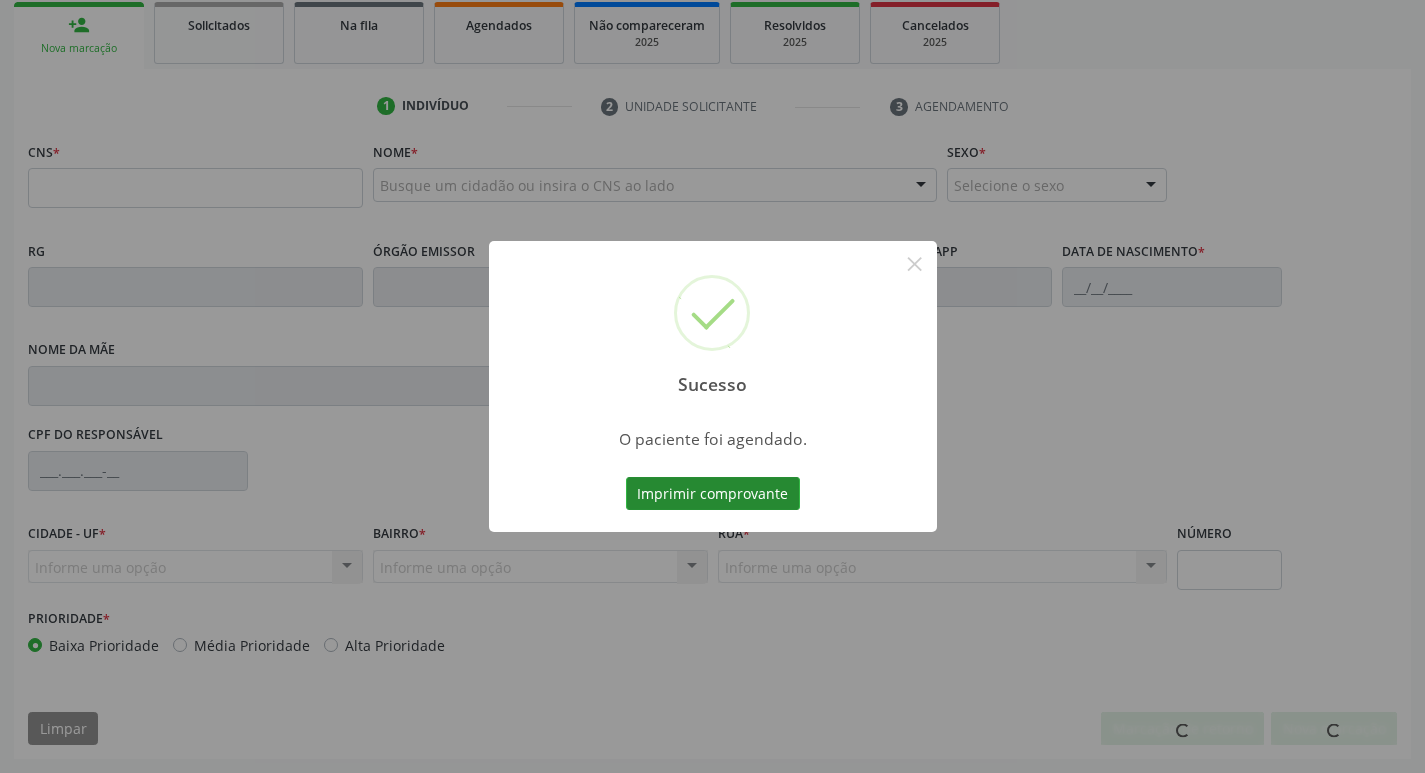 click on "Imprimir comprovante" at bounding box center [713, 494] 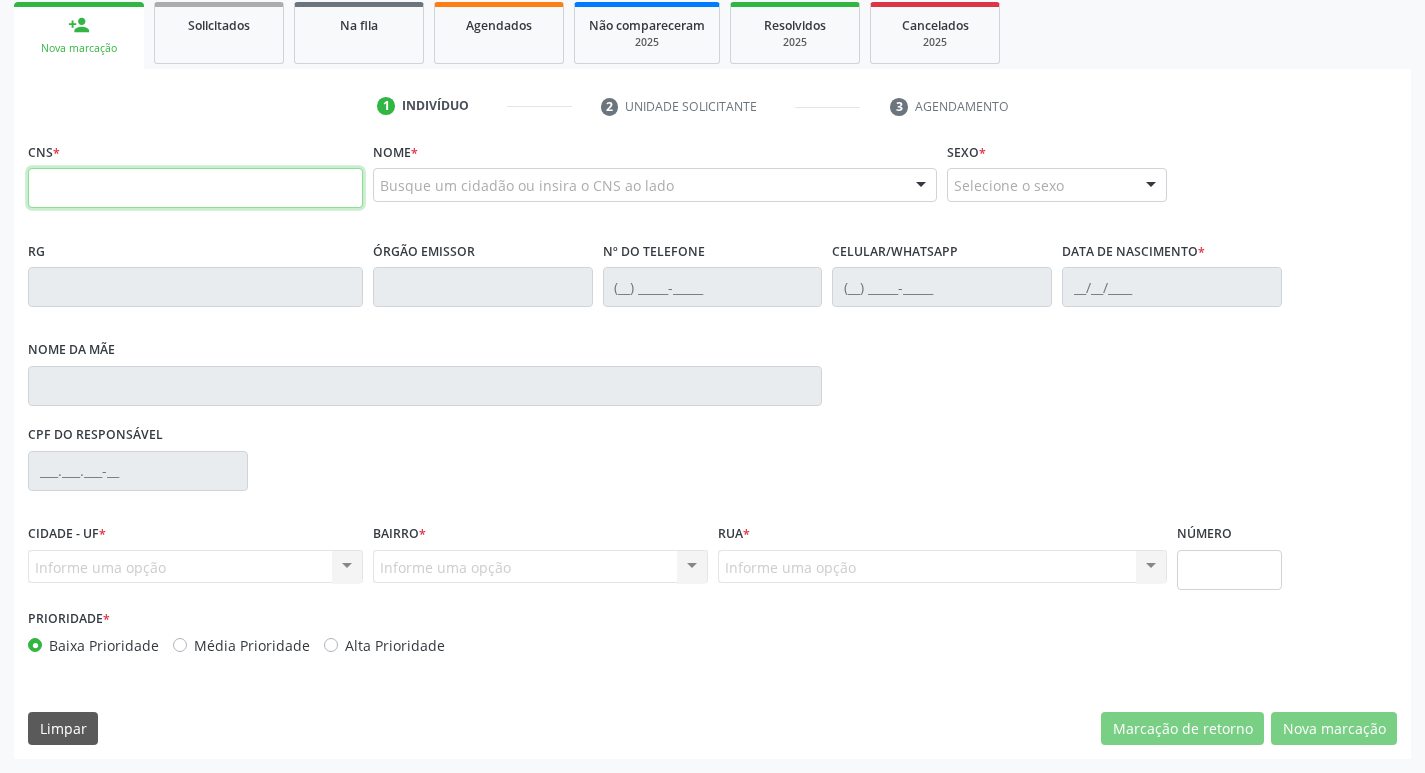 click at bounding box center (195, 188) 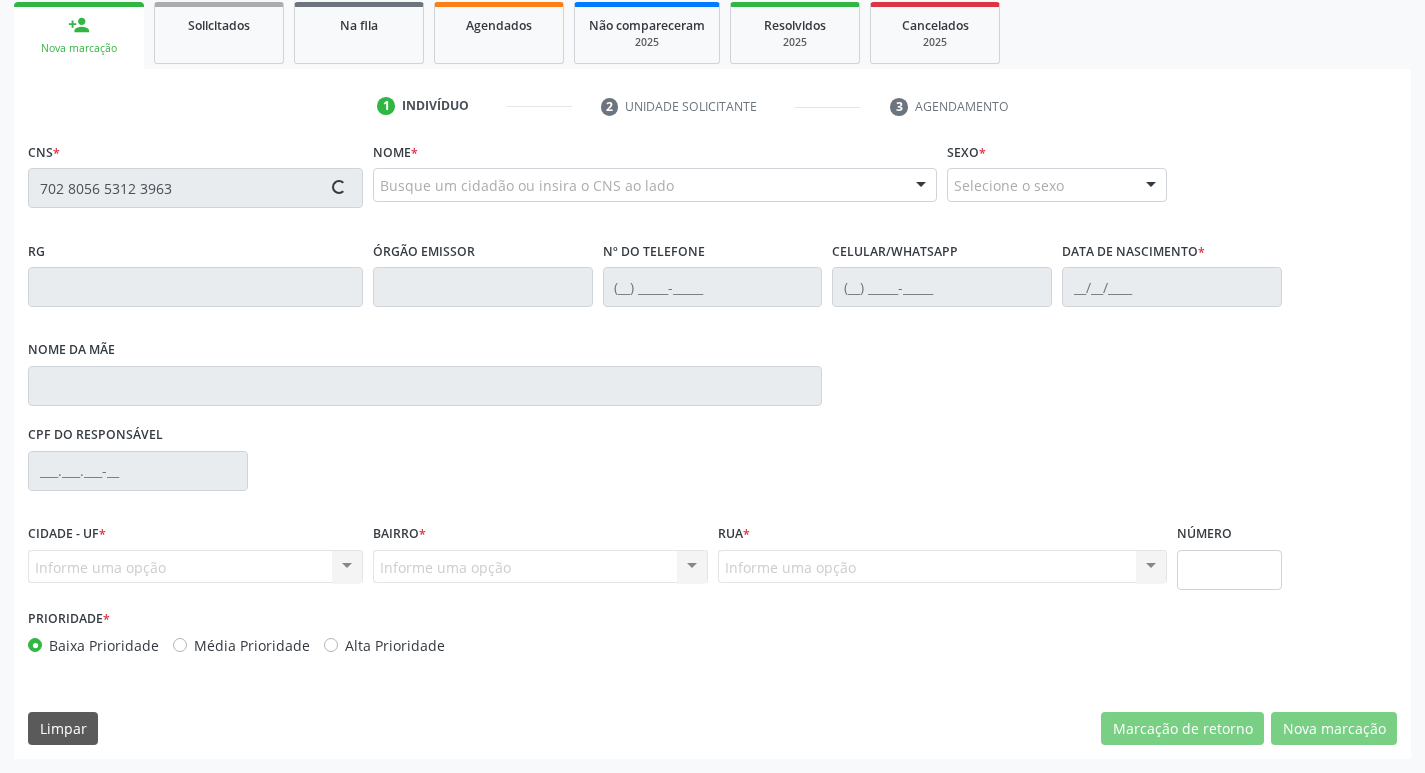 type on "702 8056 5312 3963" 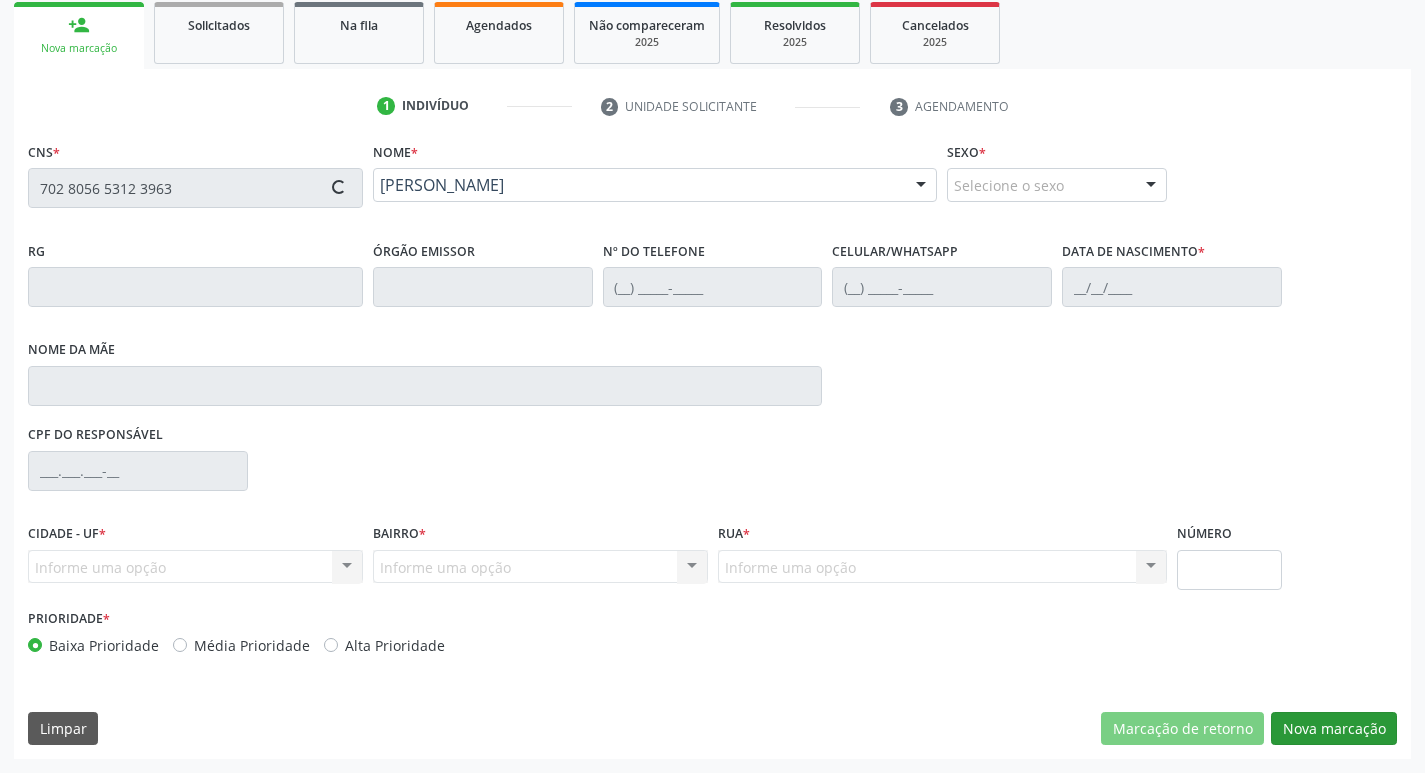 type on "[DATE]" 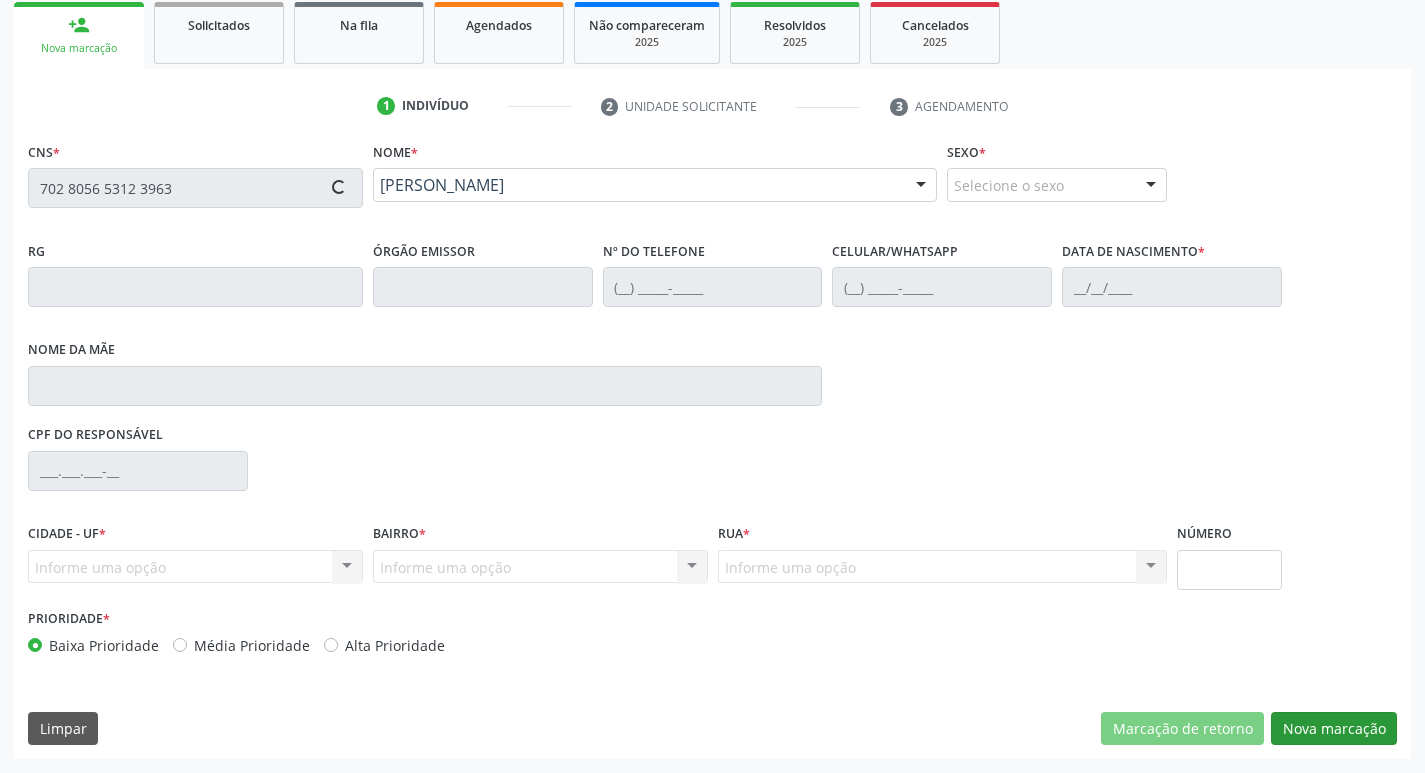 type on "SN" 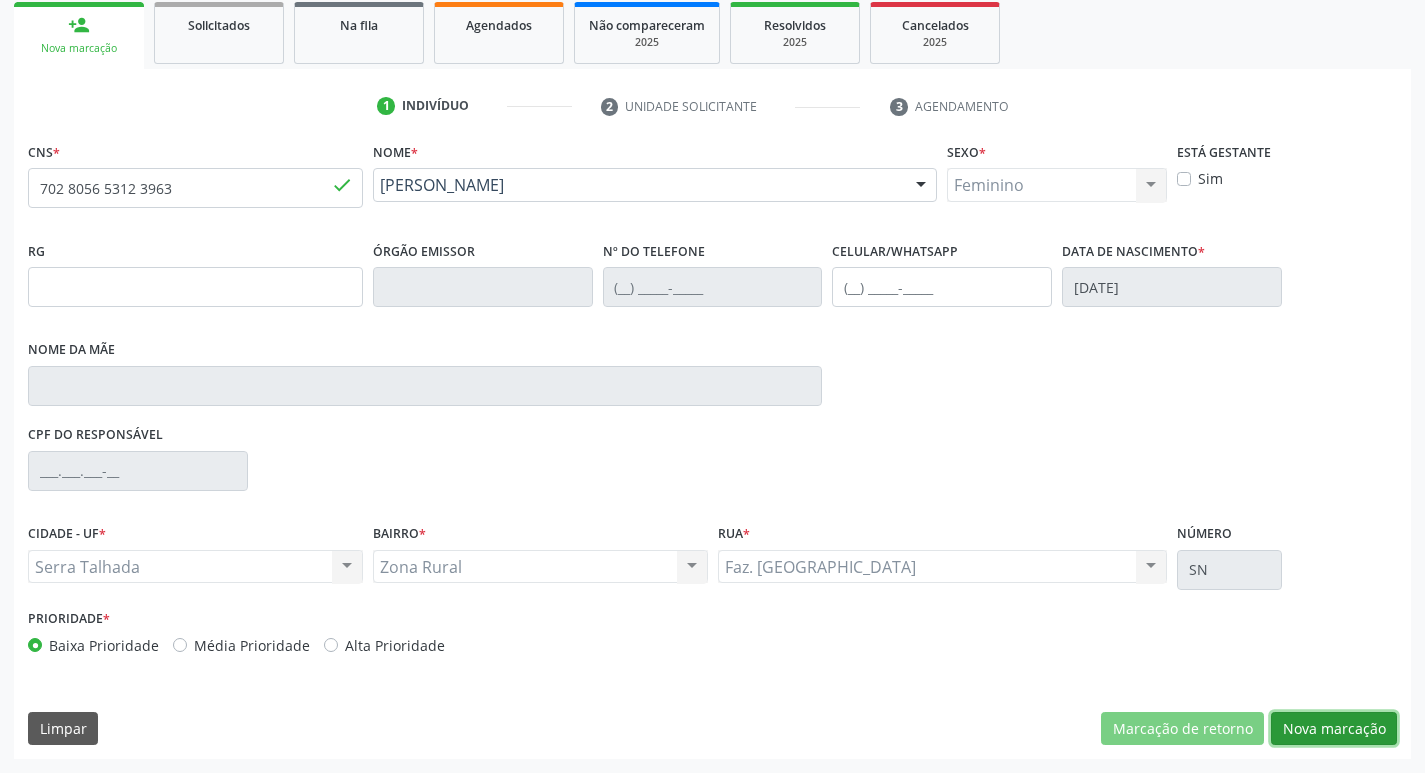 click on "Nova marcação" at bounding box center [1334, 729] 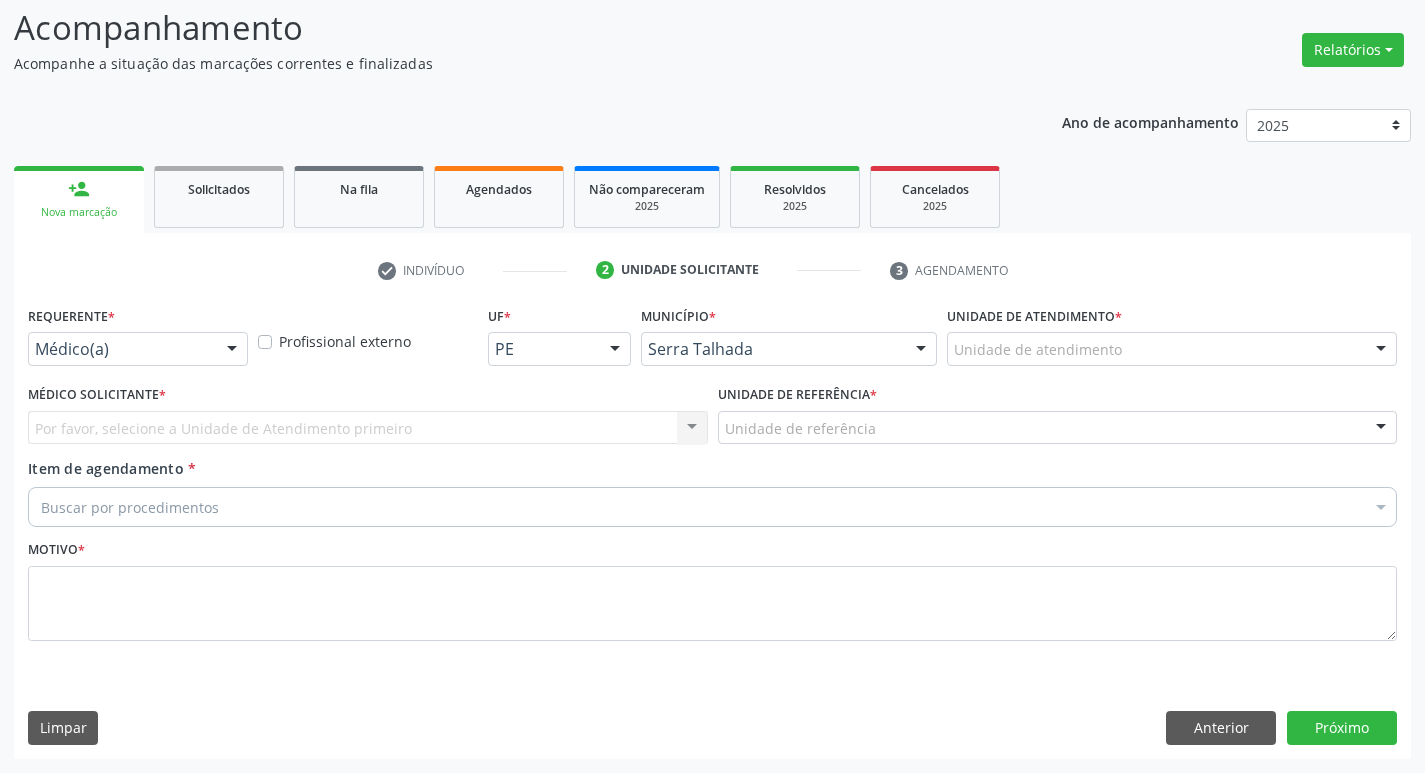 scroll, scrollTop: 133, scrollLeft: 0, axis: vertical 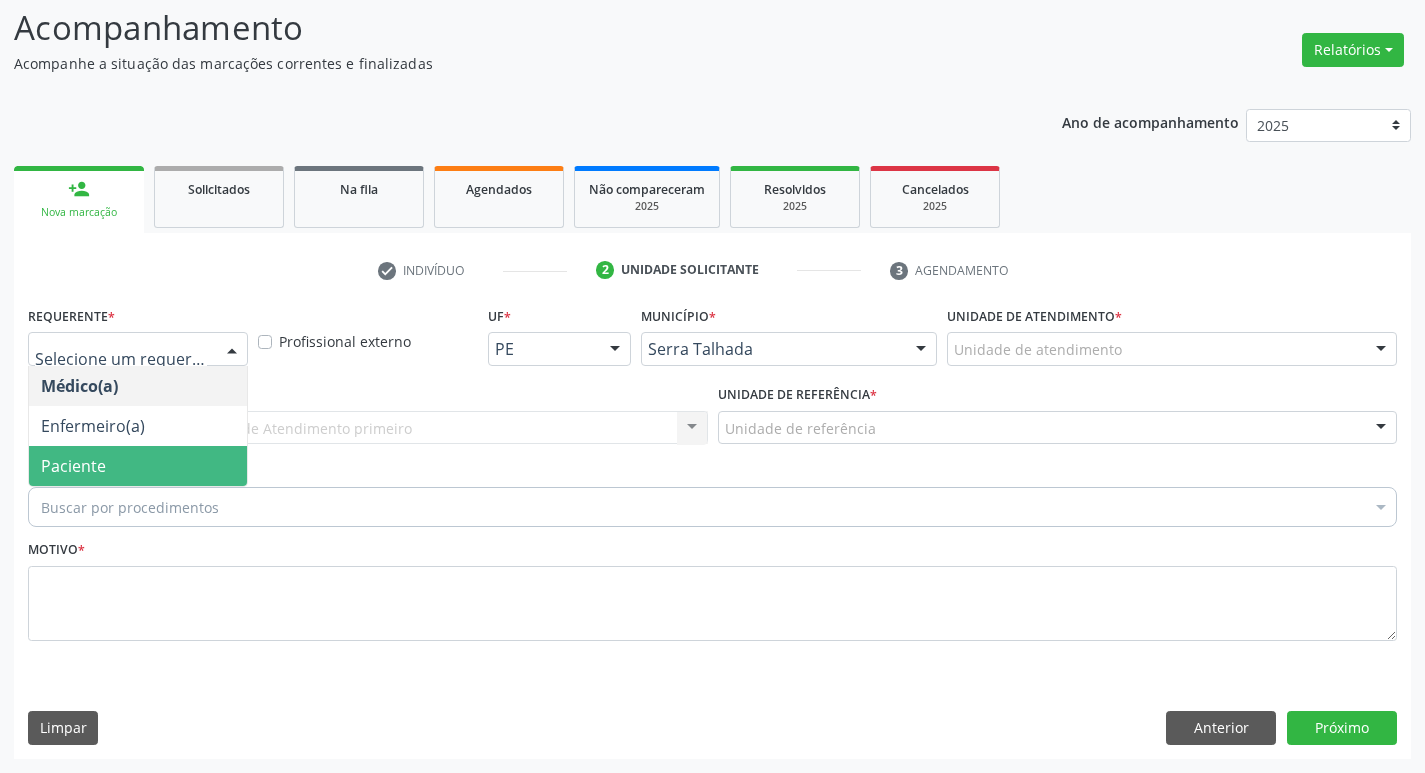 click on "Paciente" at bounding box center (138, 466) 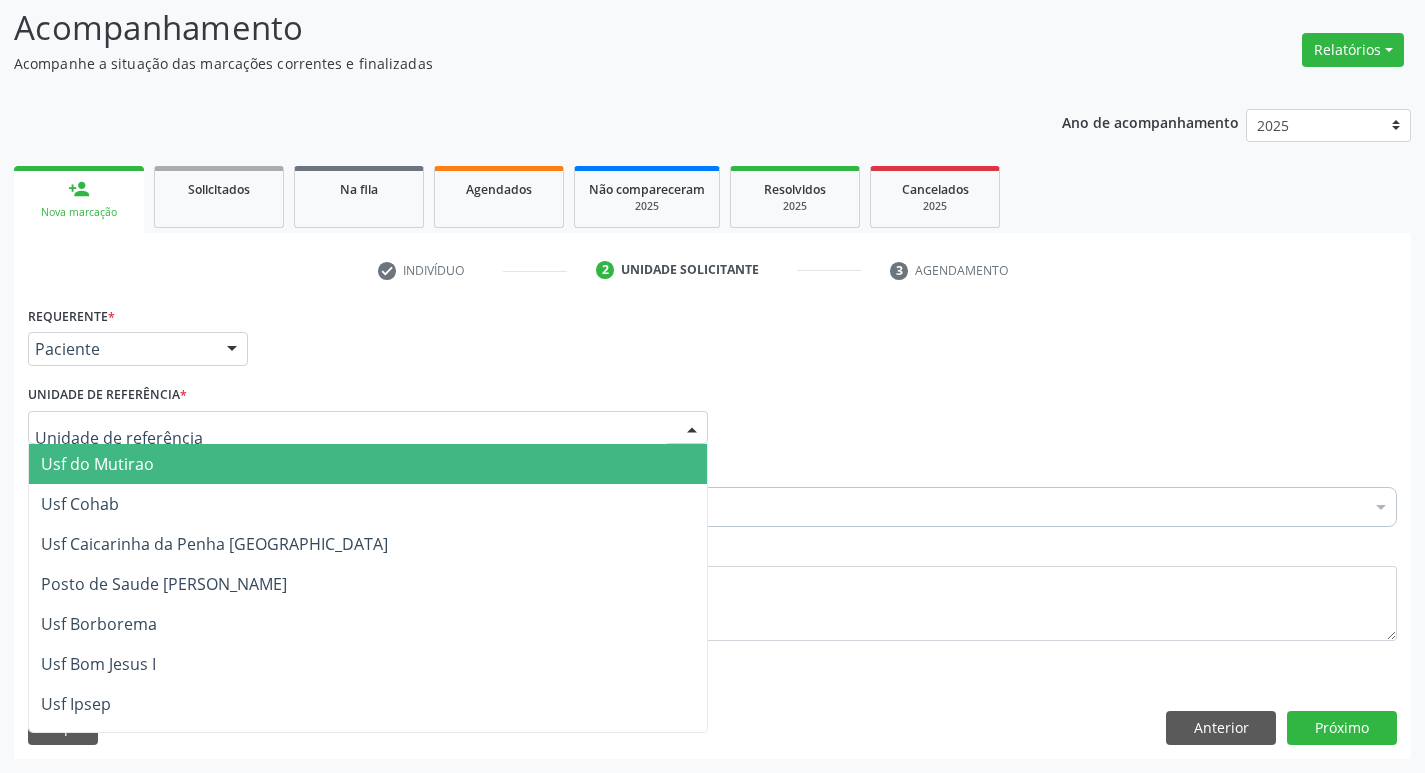 click at bounding box center [368, 428] 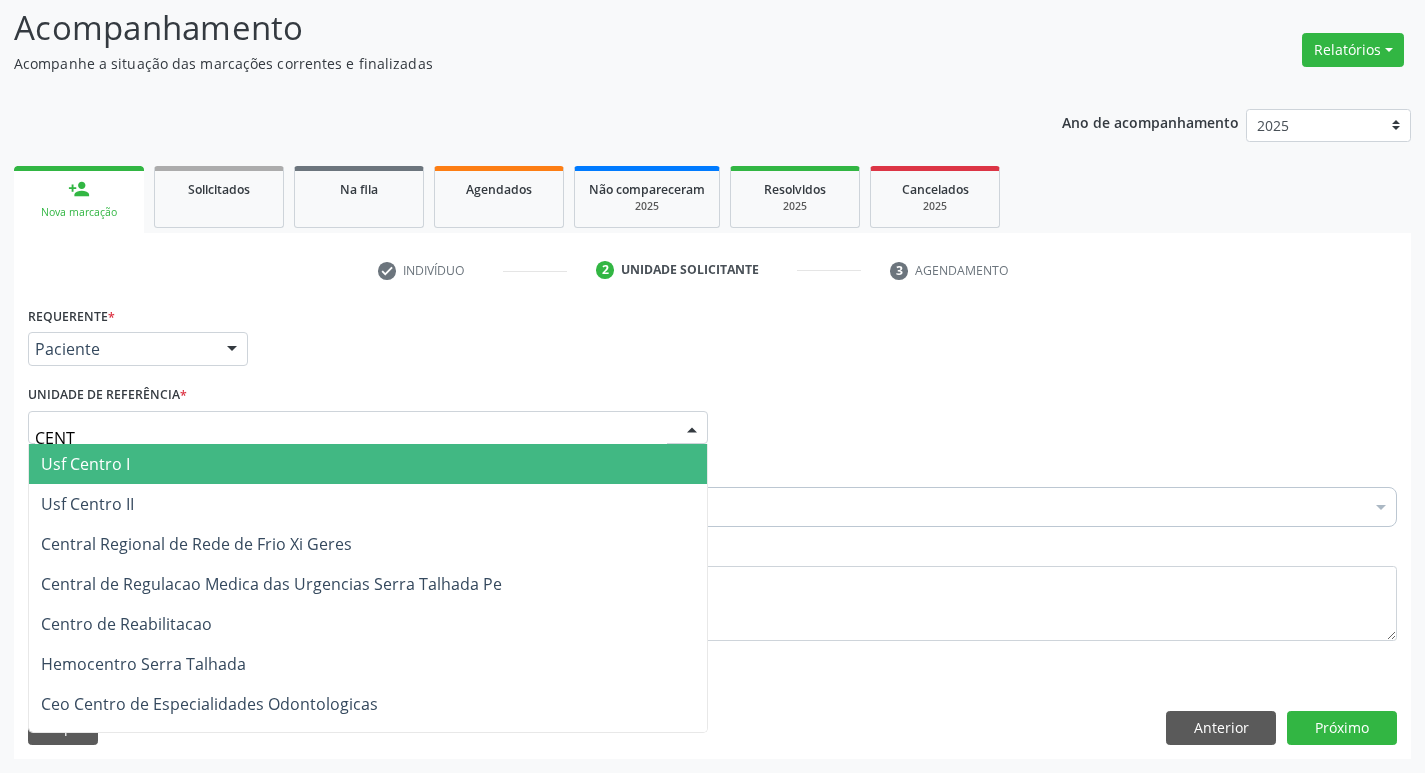 type on "CENTR" 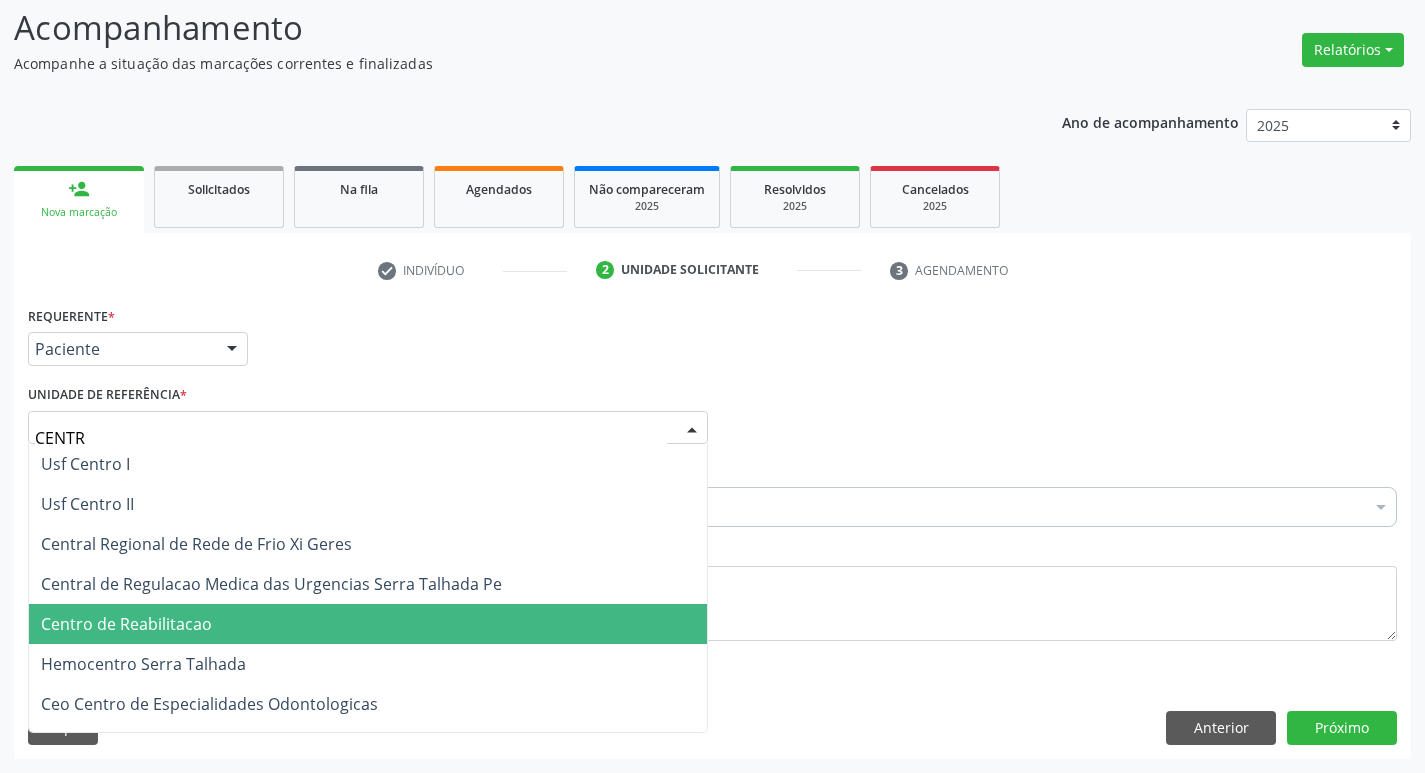 click on "Centro de Reabilitacao" at bounding box center (368, 624) 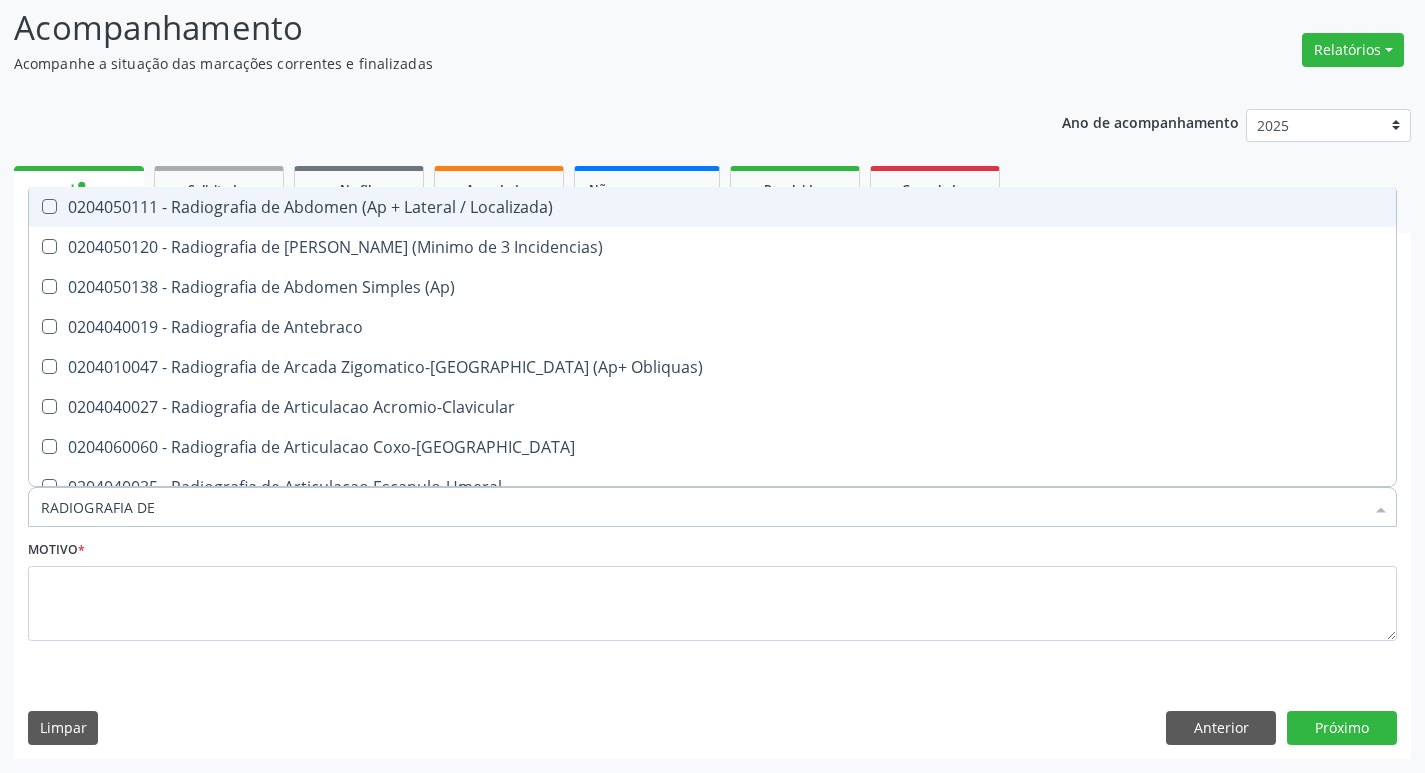 type on "RADIOGRAFIA DE J" 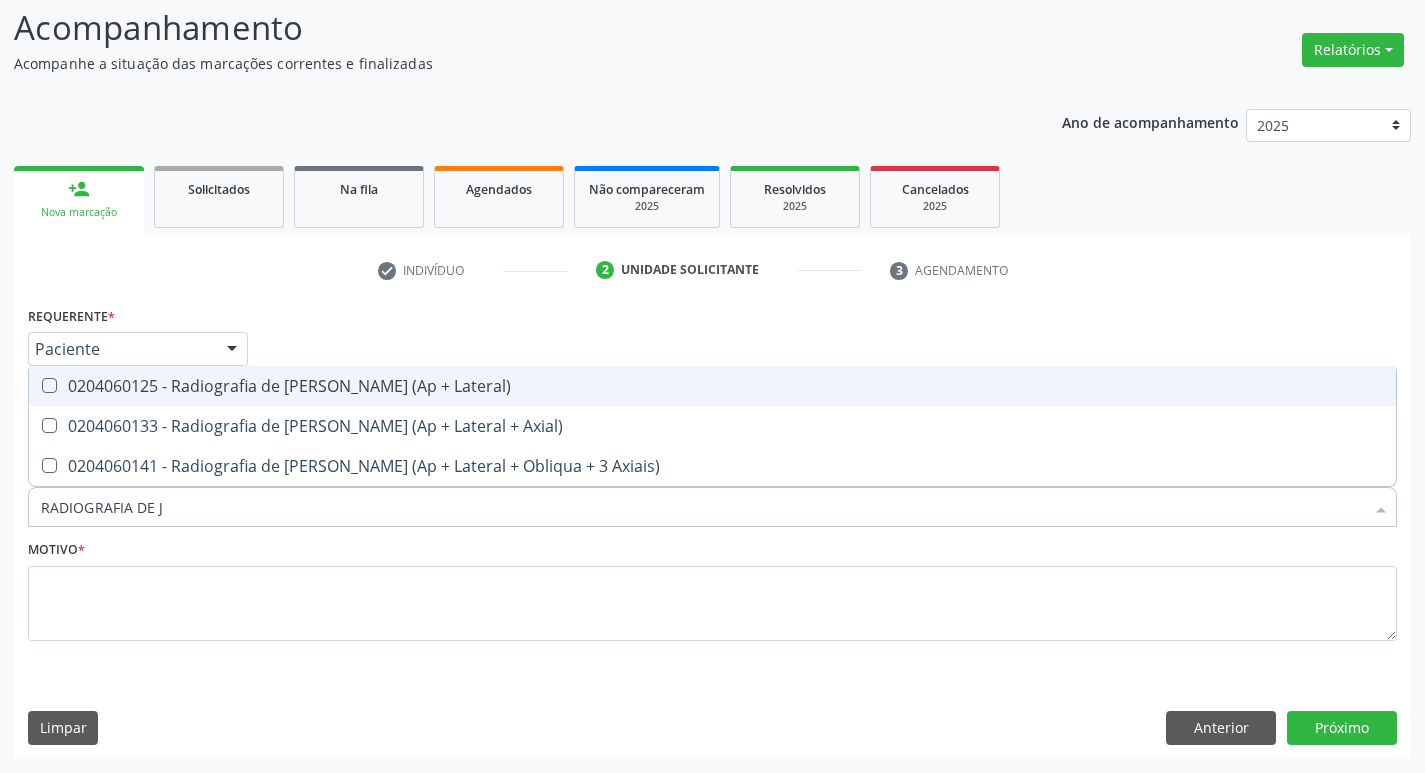 click on "0204060125 - Radiografia de [PERSON_NAME] (Ap + Lateral)" at bounding box center [712, 386] 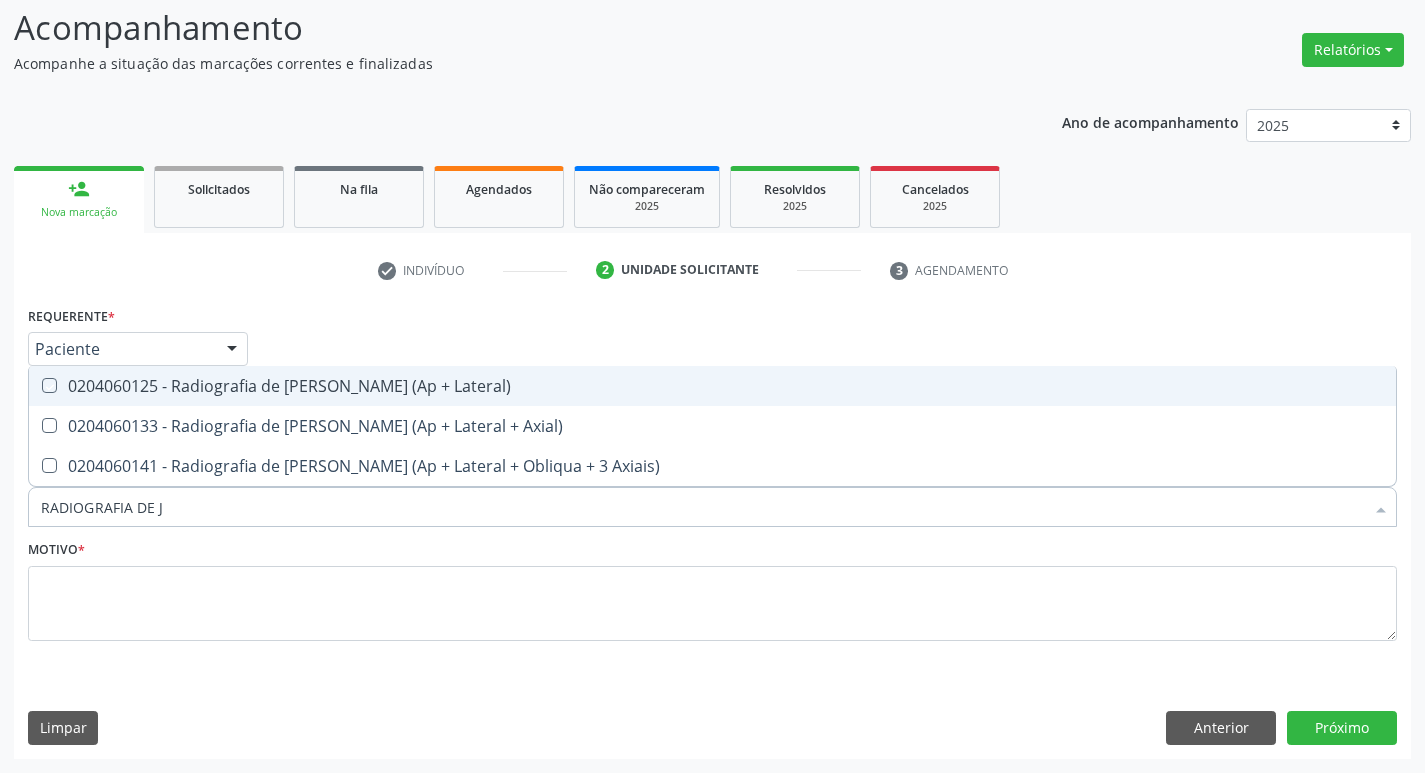 checkbox on "true" 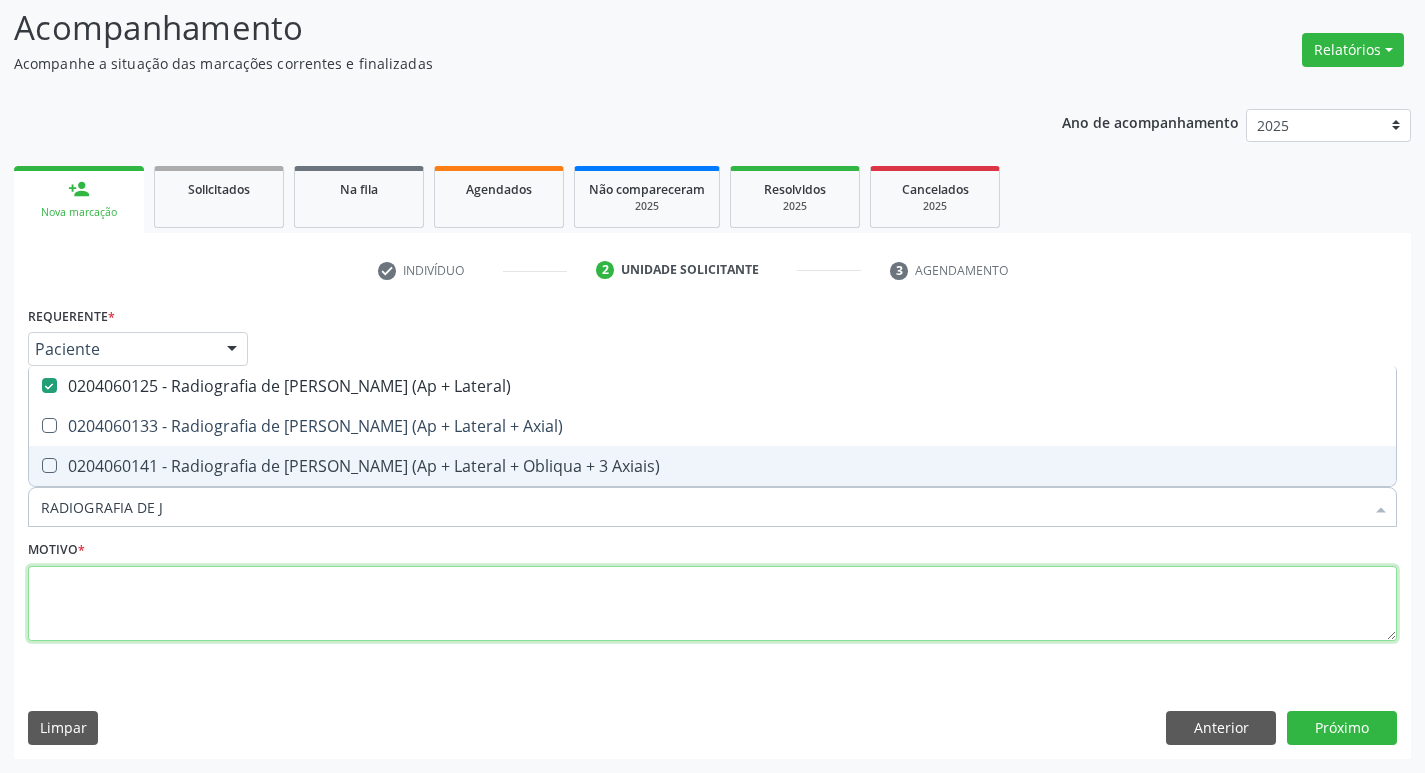 click at bounding box center [712, 604] 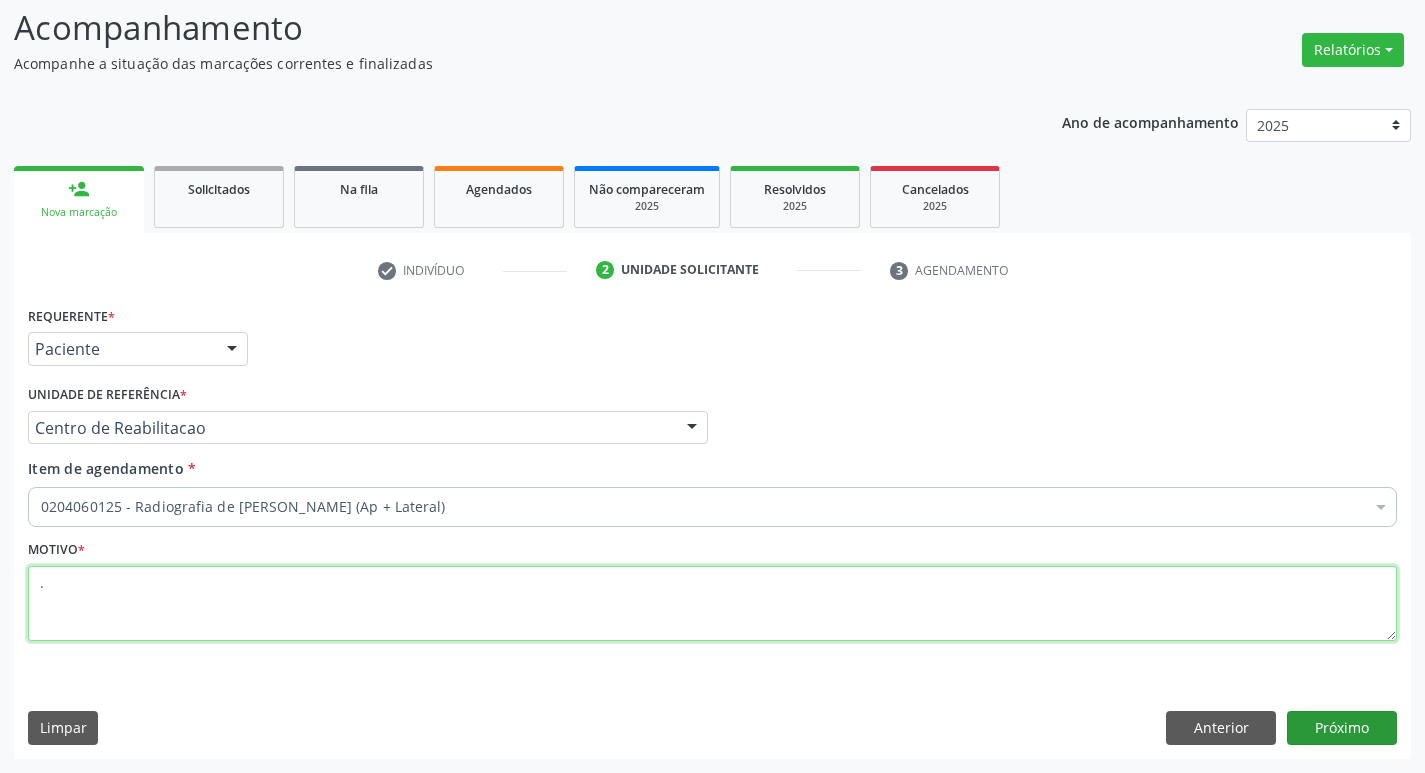type on "." 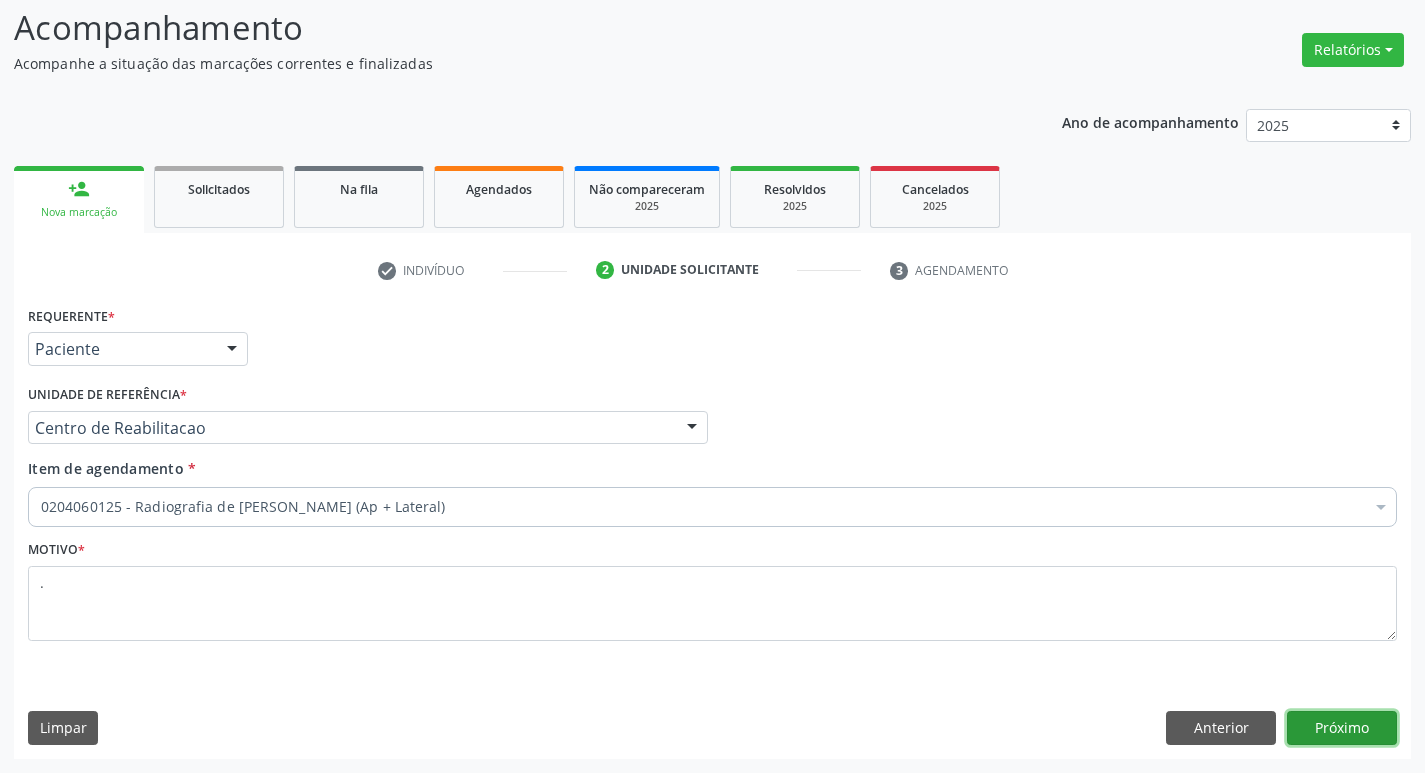 click on "Próximo" at bounding box center (1342, 728) 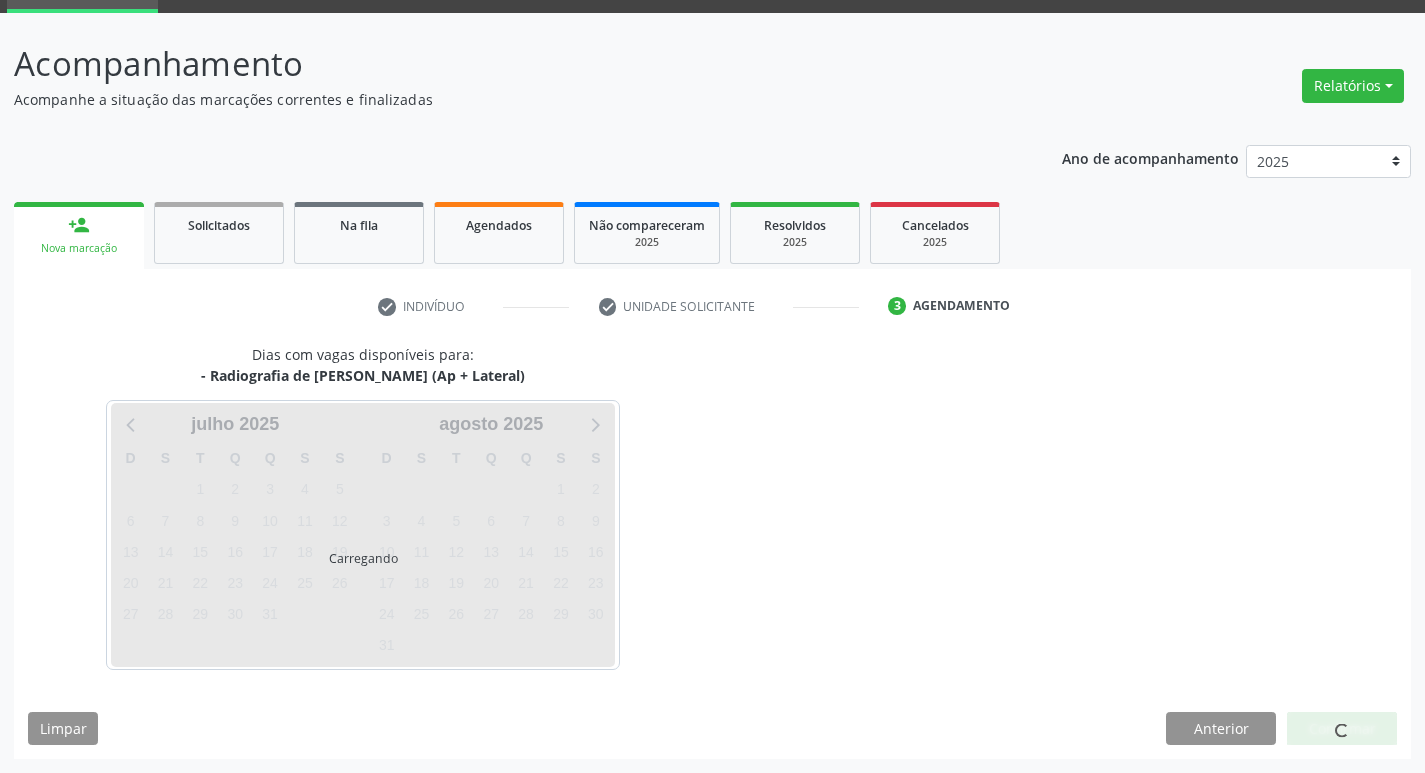 scroll, scrollTop: 97, scrollLeft: 0, axis: vertical 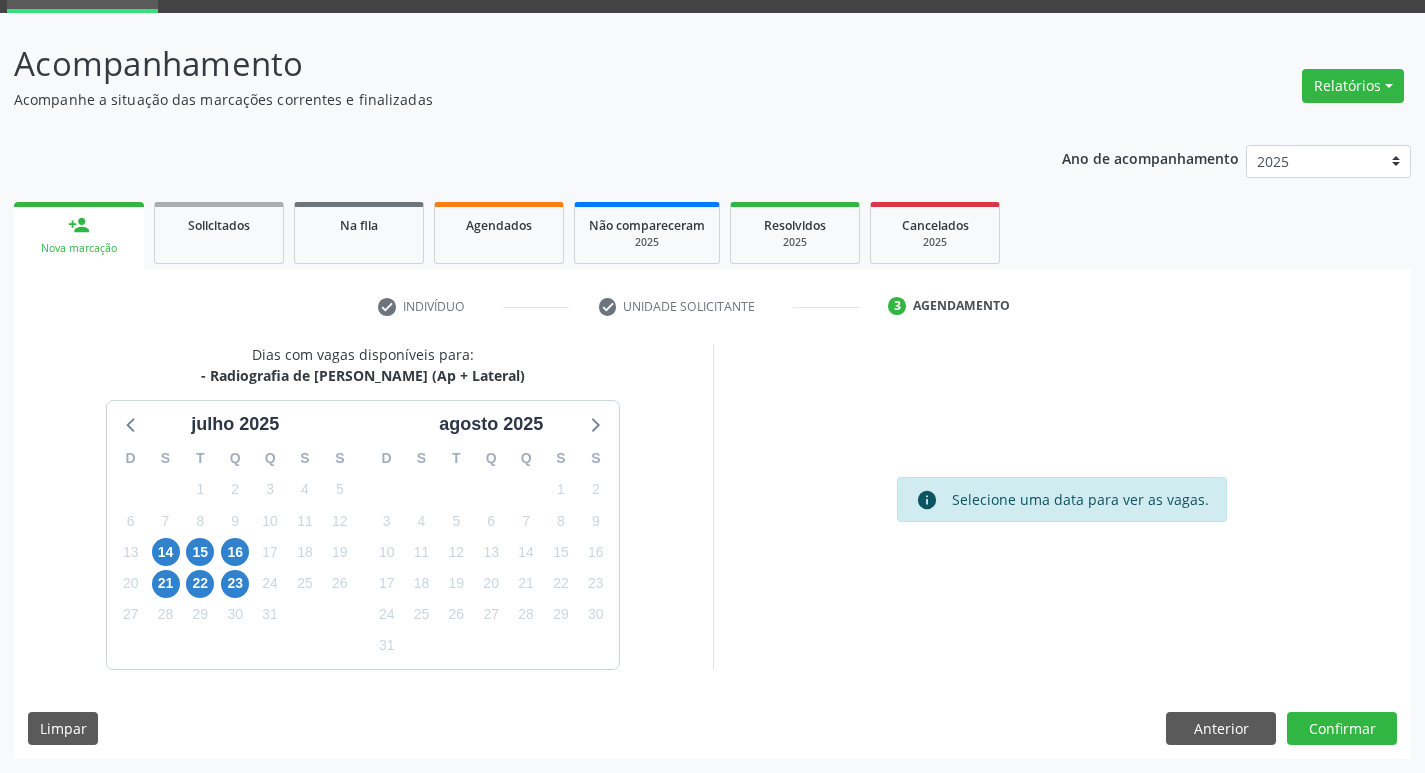 click on "15" at bounding box center [200, 552] 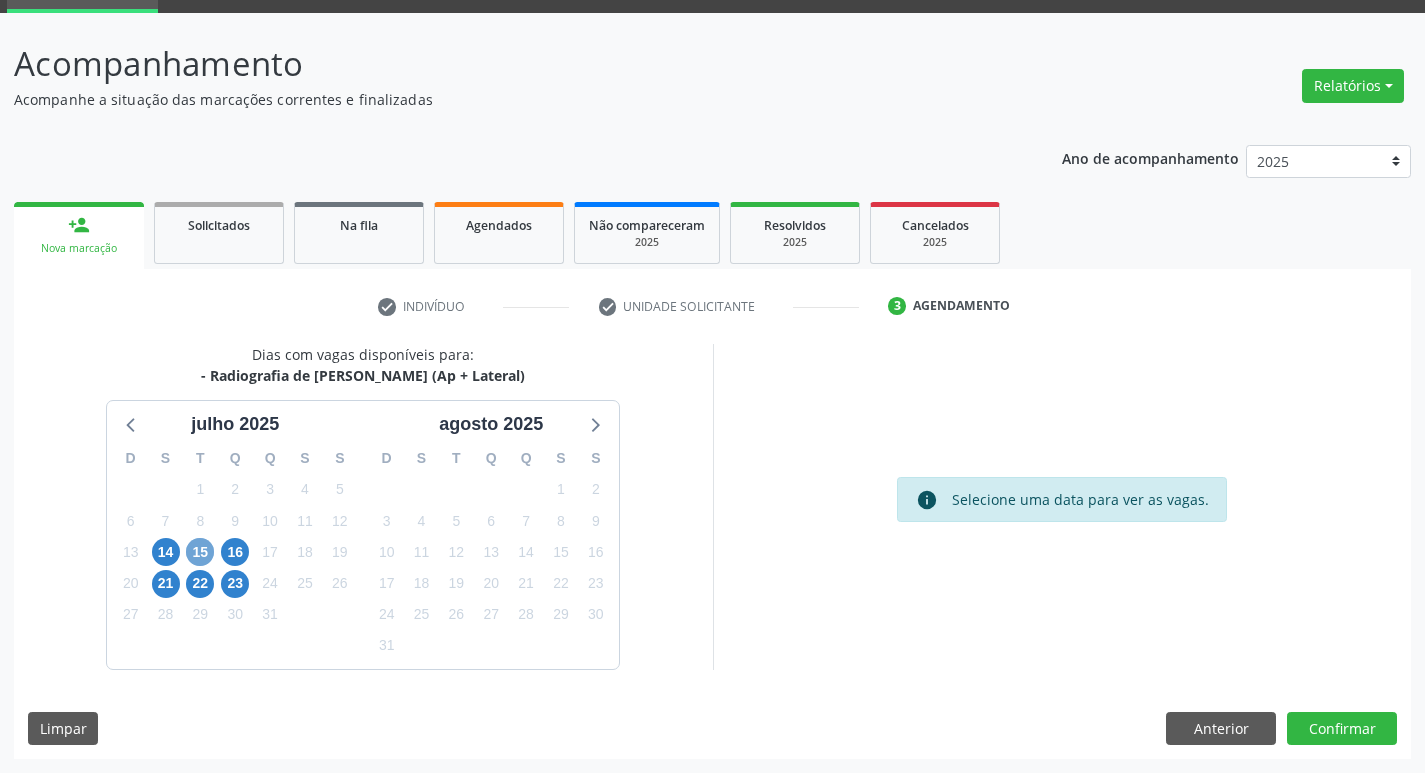 click on "15" at bounding box center [200, 552] 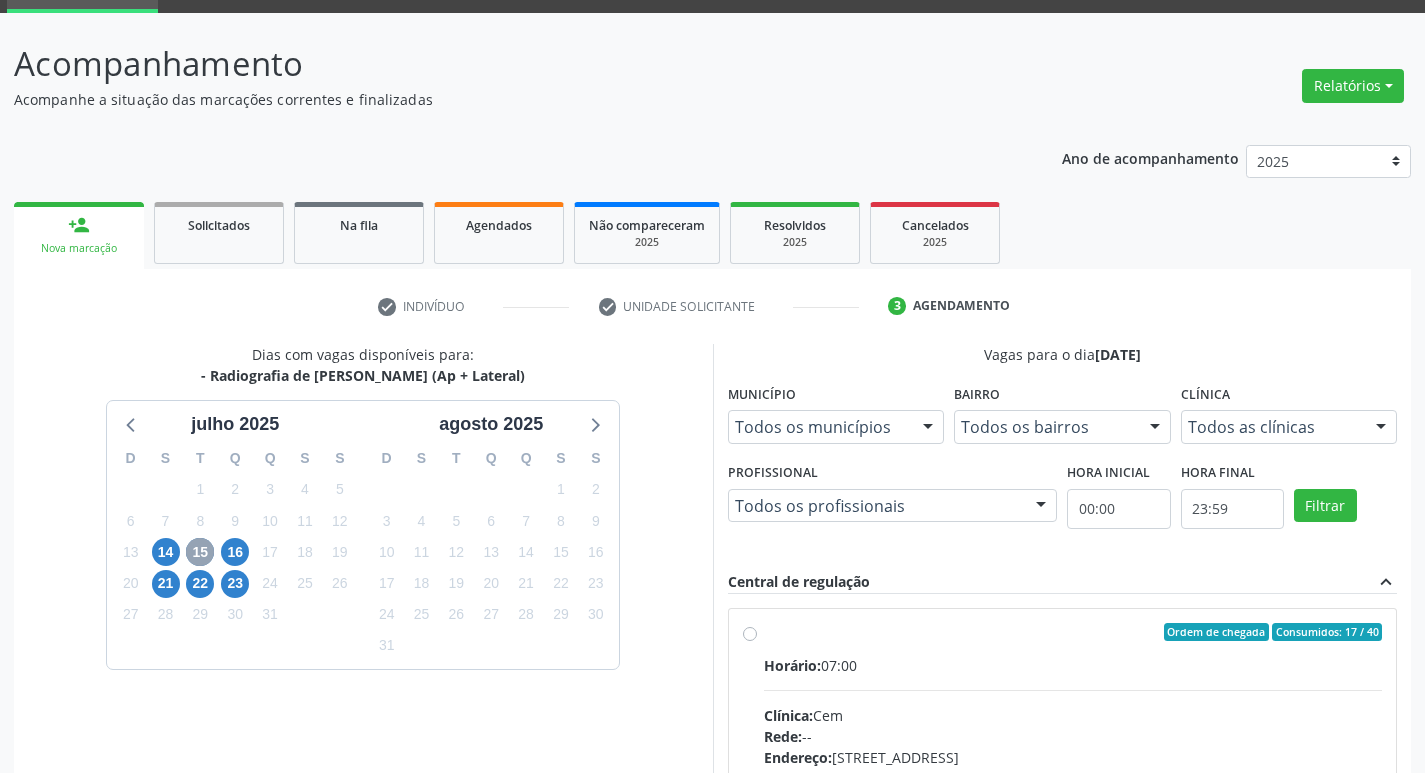 scroll, scrollTop: 386, scrollLeft: 0, axis: vertical 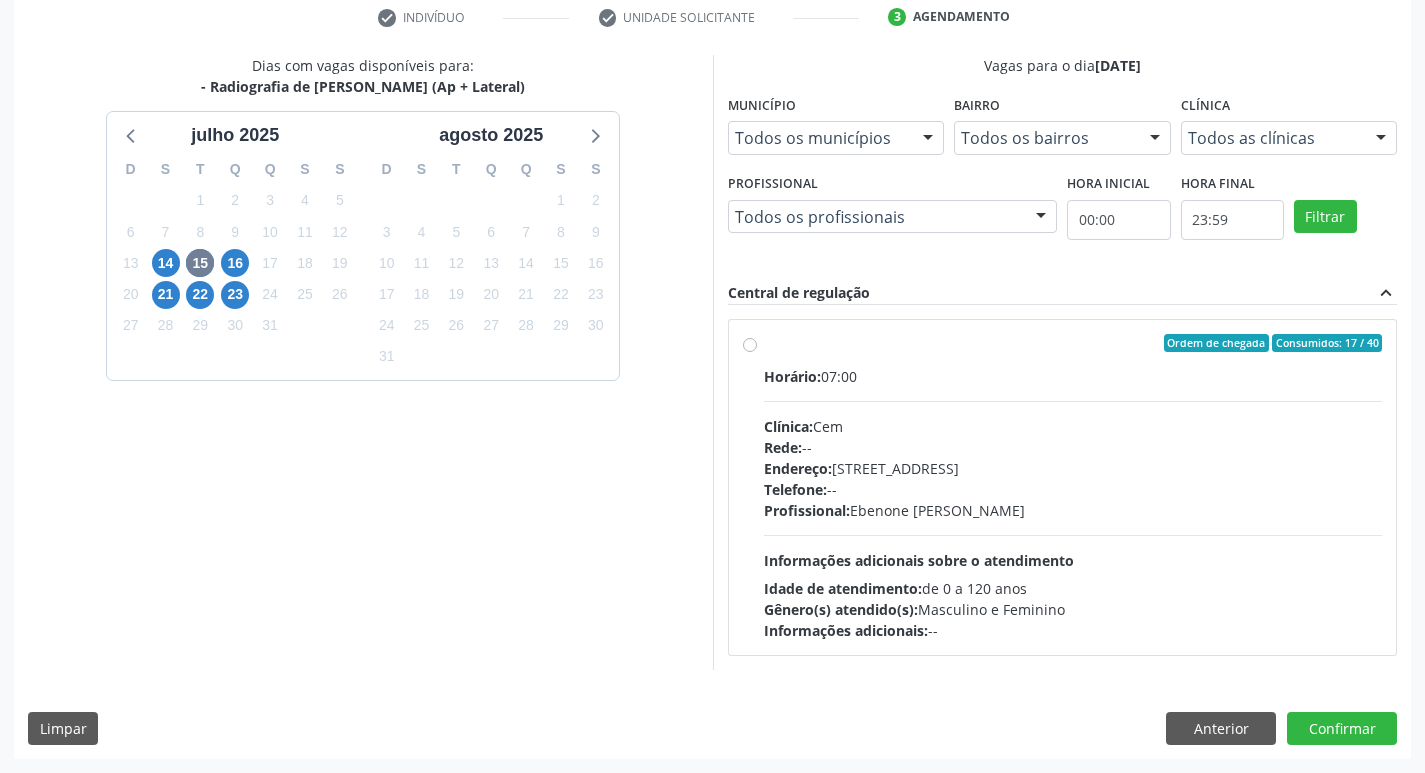 click on "Rede:" at bounding box center [783, 447] 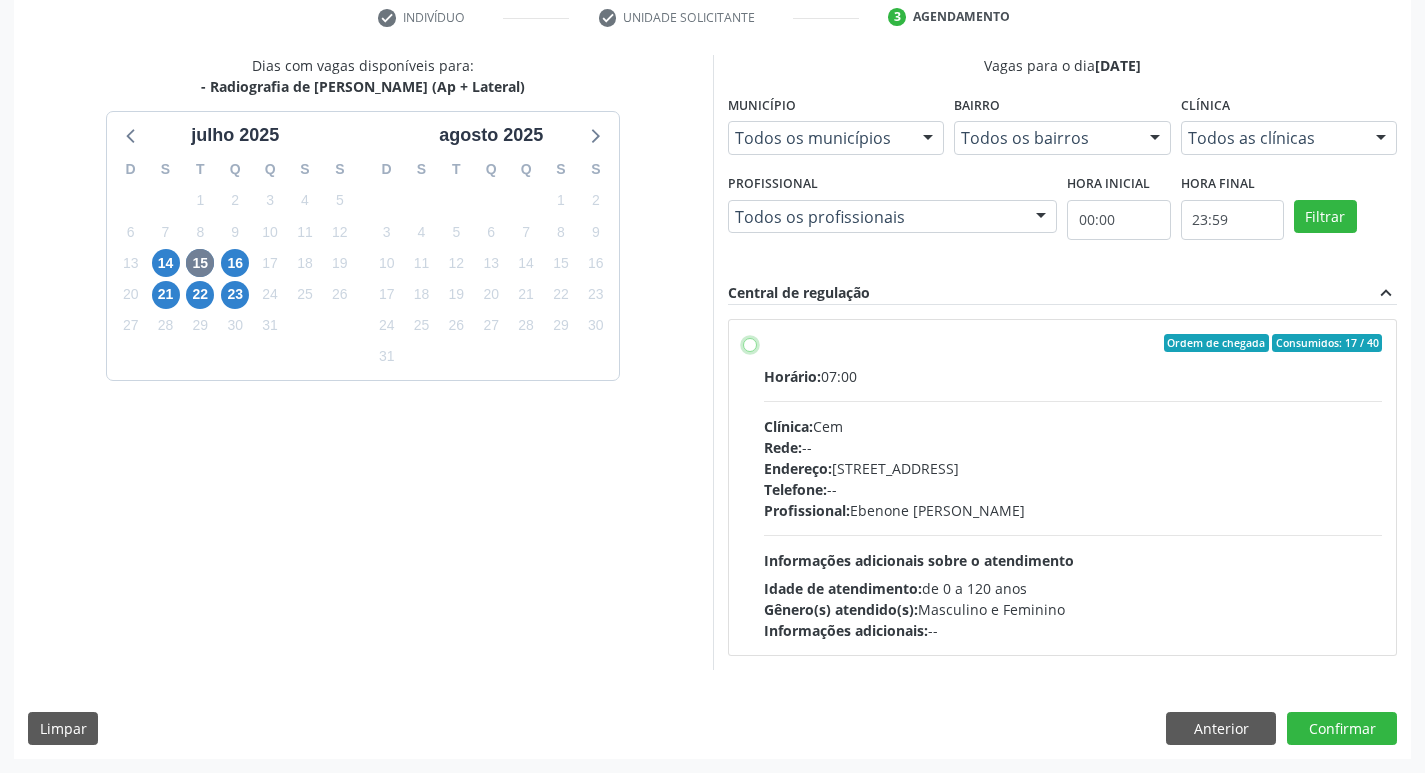click on "Ordem de chegada
Consumidos: 17 / 40
Horário:   07:00
Clínica:  Cem
Rede:
--
Endereço:   [STREET_ADDRESS]
Telefone:   --
Profissional:
[PERSON_NAME]
Informações adicionais sobre o atendimento
Idade de atendimento:
de 0 a 120 anos
Gênero(s) atendido(s):
Masculino e Feminino
Informações adicionais:
--" at bounding box center [750, 343] 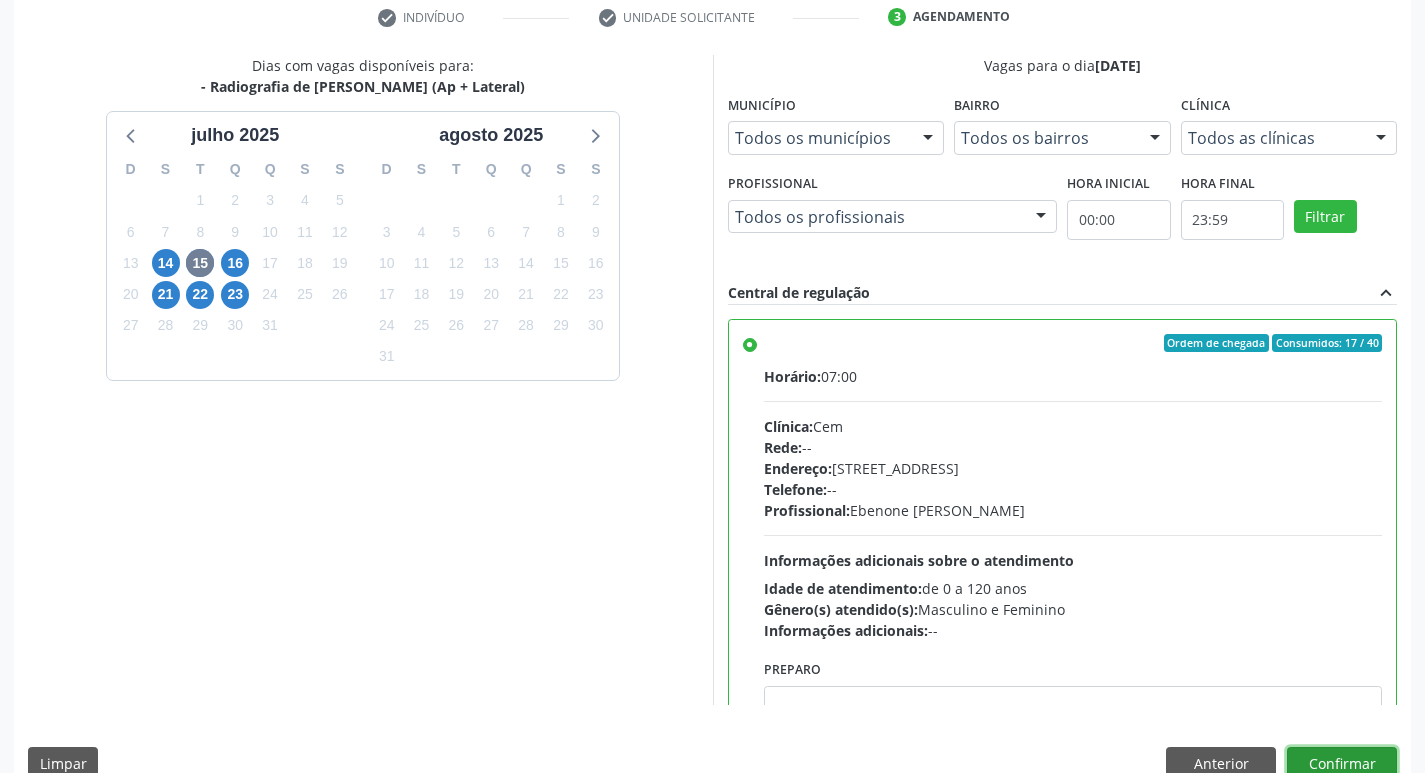 click on "Confirmar" at bounding box center [1342, 764] 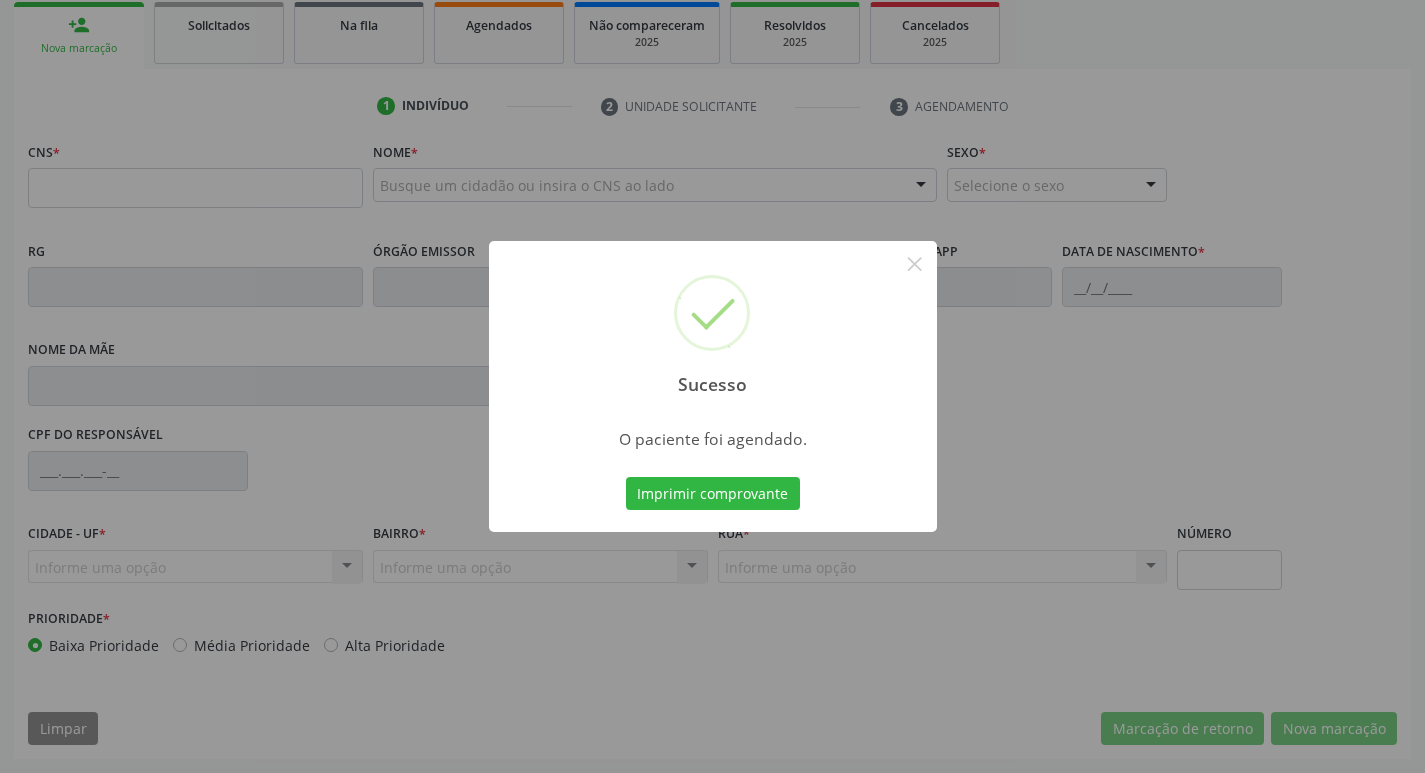 scroll, scrollTop: 297, scrollLeft: 0, axis: vertical 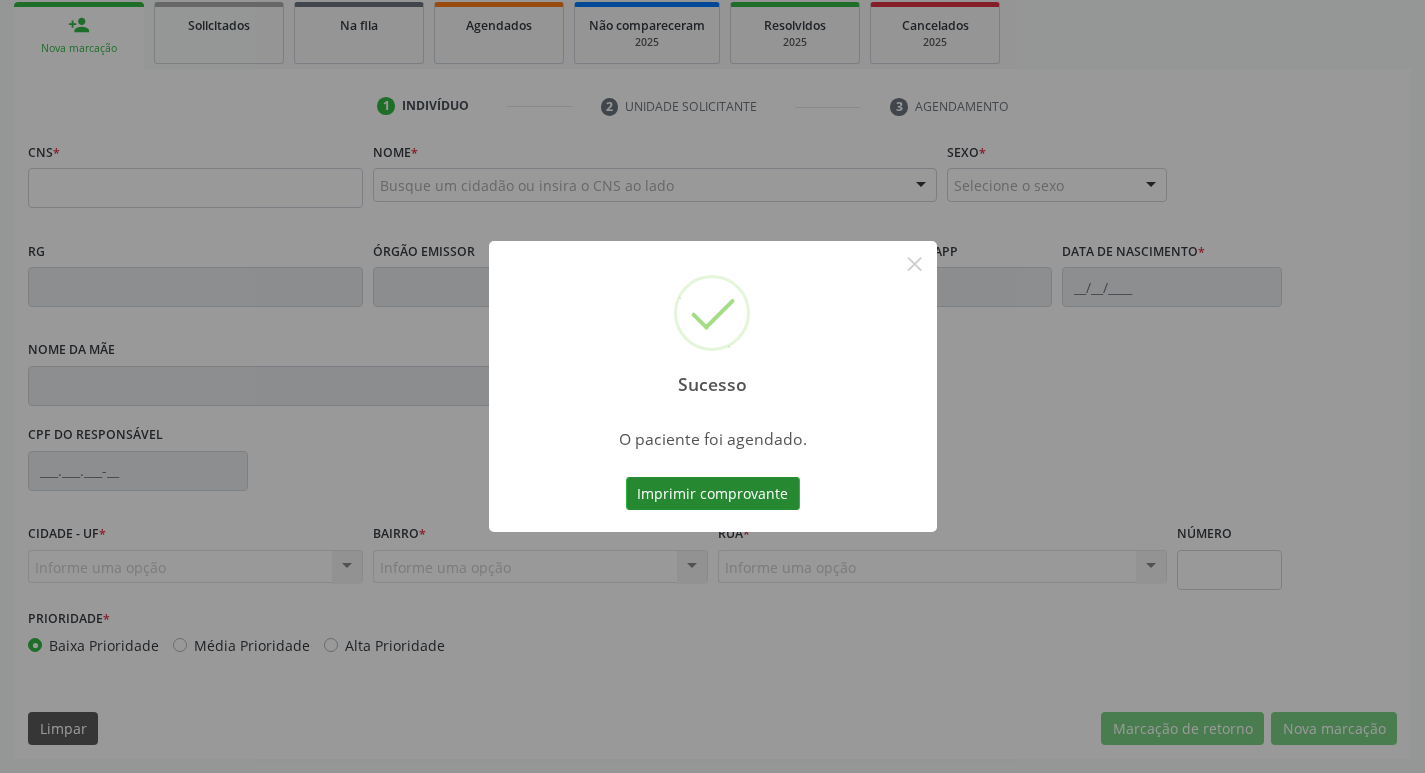 click on "Imprimir comprovante" at bounding box center (713, 494) 